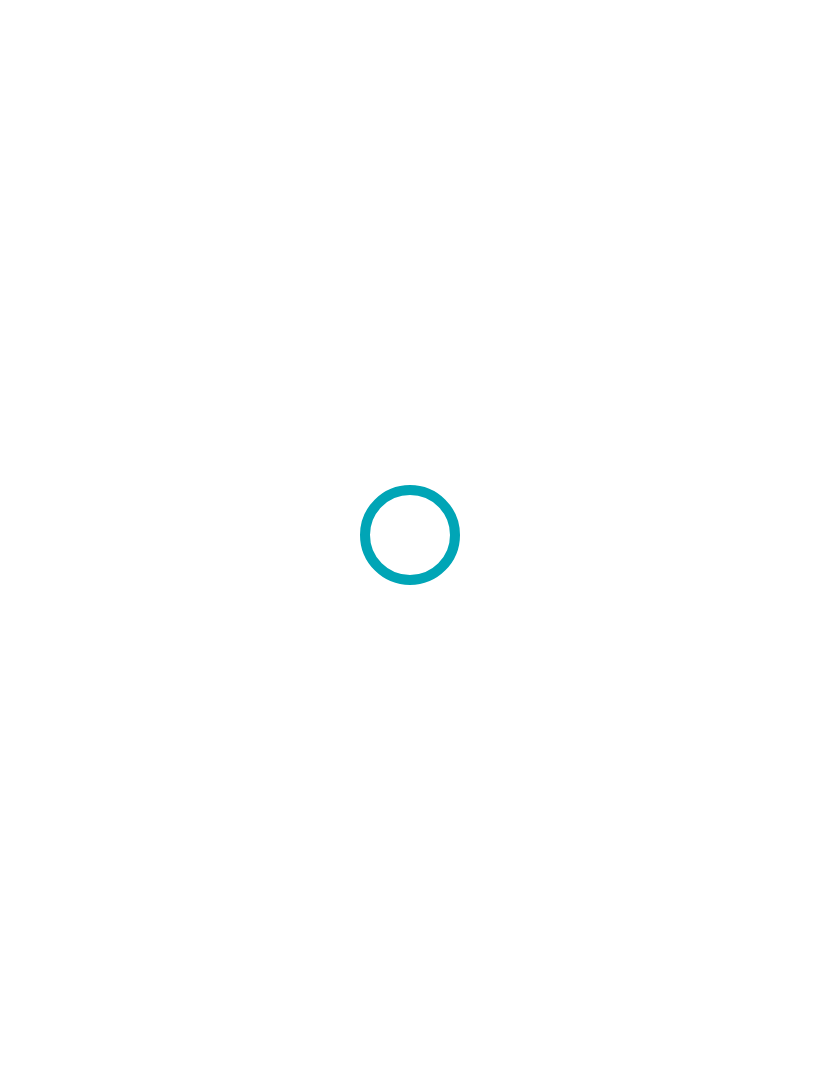 scroll, scrollTop: 0, scrollLeft: 0, axis: both 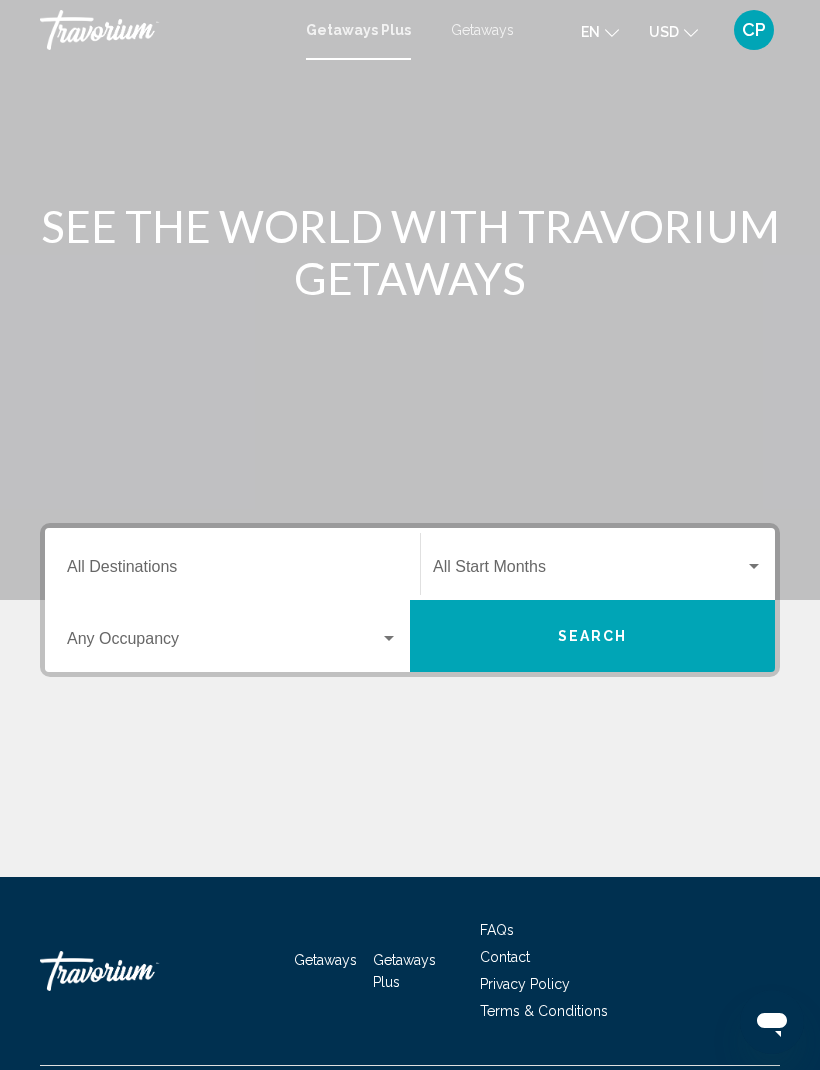 click on "Destination All Destinations" at bounding box center [232, 571] 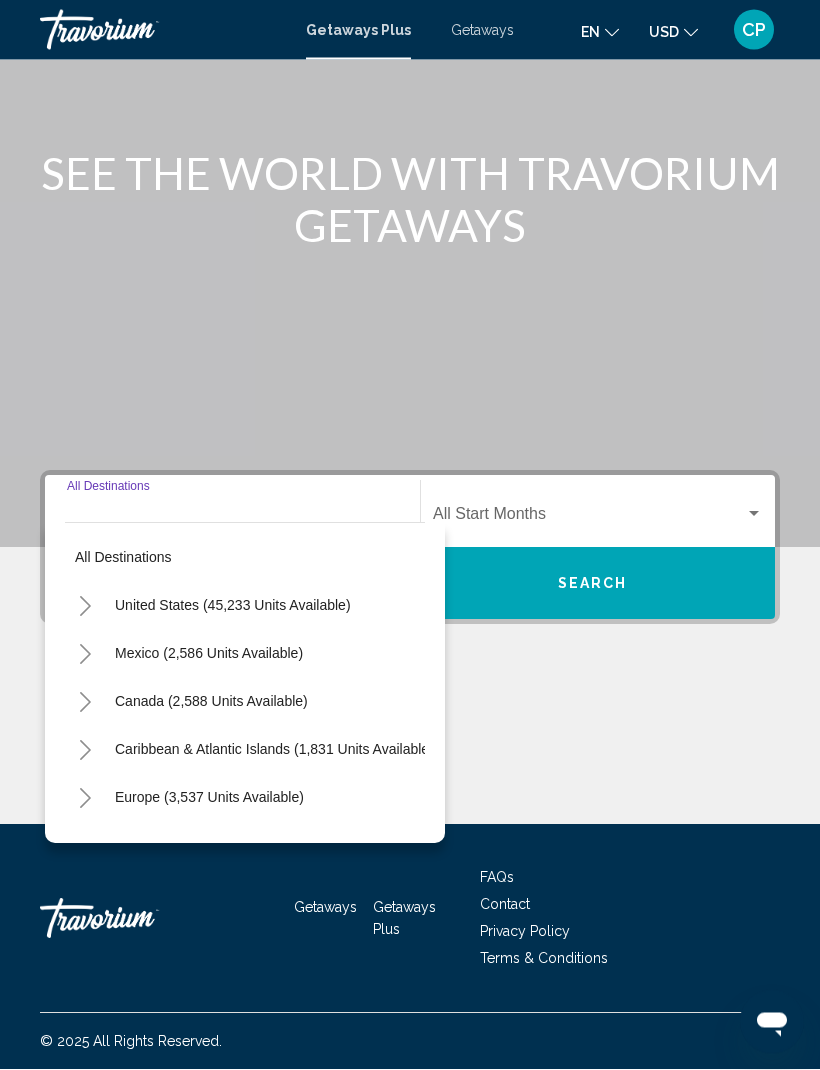 scroll, scrollTop: 66, scrollLeft: 0, axis: vertical 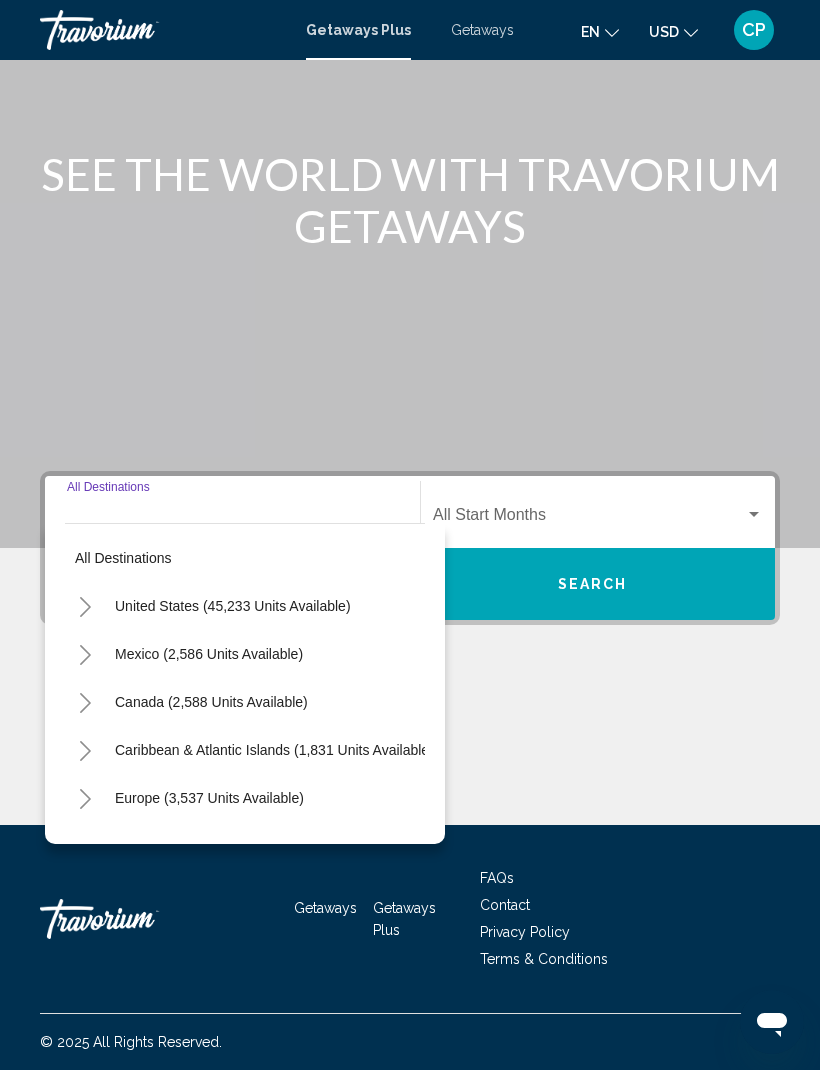 click 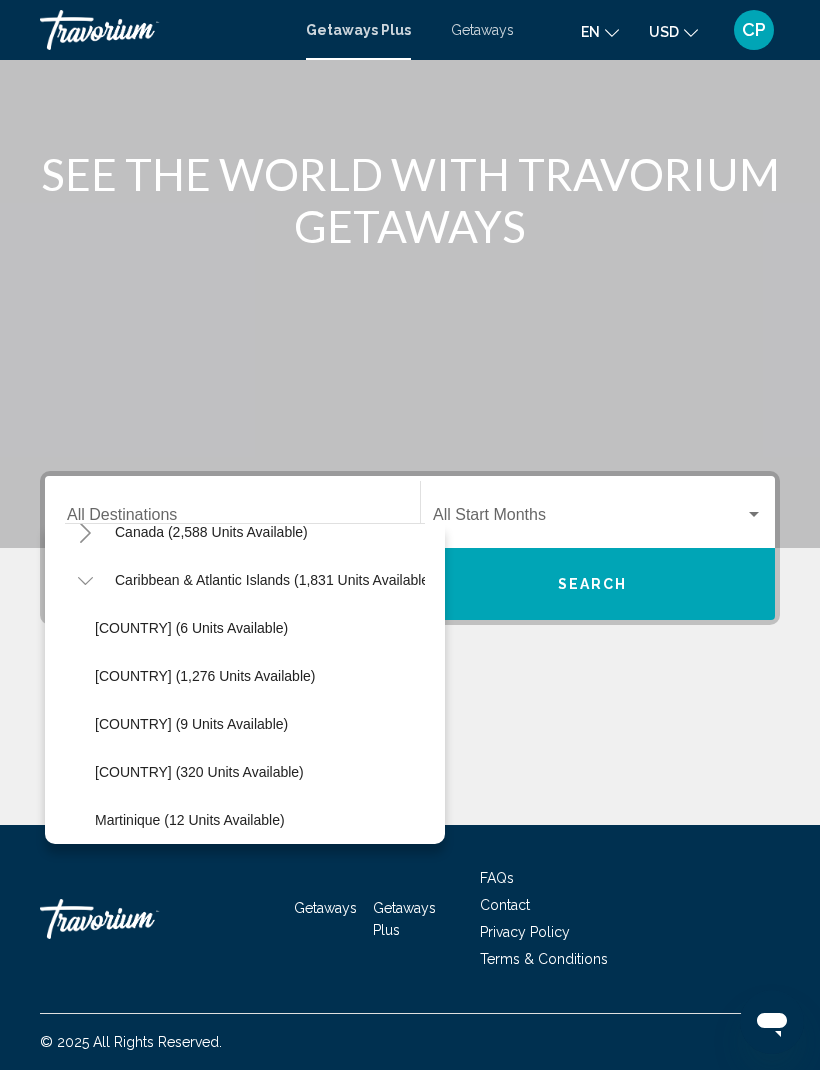 scroll, scrollTop: 172, scrollLeft: 0, axis: vertical 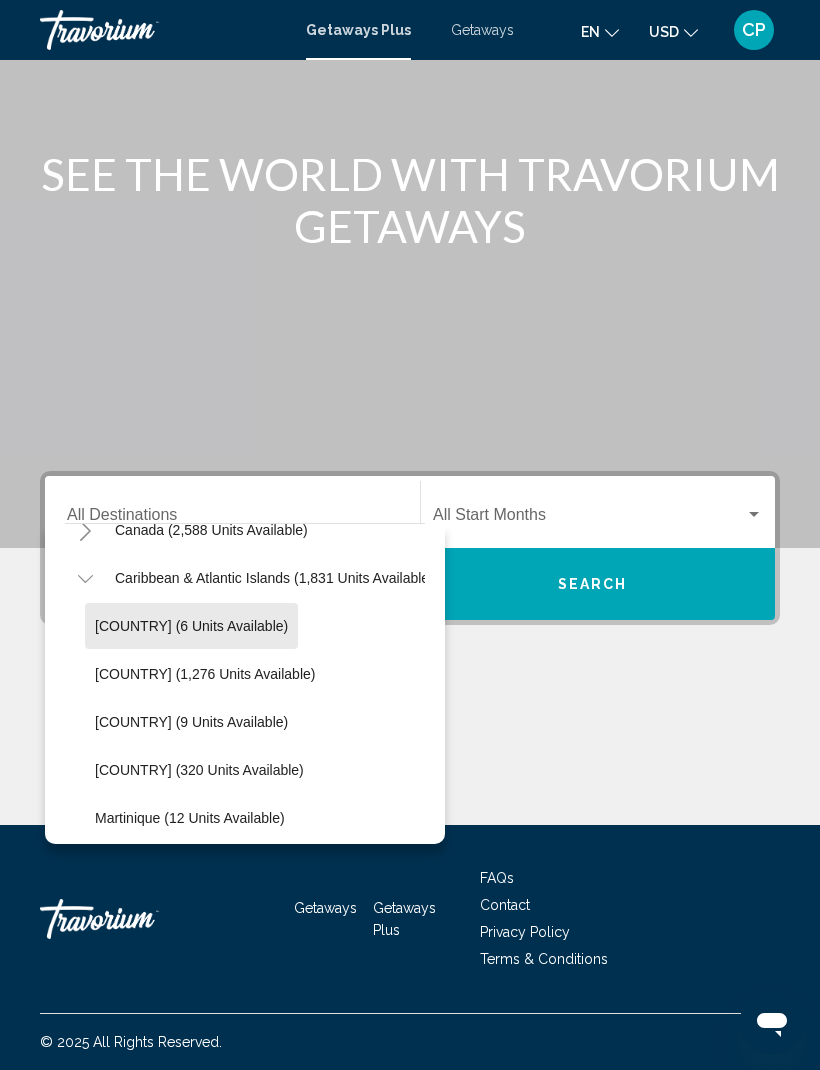 click on "Aruba (6 units available)" 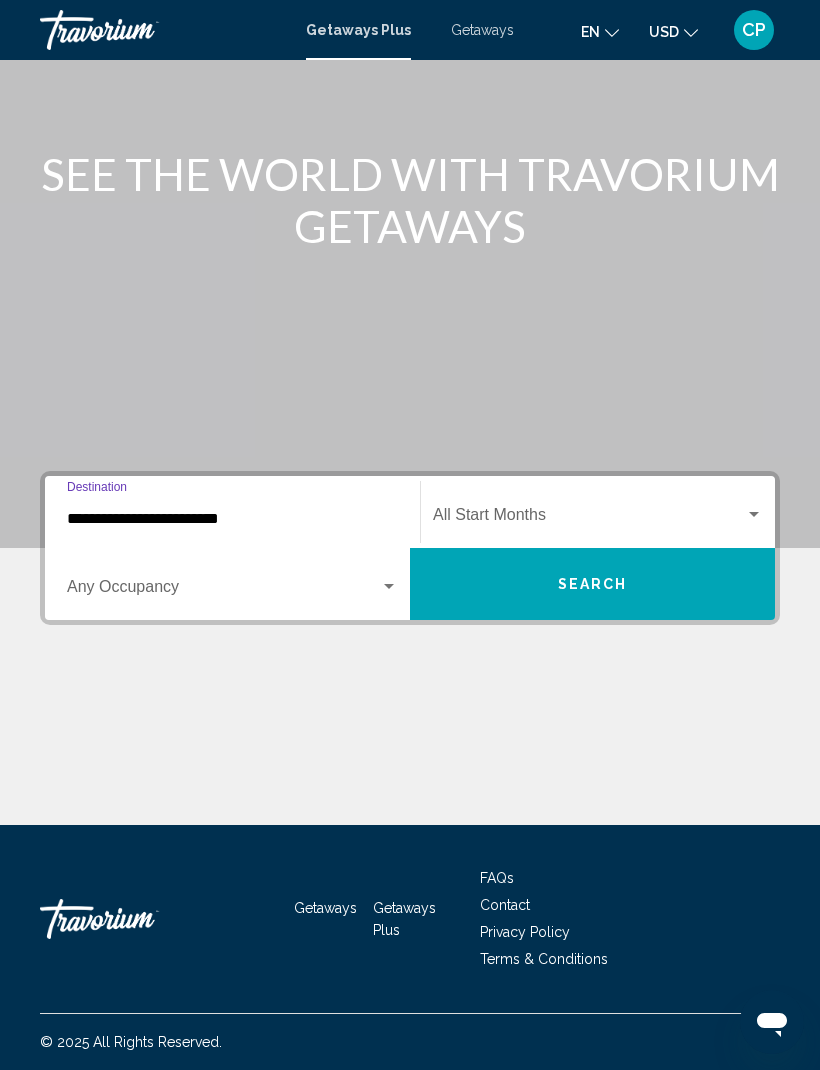 click on "Start Month All Start Months" 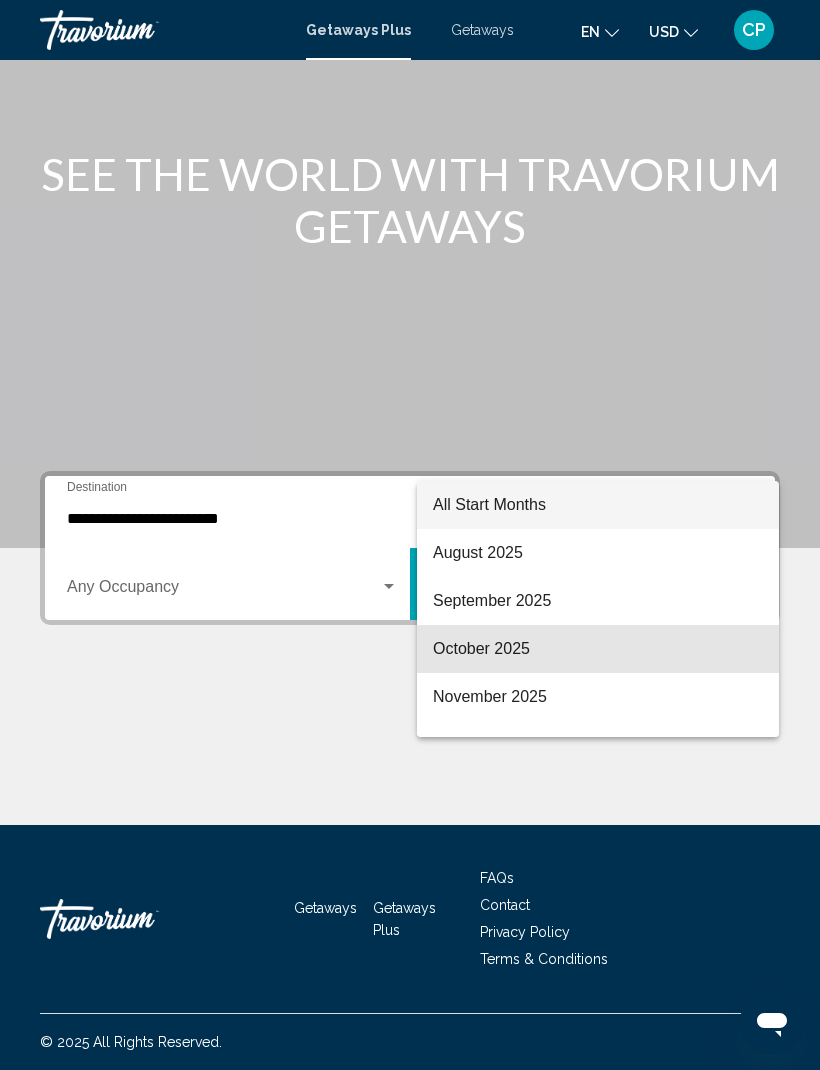click on "October 2025" at bounding box center [598, 649] 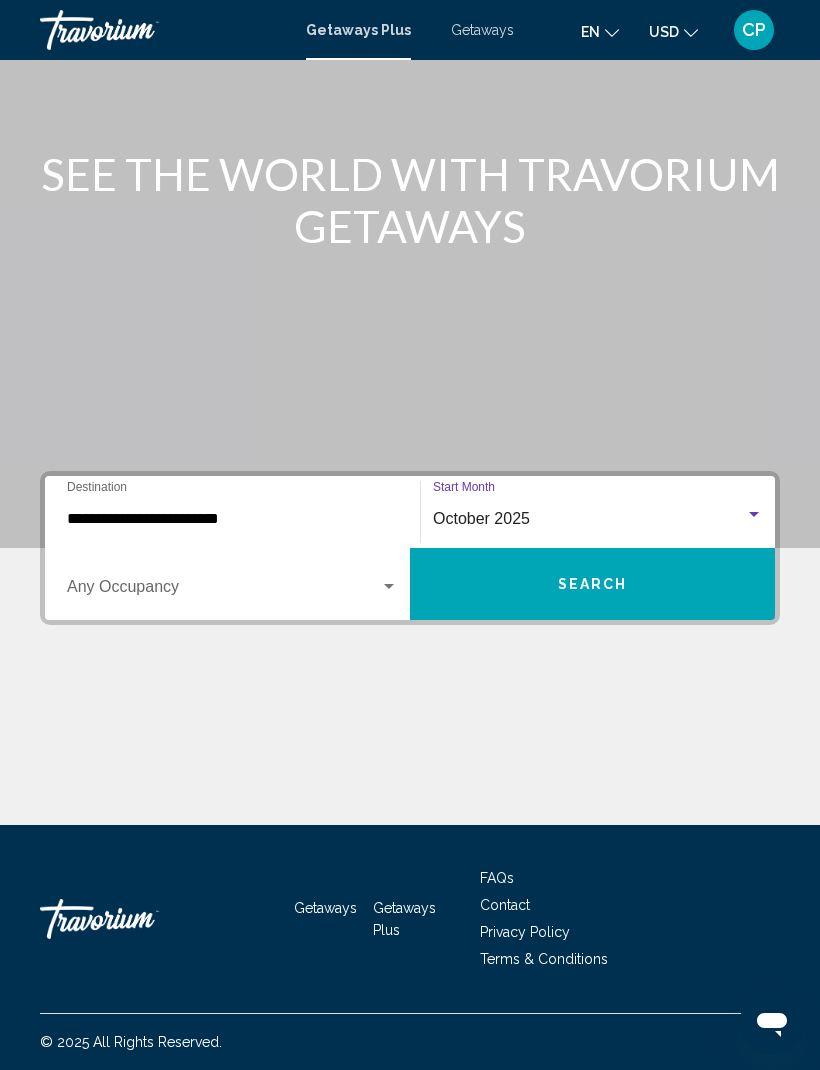 click on "Search" at bounding box center [592, 584] 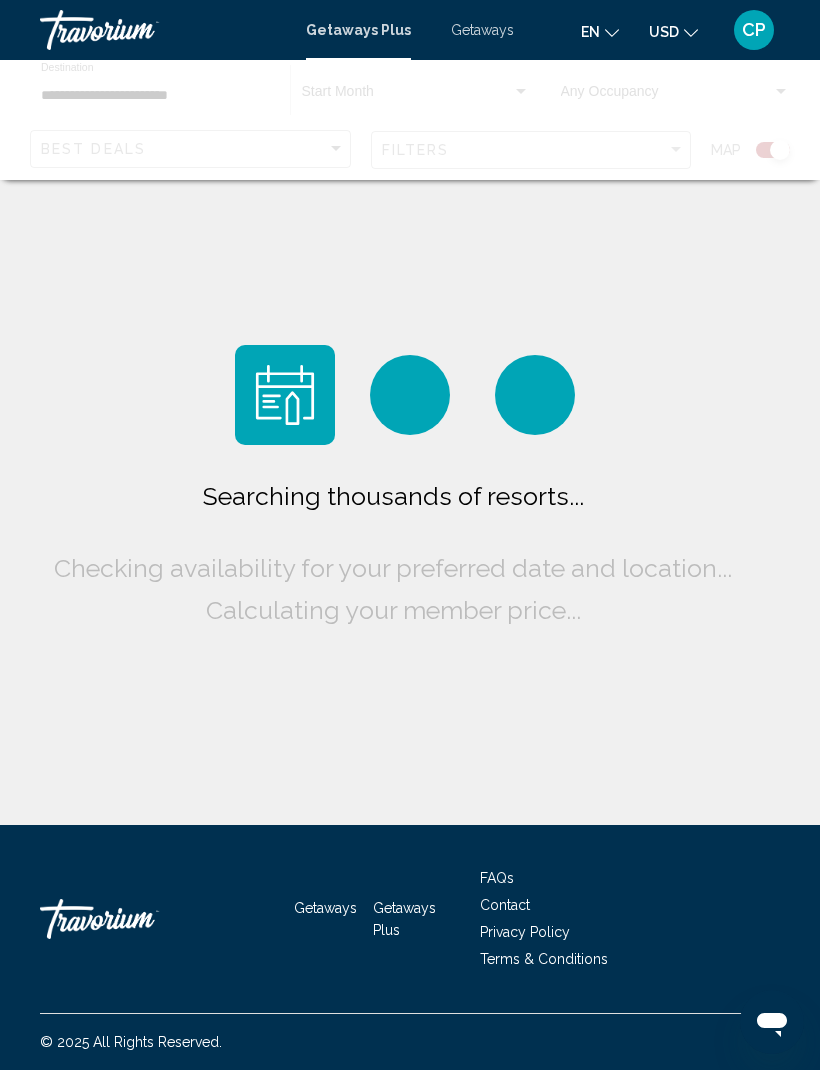 scroll, scrollTop: 0, scrollLeft: 0, axis: both 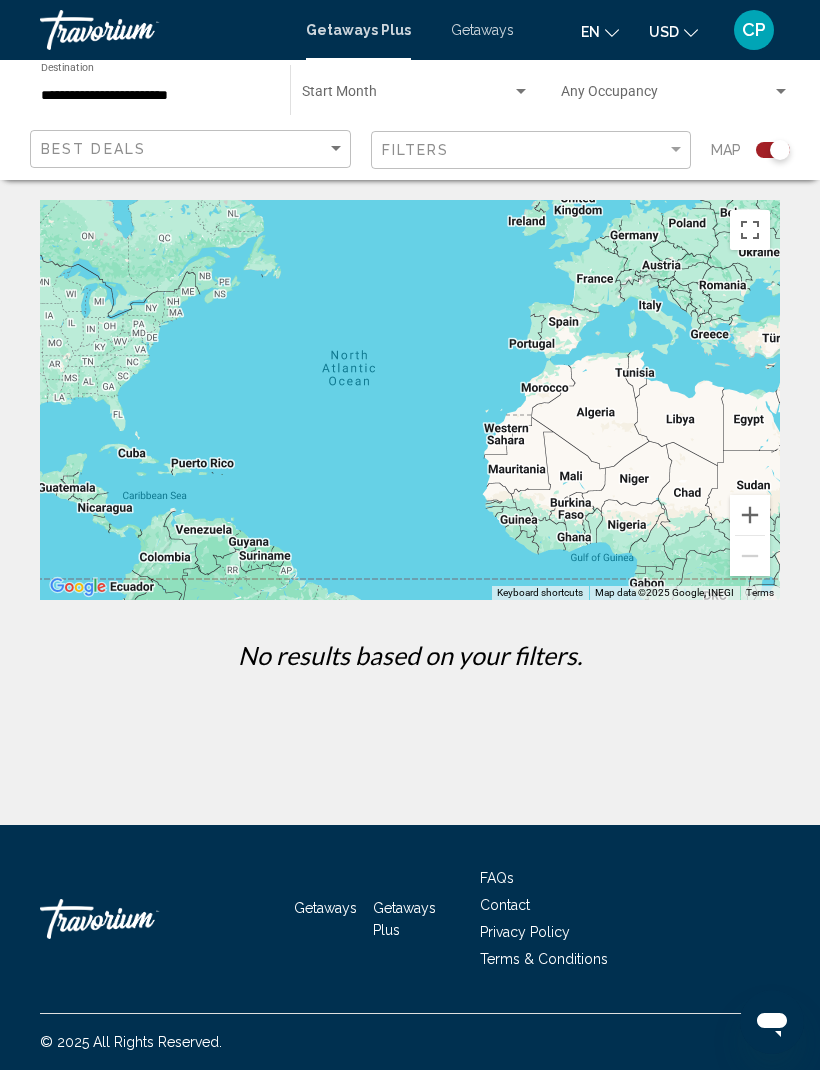 click at bounding box center [407, 96] 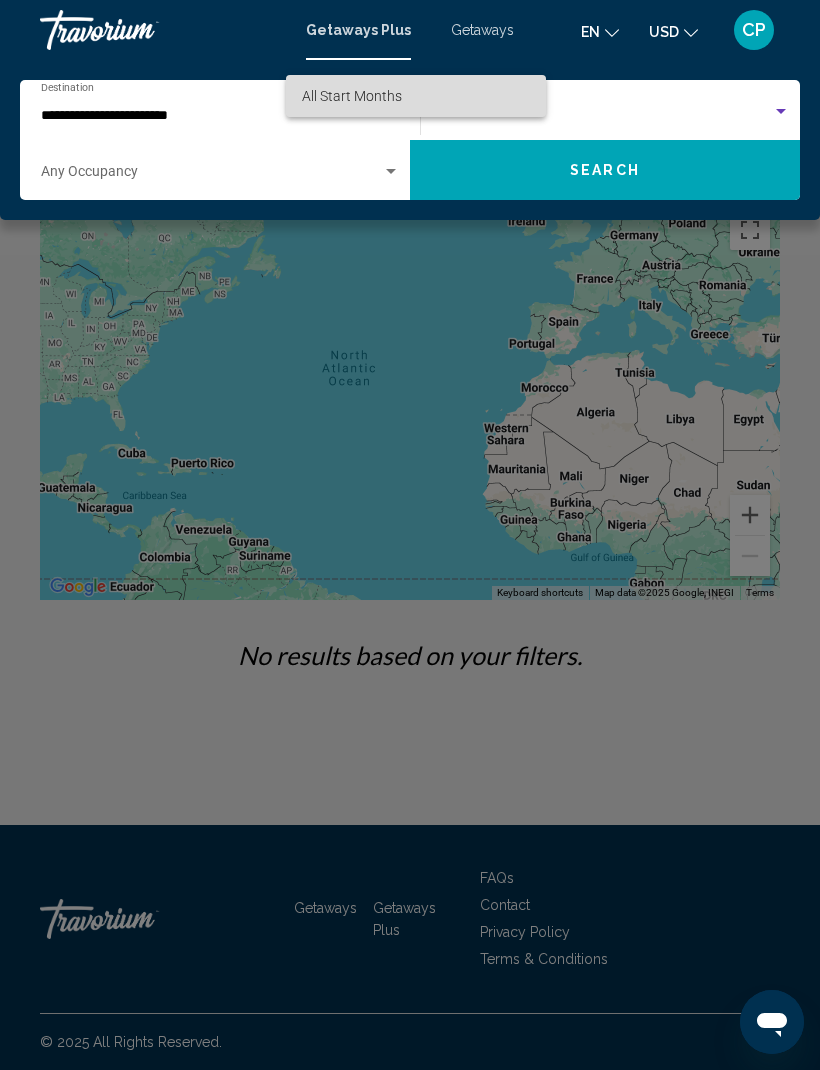 click on "All Start Months" at bounding box center (416, 96) 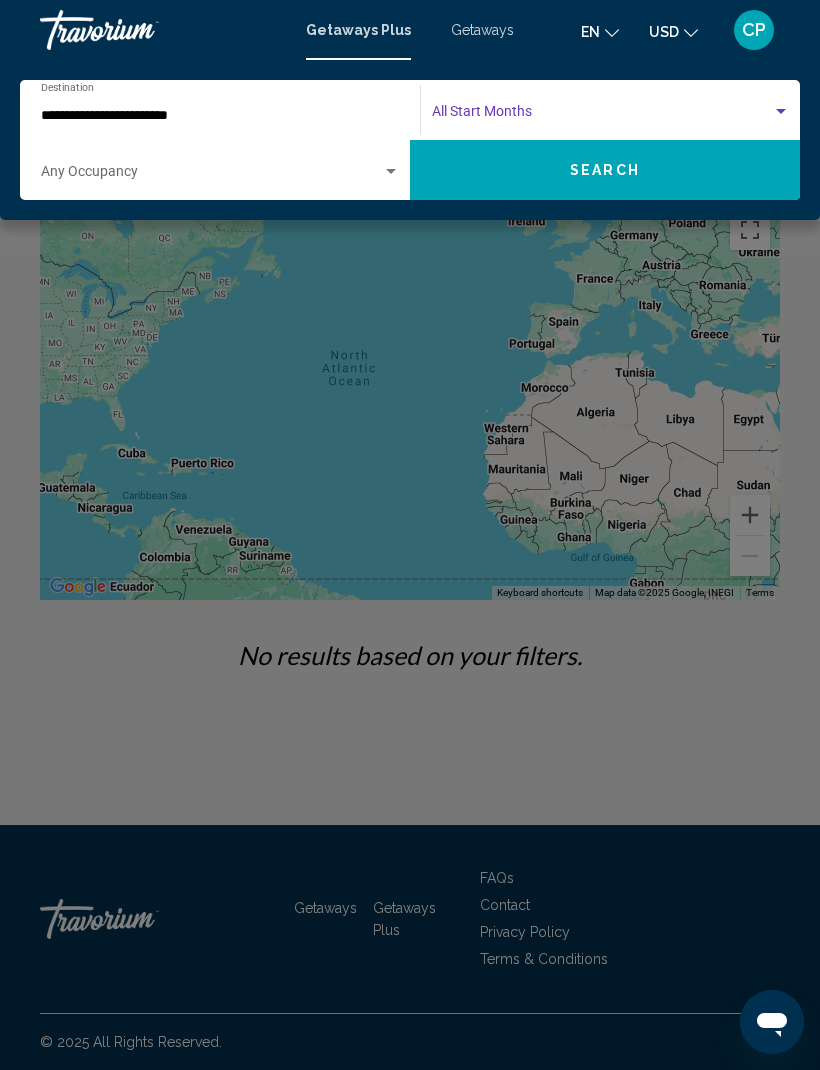 click on "Start Month All Start Months" 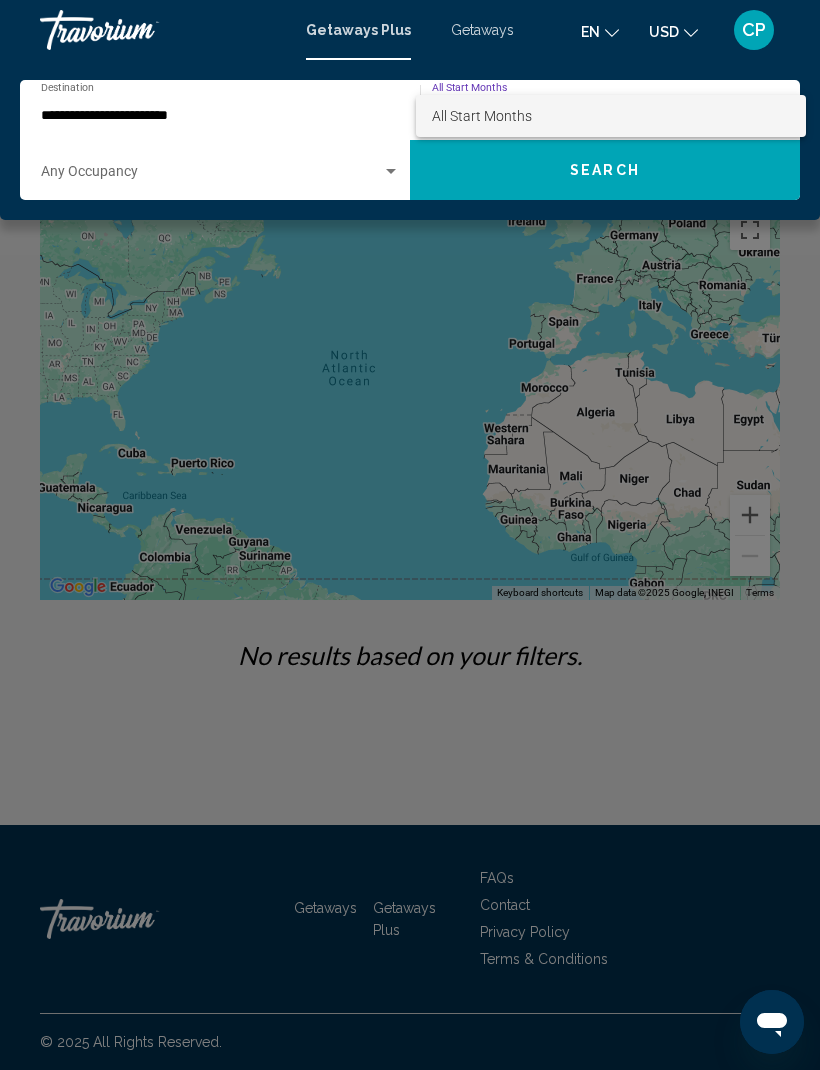 scroll, scrollTop: 0, scrollLeft: 0, axis: both 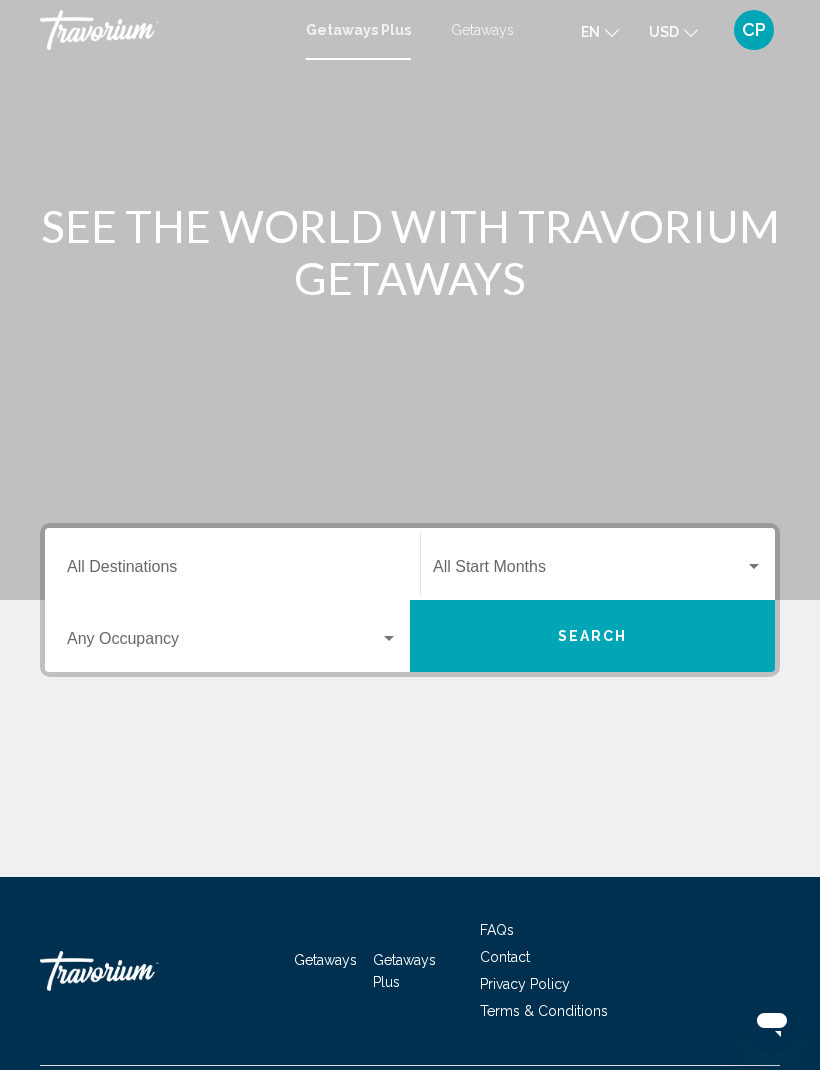 click on "Getaways" at bounding box center [482, 30] 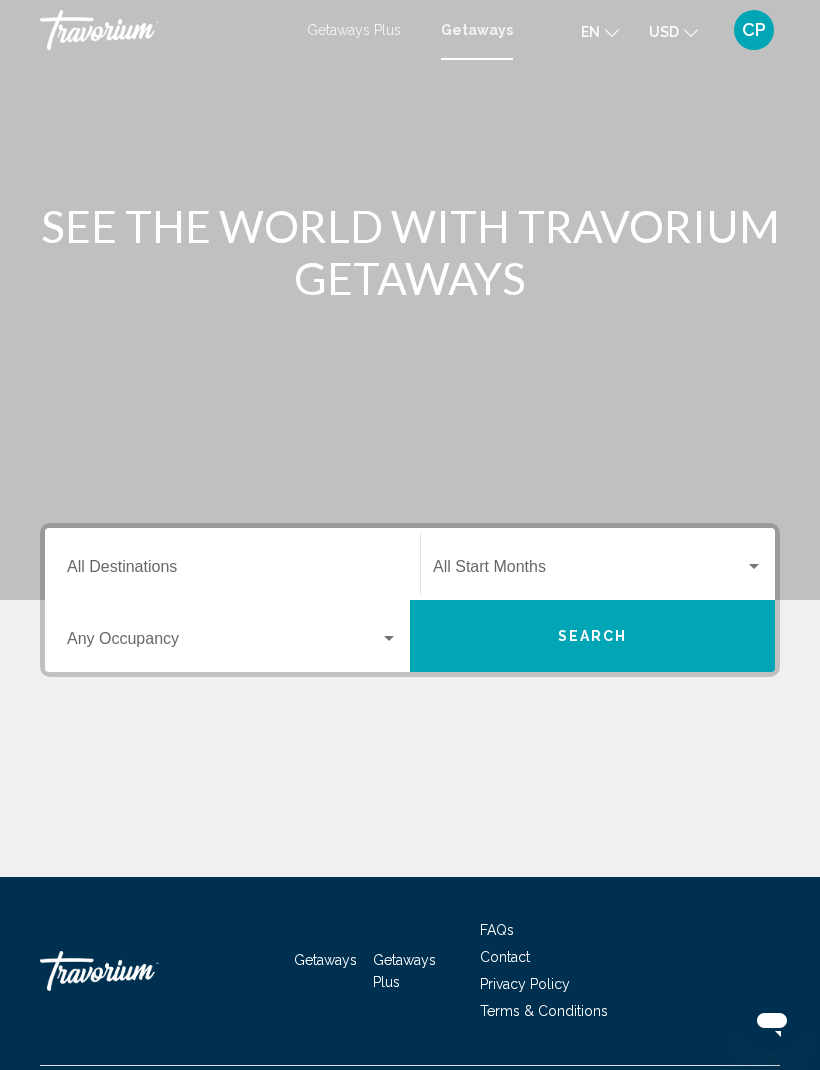 click on "Destination All Destinations" at bounding box center (232, 564) 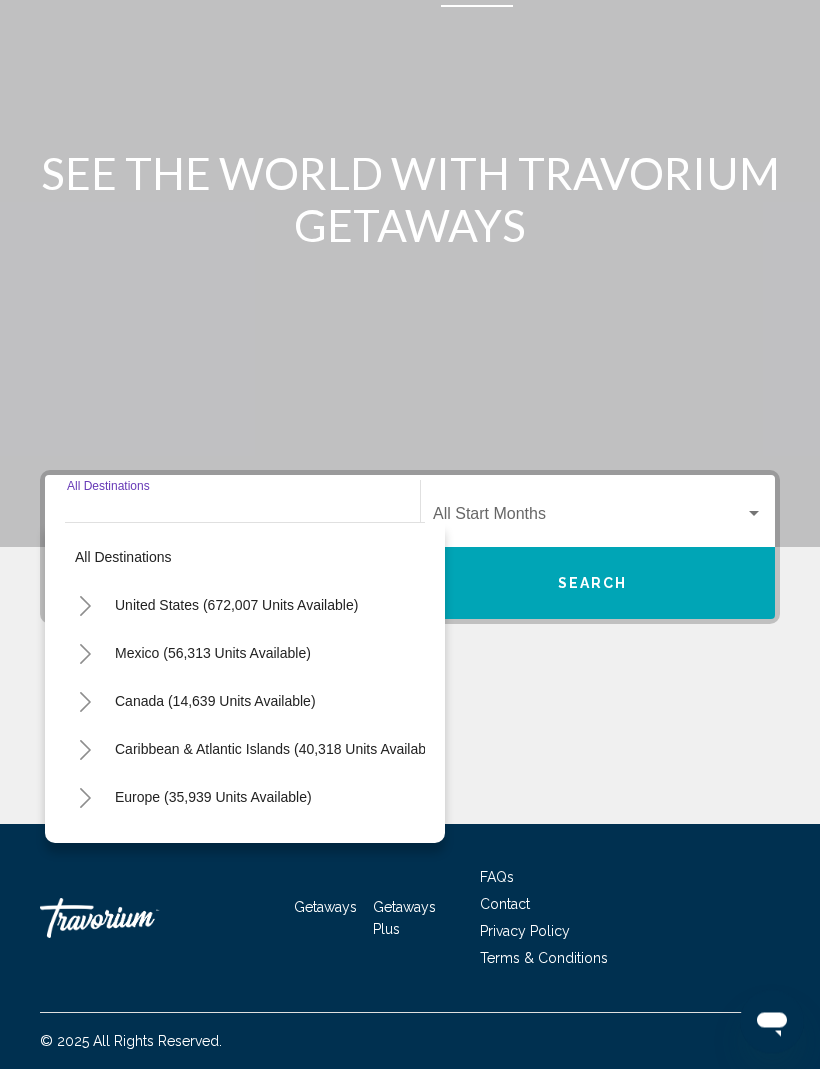 scroll, scrollTop: 66, scrollLeft: 0, axis: vertical 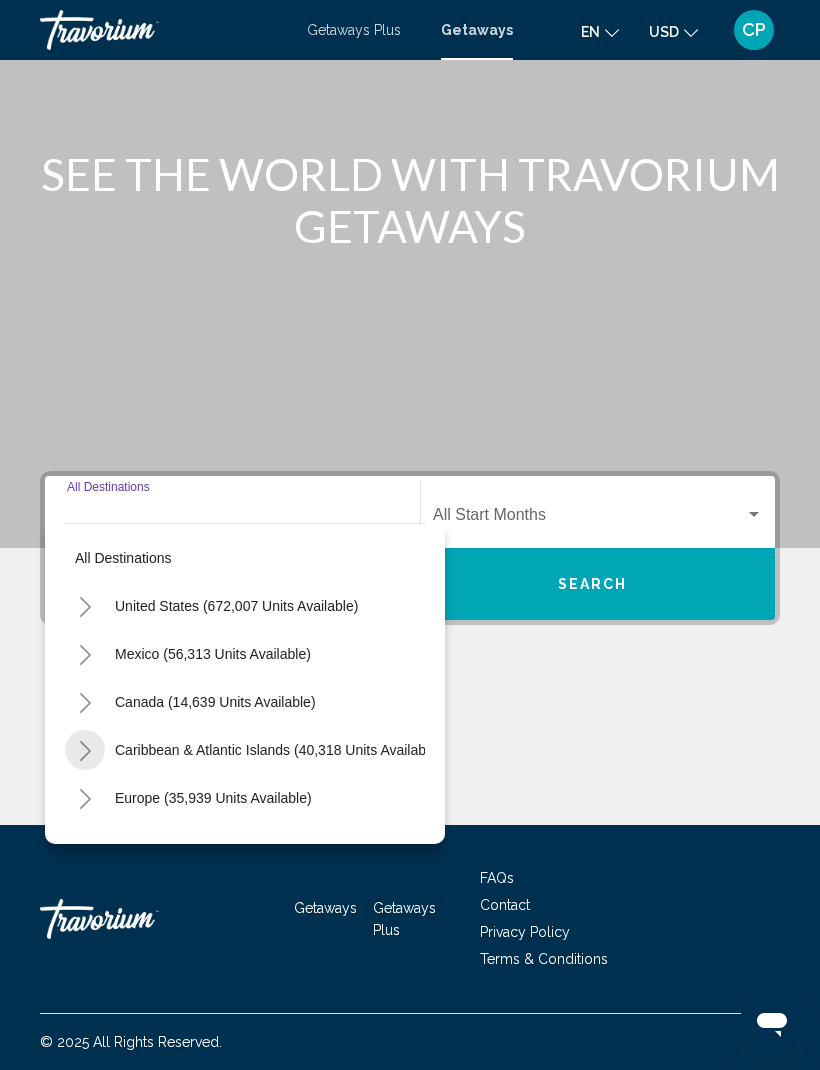 click 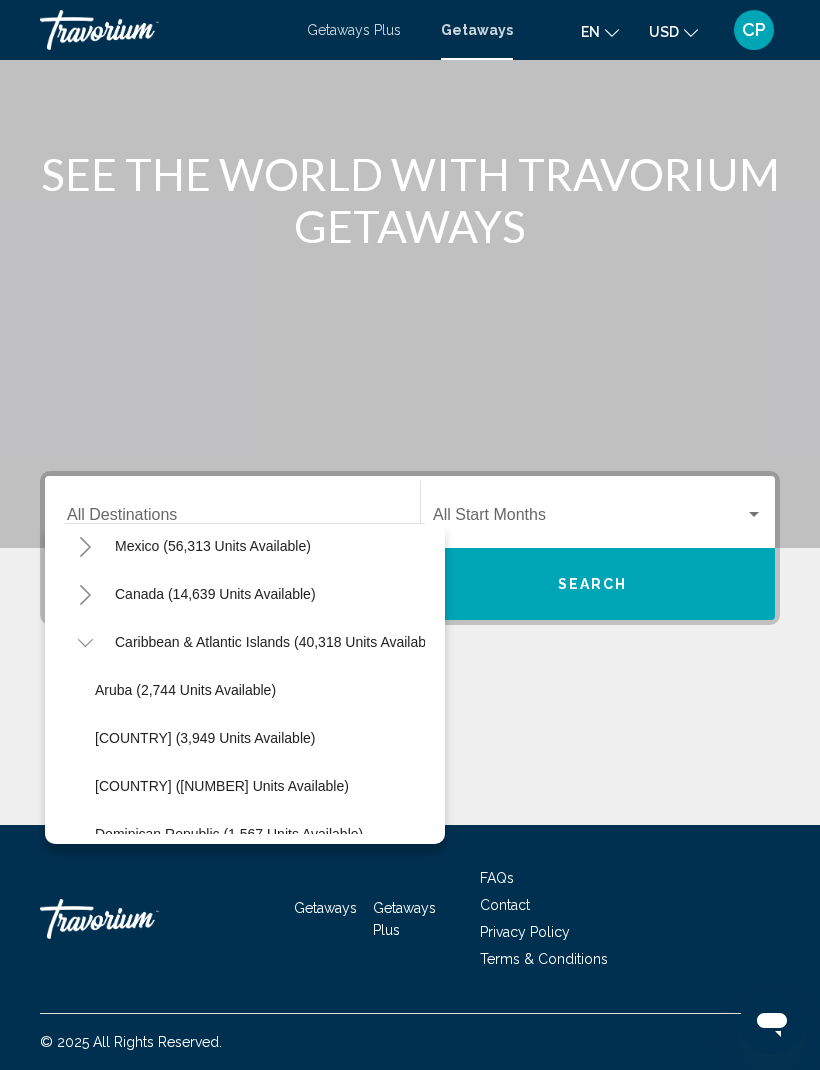 scroll, scrollTop: 108, scrollLeft: 0, axis: vertical 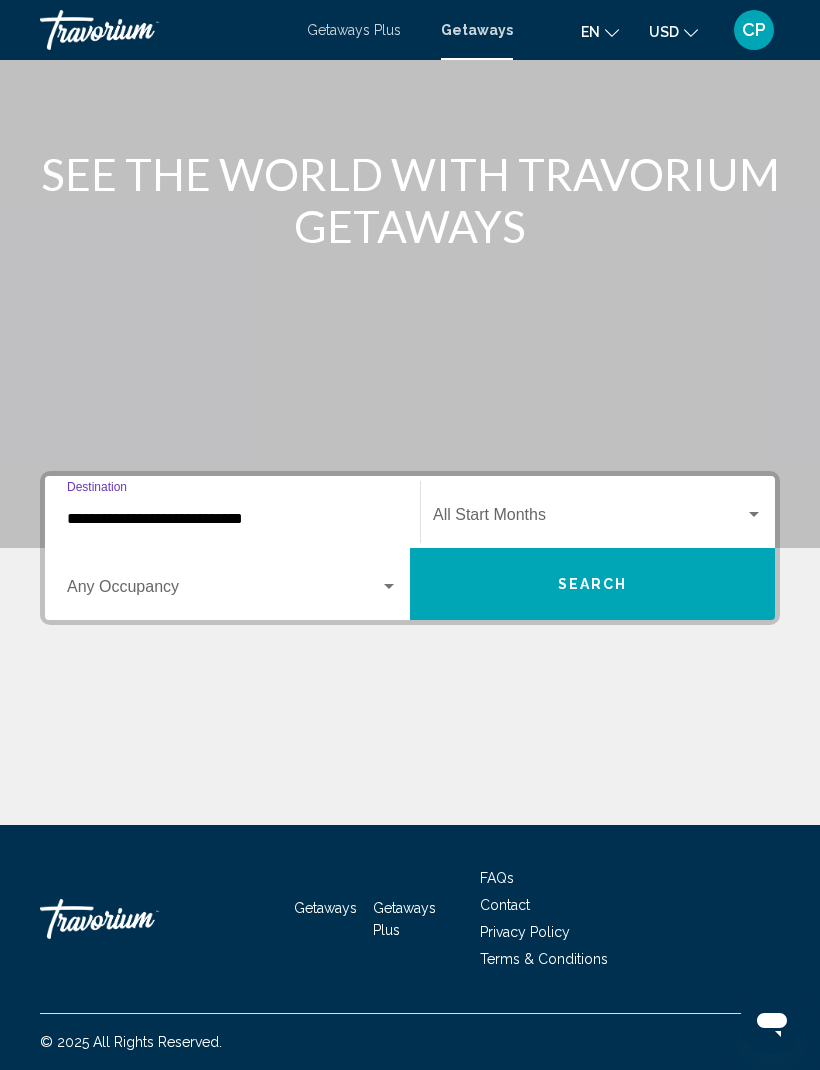 click at bounding box center (589, 519) 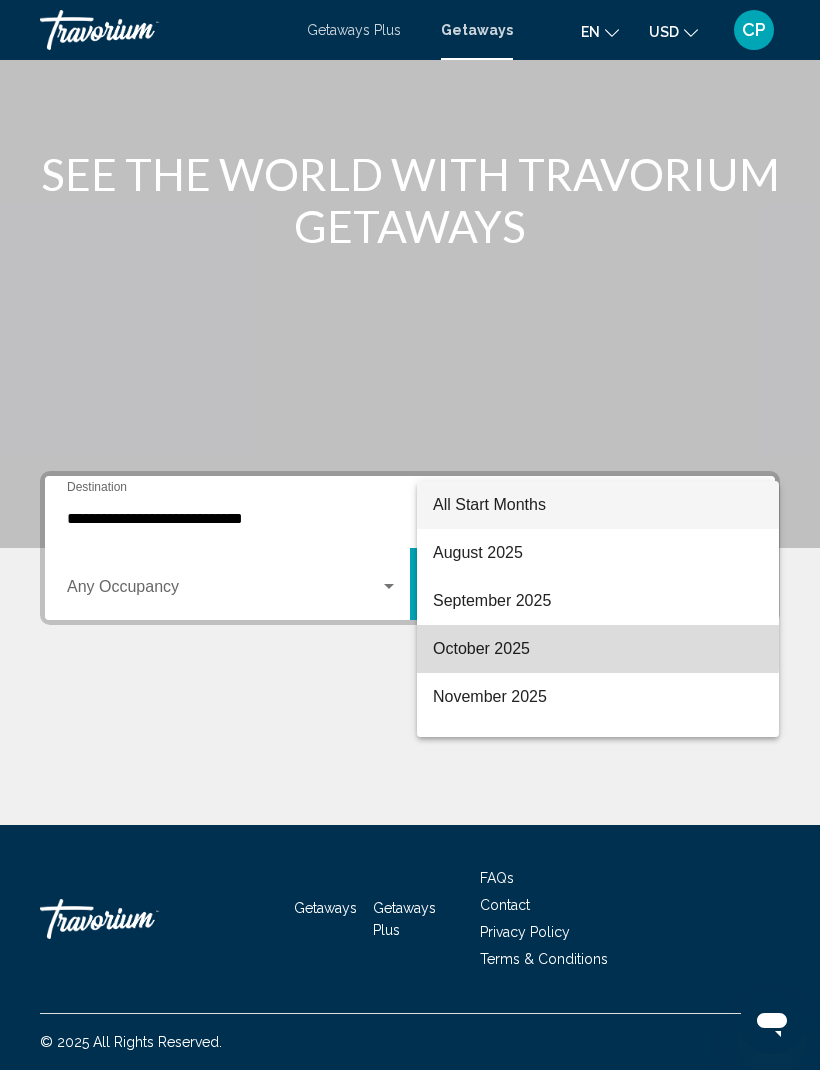 click on "October 2025" at bounding box center (598, 649) 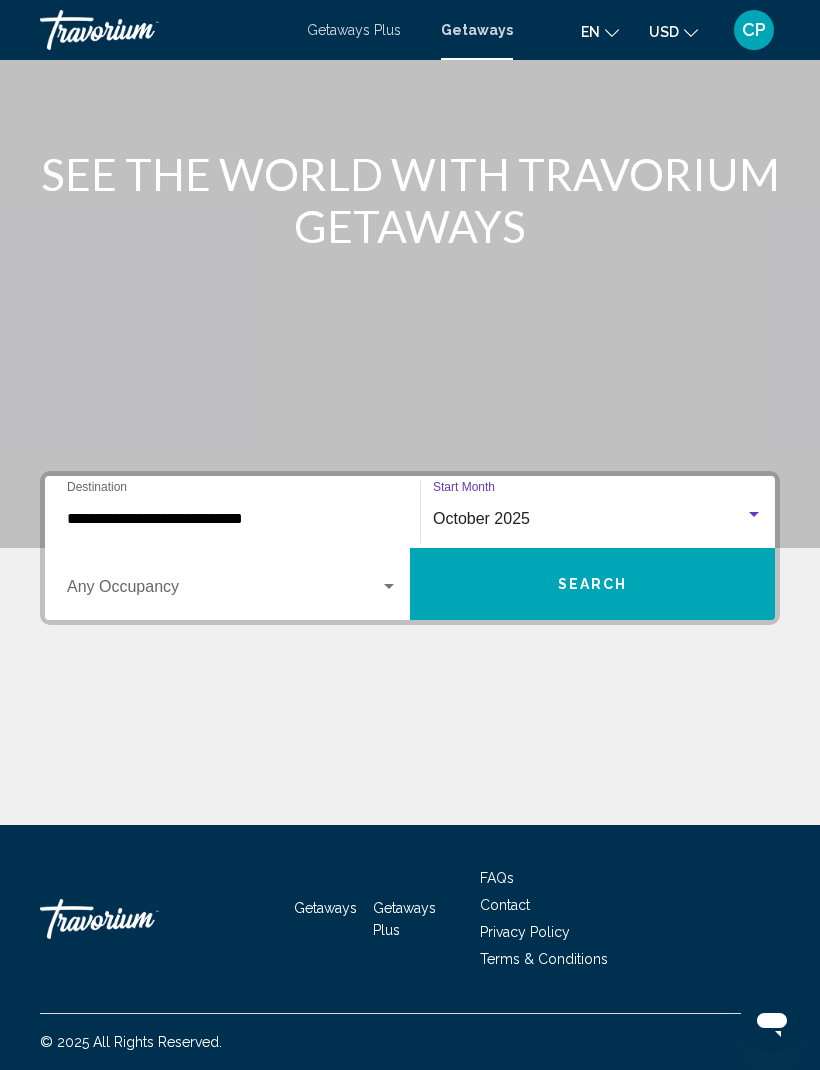 click on "Search" at bounding box center [592, 584] 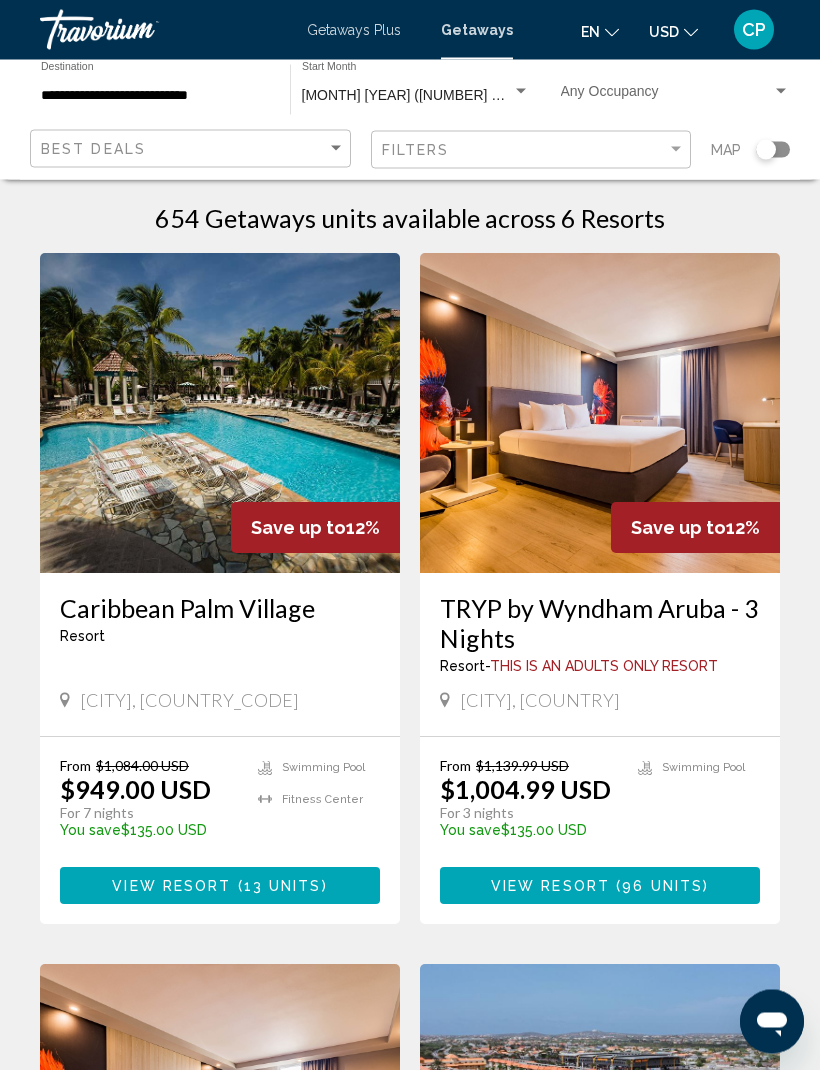 scroll, scrollTop: 0, scrollLeft: 0, axis: both 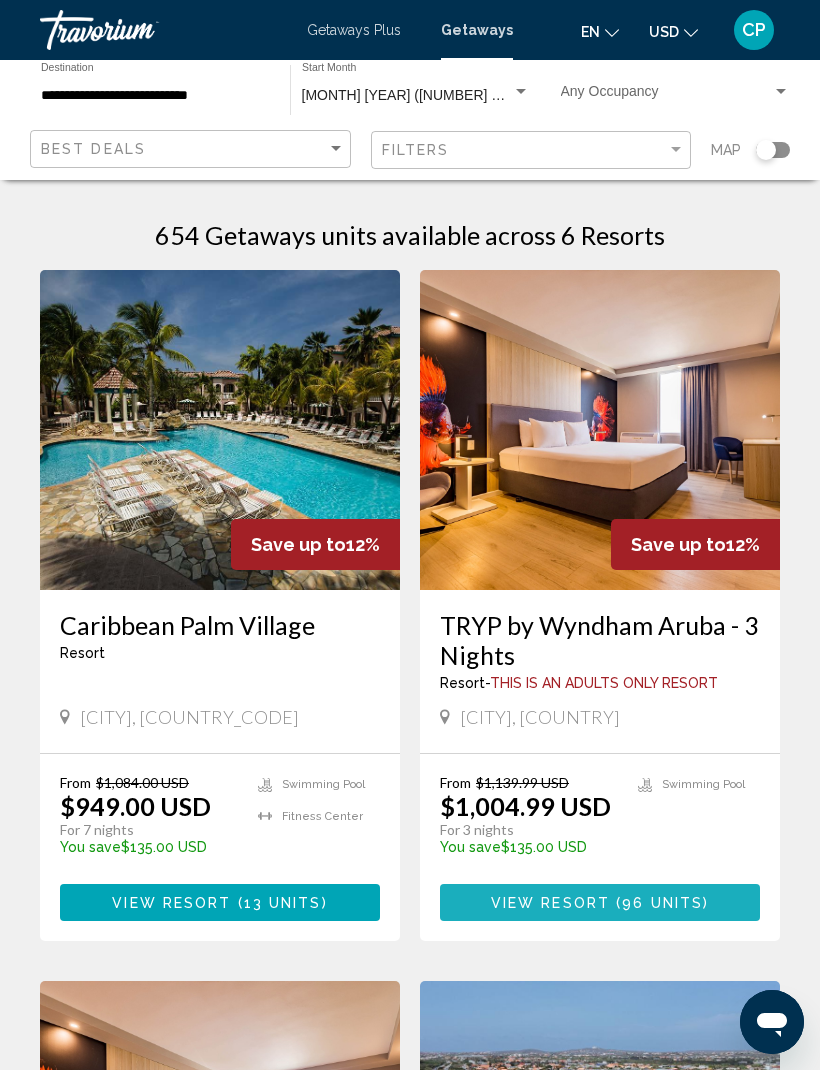 click on "96 units" at bounding box center [662, 903] 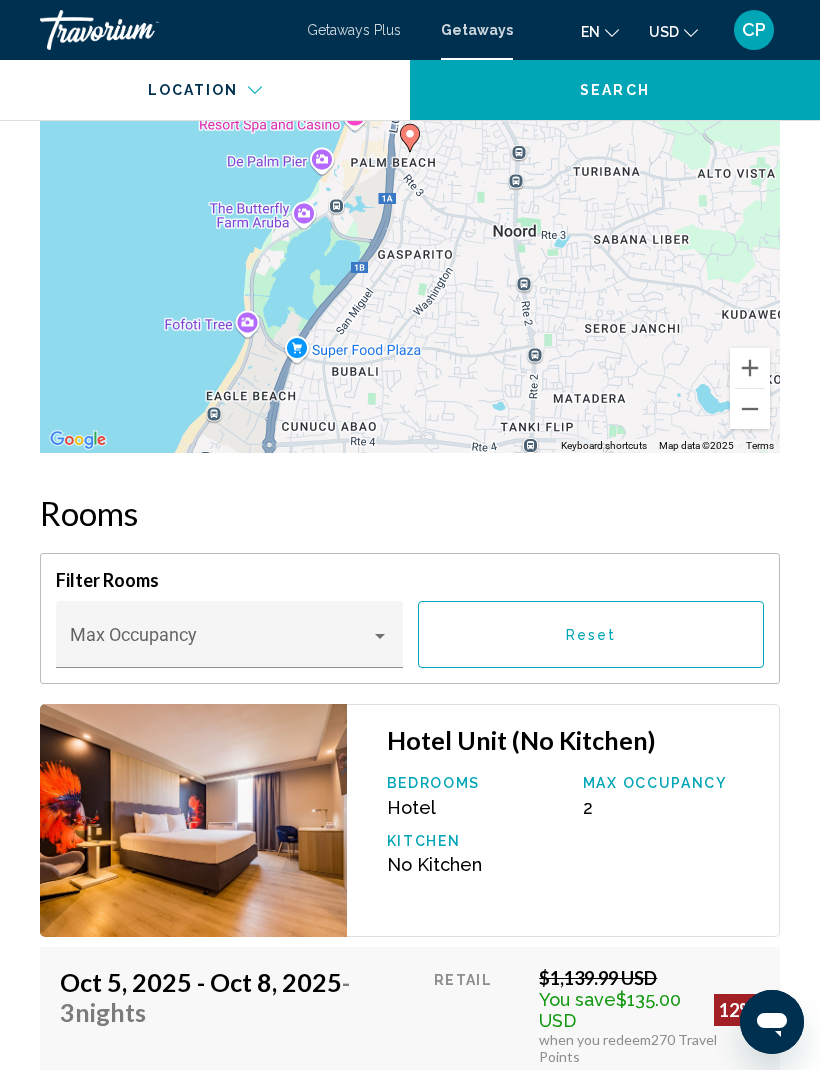 scroll, scrollTop: 2964, scrollLeft: 0, axis: vertical 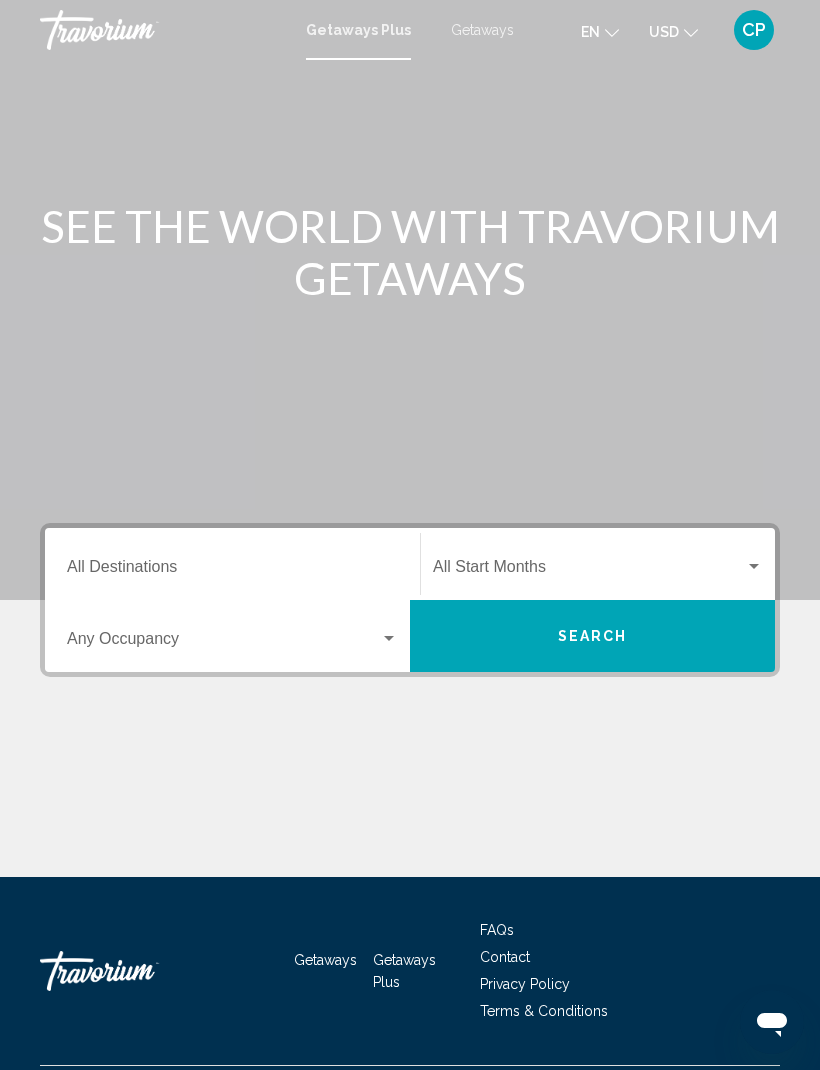 click at bounding box center [223, 643] 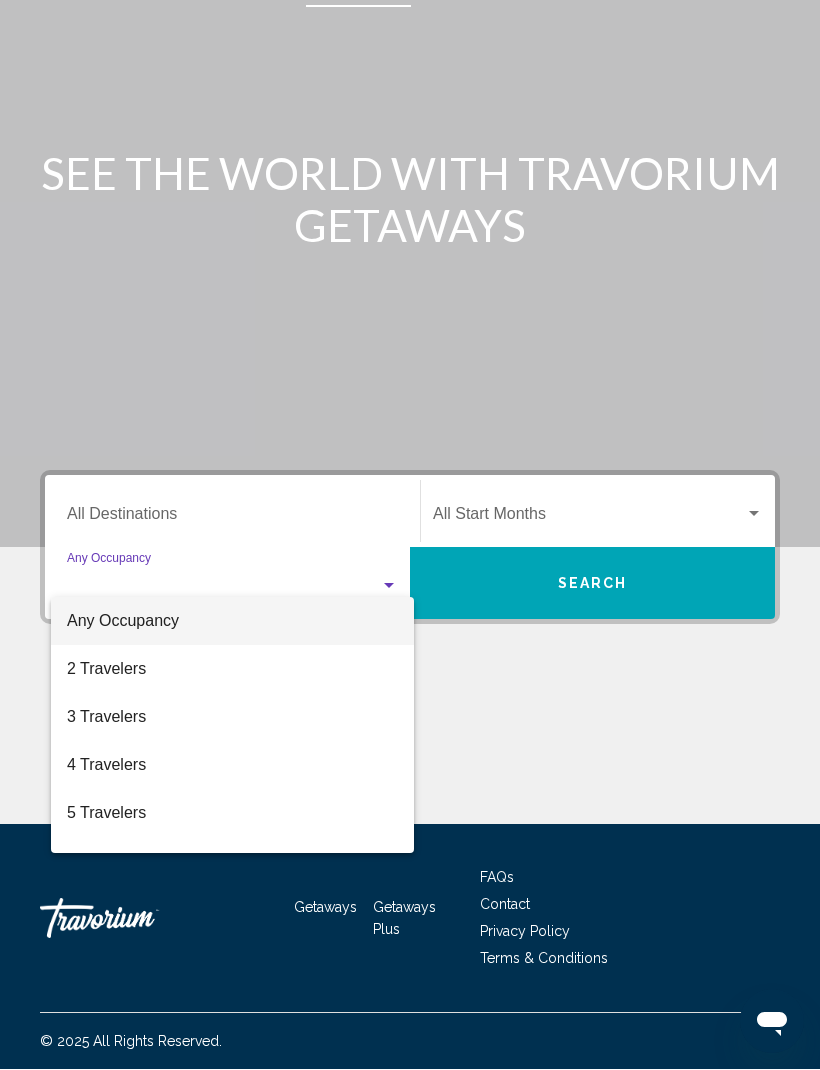 scroll, scrollTop: 66, scrollLeft: 0, axis: vertical 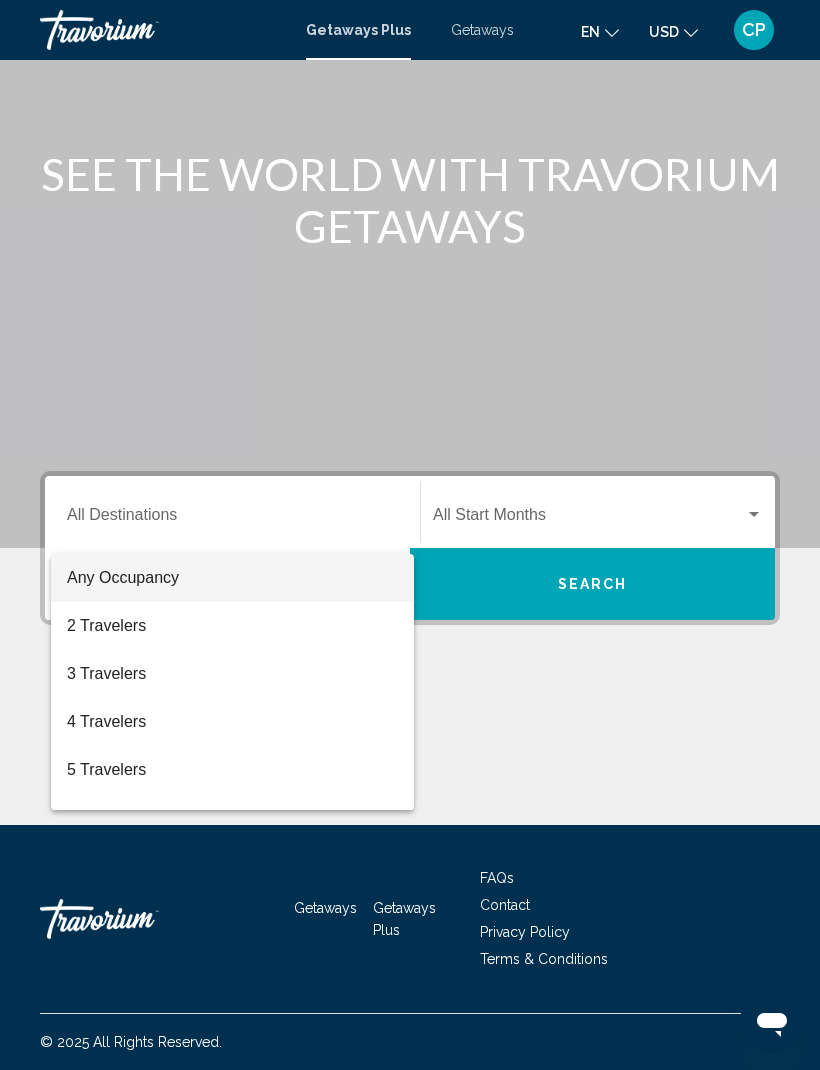click at bounding box center [410, 535] 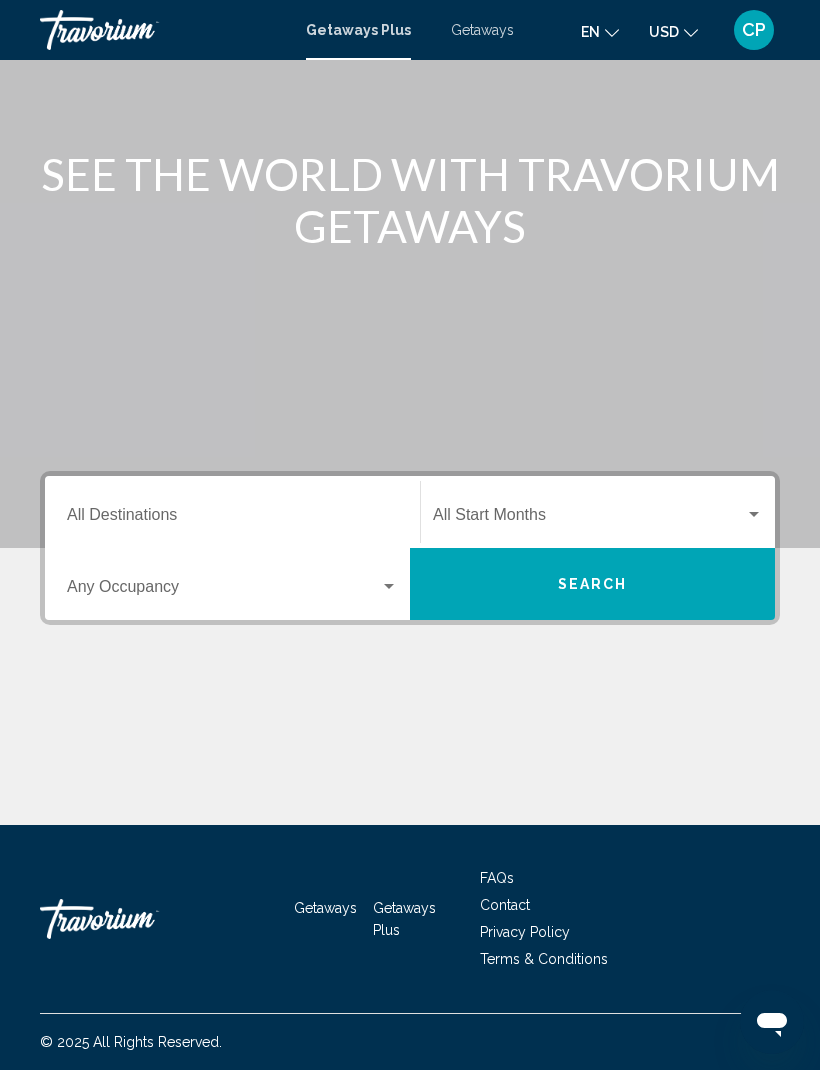 click on "Destination All Destinations" at bounding box center (232, 519) 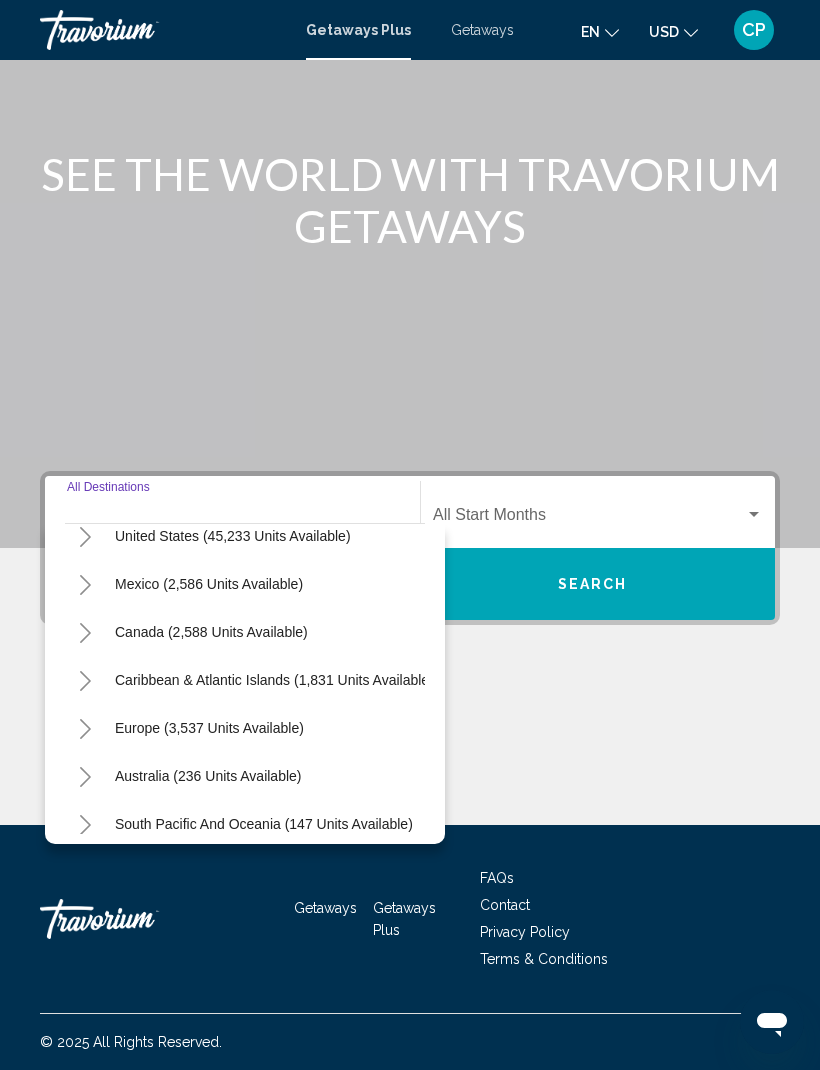 scroll, scrollTop: 66, scrollLeft: 0, axis: vertical 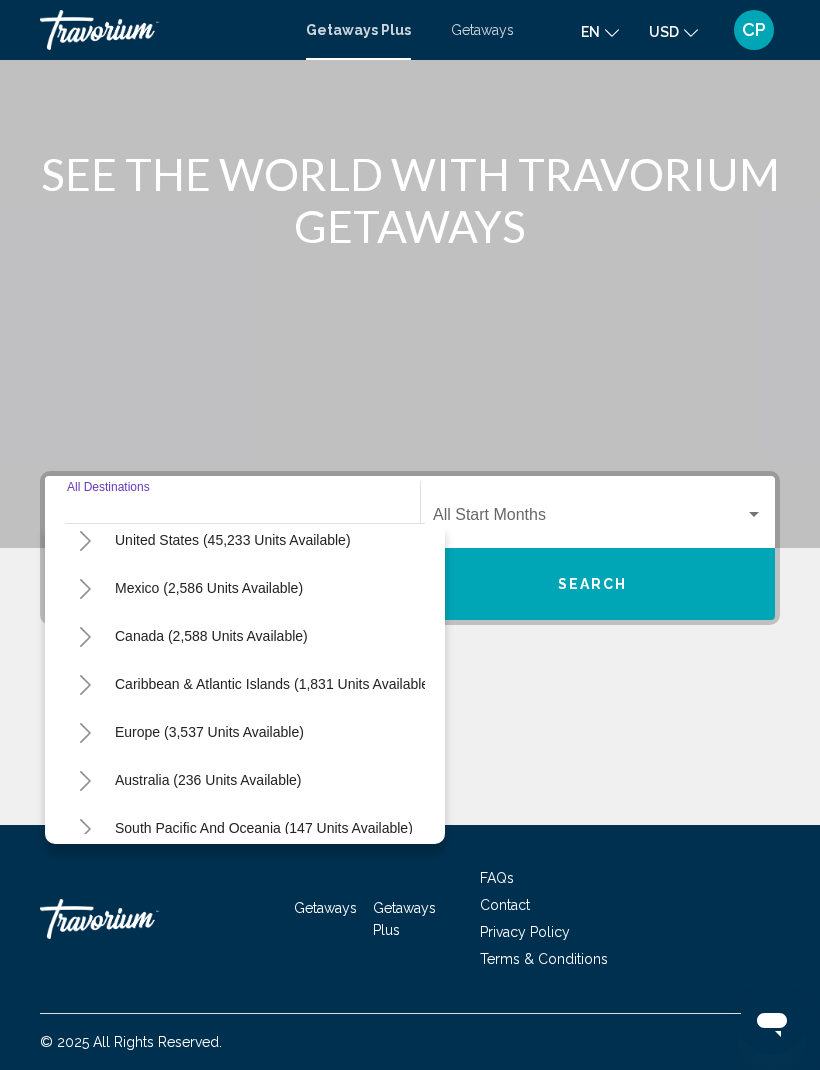 click 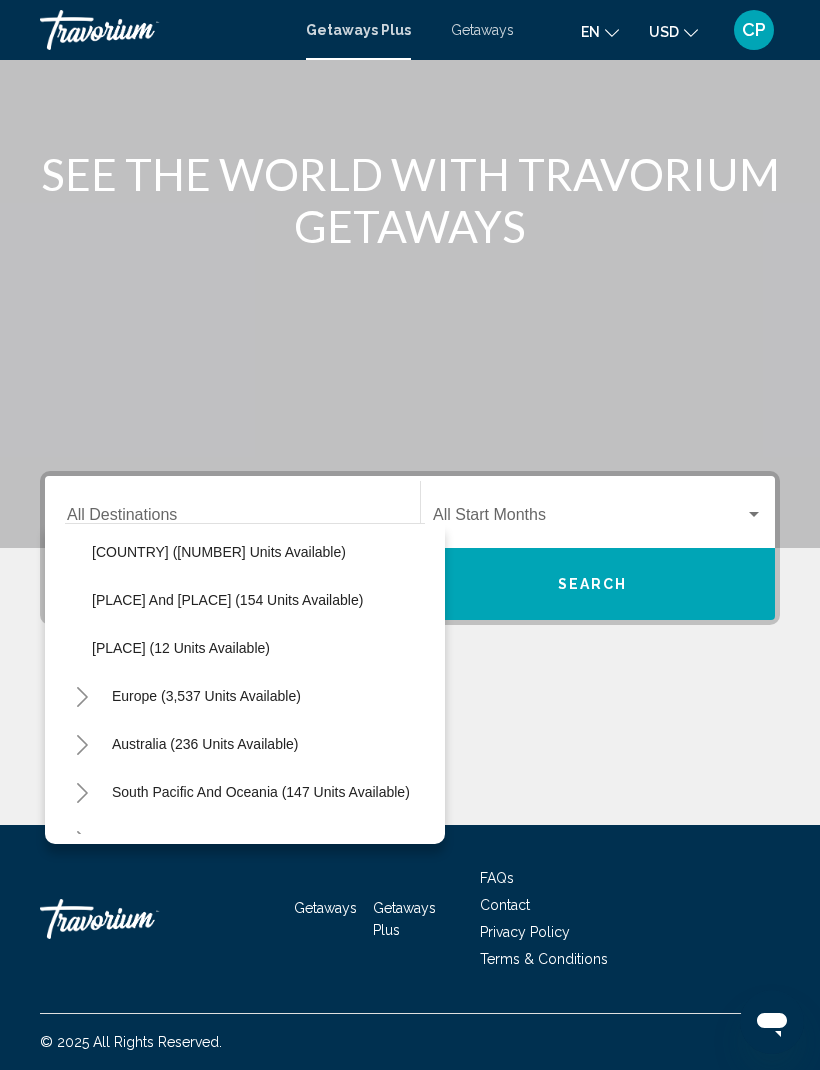 scroll, scrollTop: 495, scrollLeft: 4, axis: both 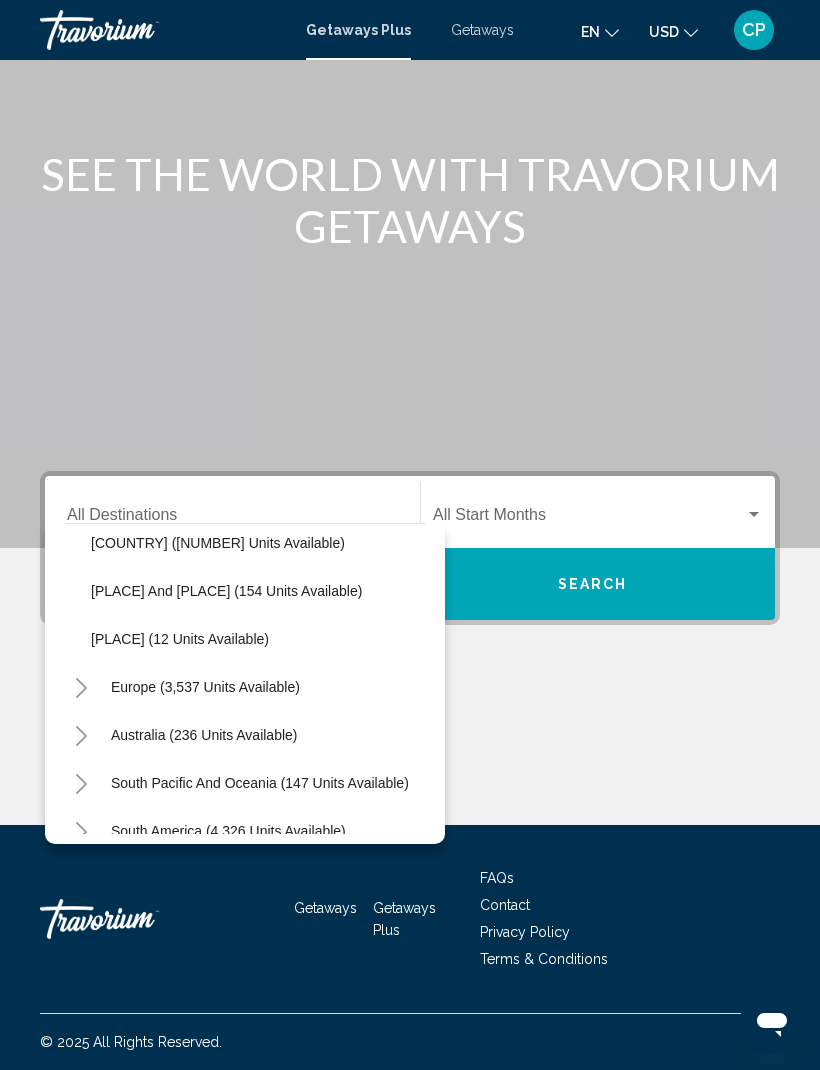 click on "Virgin Islands (12 units available)" 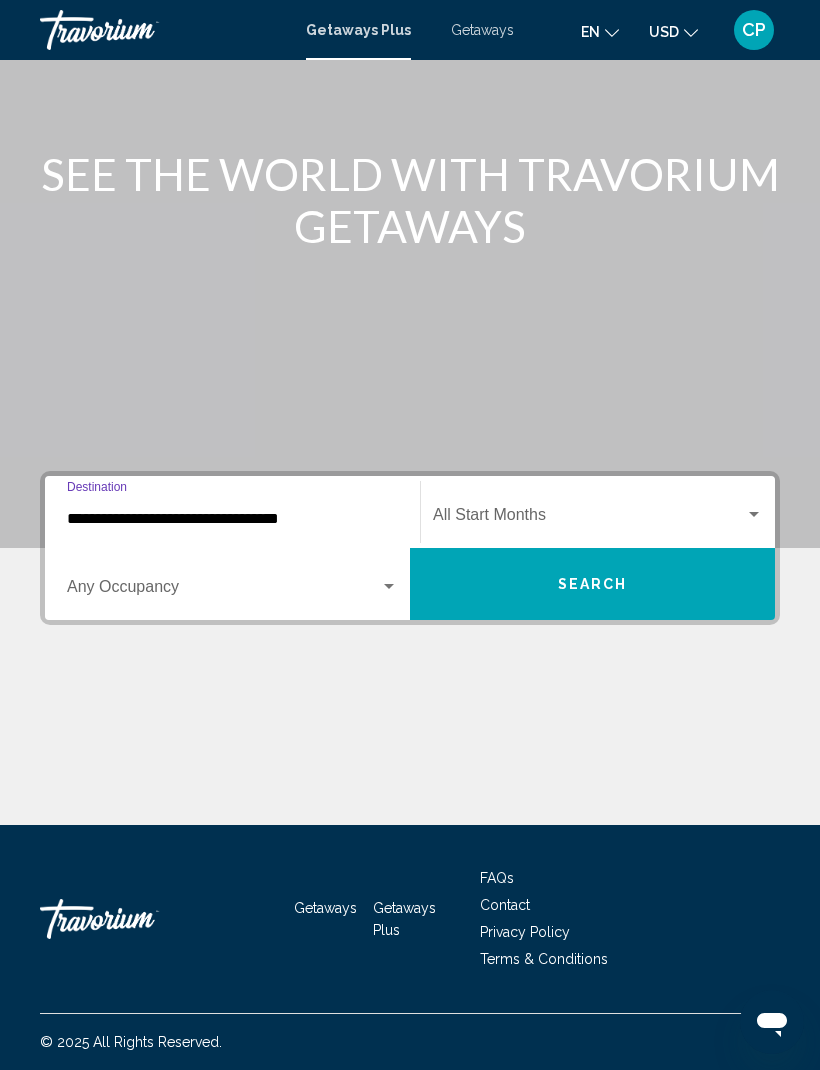click at bounding box center [589, 519] 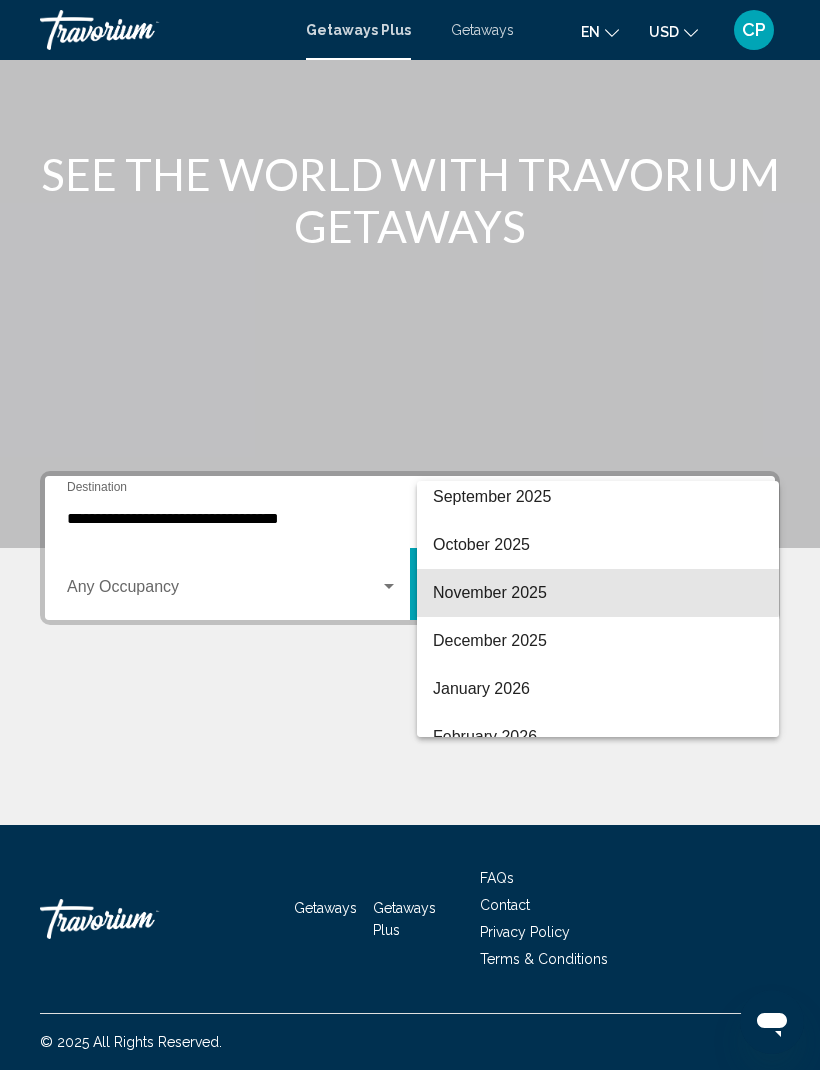 scroll, scrollTop: 112, scrollLeft: 0, axis: vertical 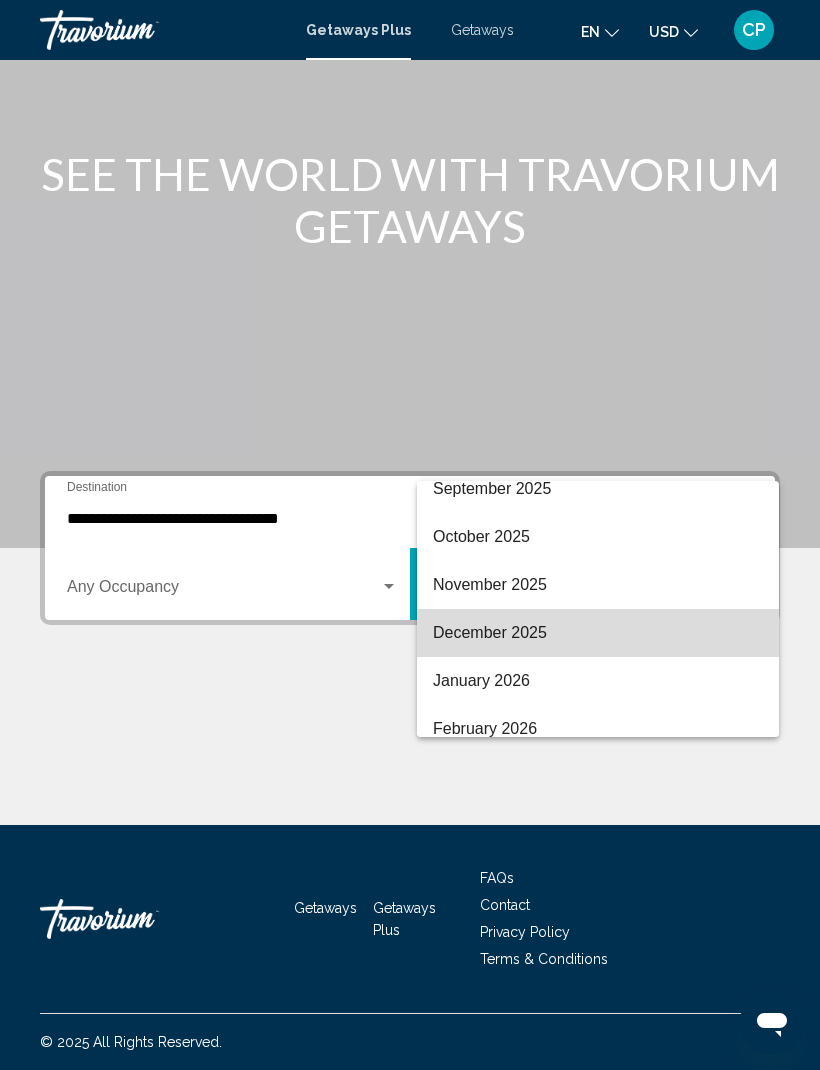 click on "December 2025" at bounding box center [598, 633] 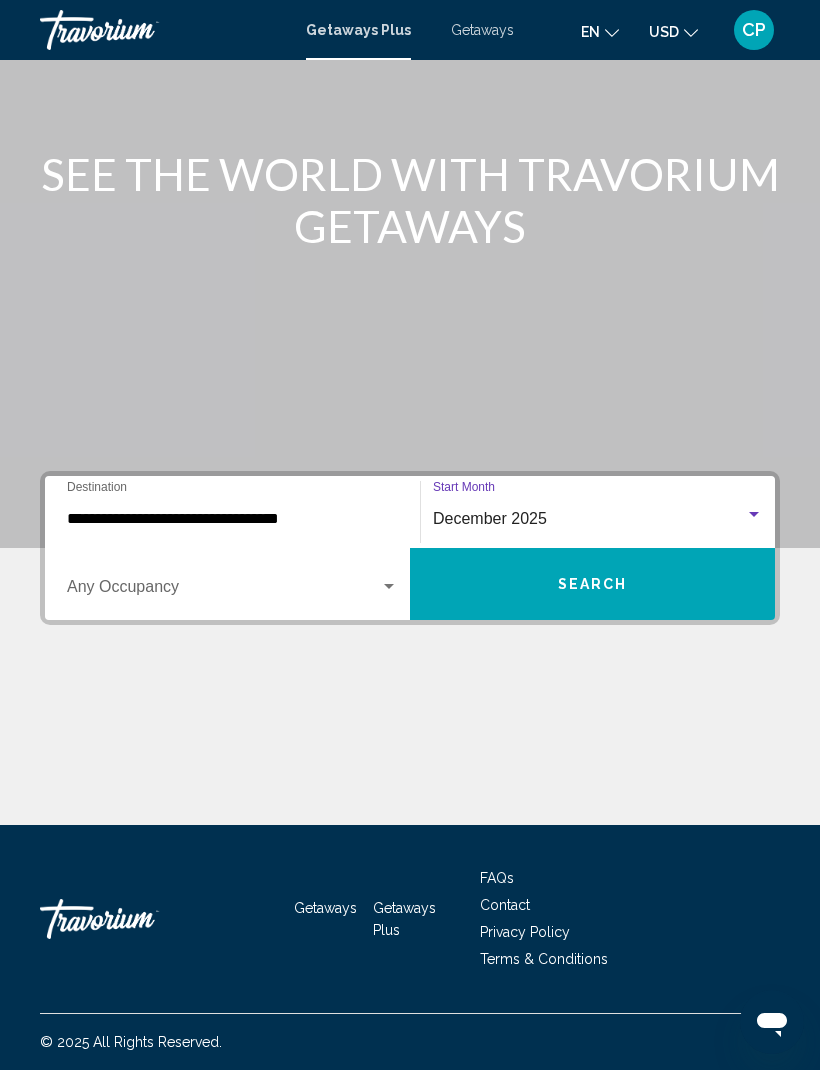 click on "Search" at bounding box center [593, 585] 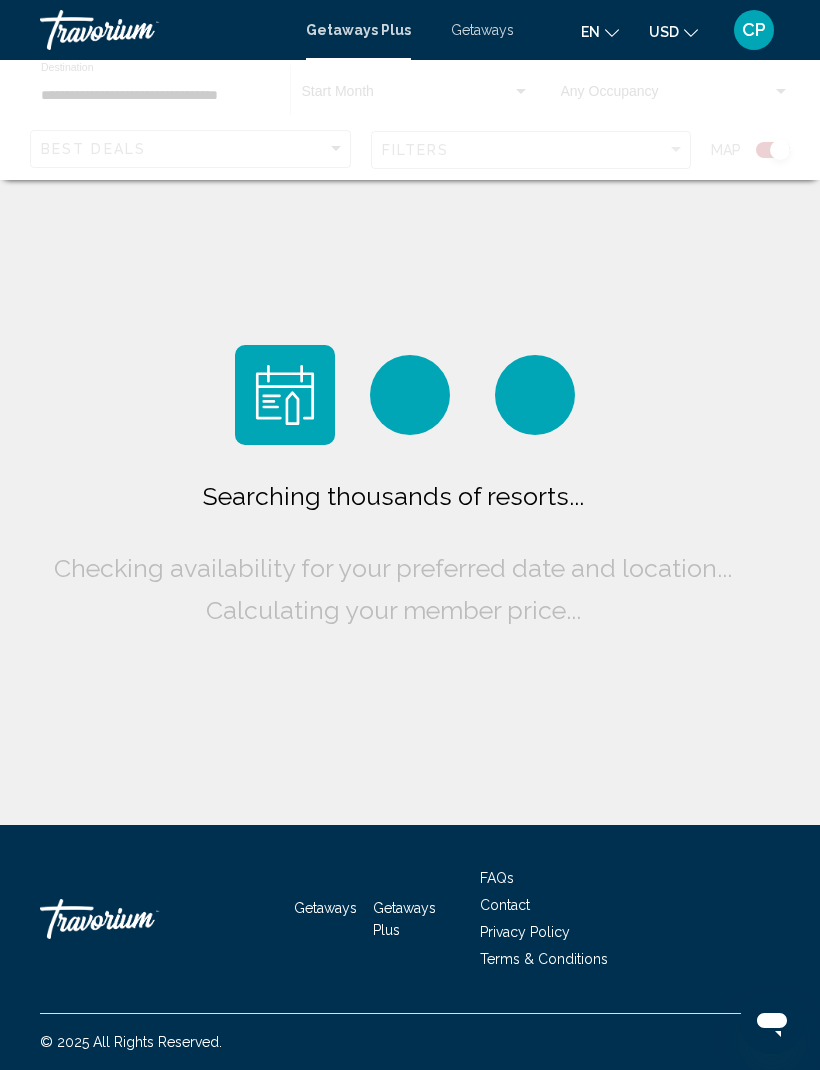 scroll, scrollTop: 0, scrollLeft: 0, axis: both 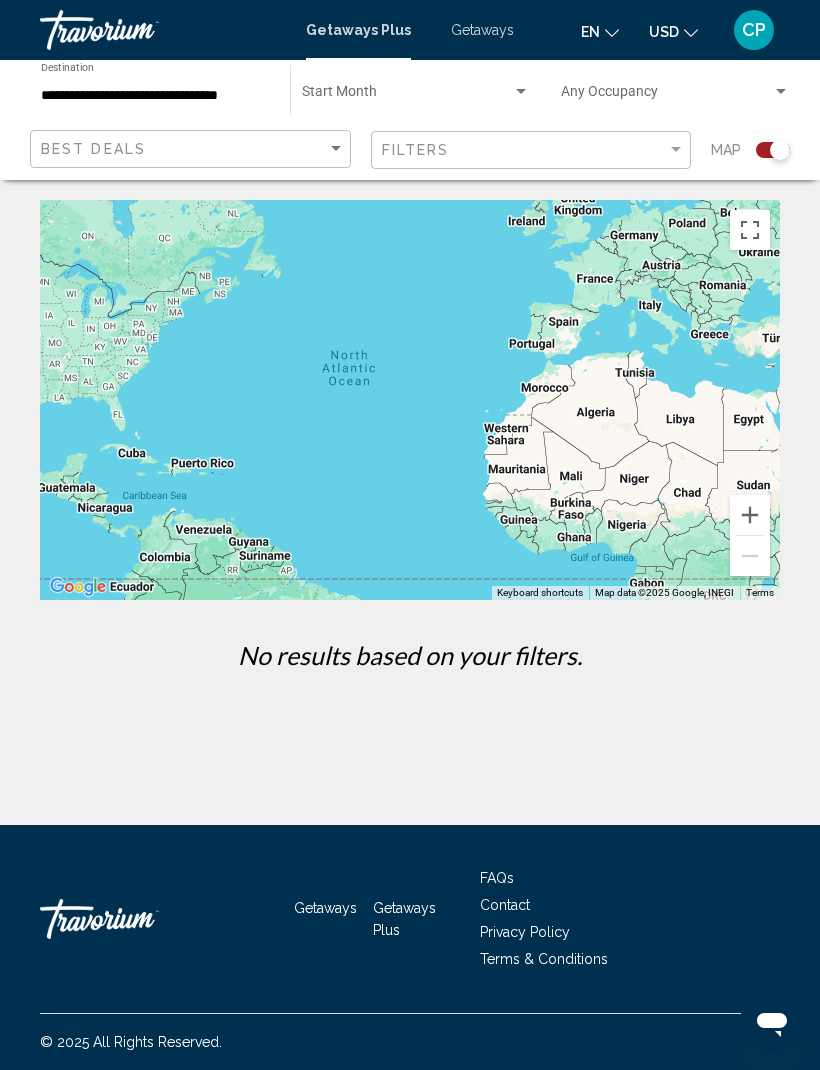 click on "Getaways" at bounding box center (482, 30) 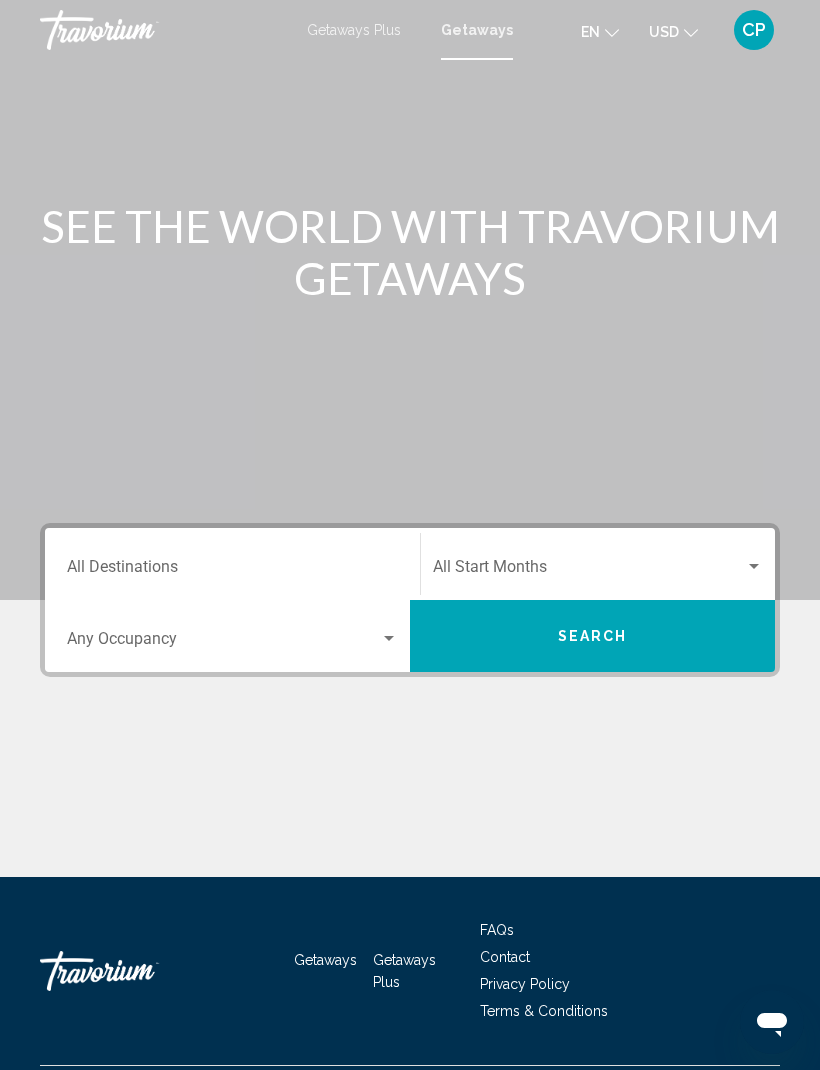 click on "Destination All Destinations" at bounding box center [232, 571] 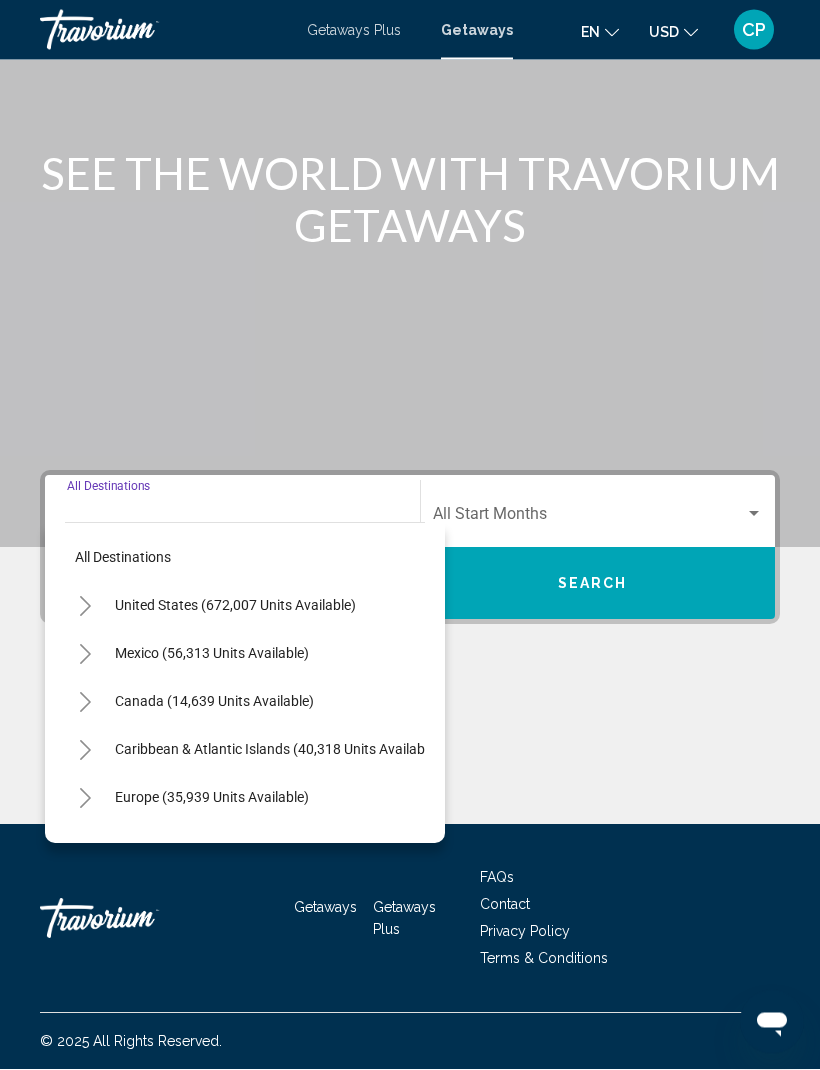 scroll, scrollTop: 66, scrollLeft: 0, axis: vertical 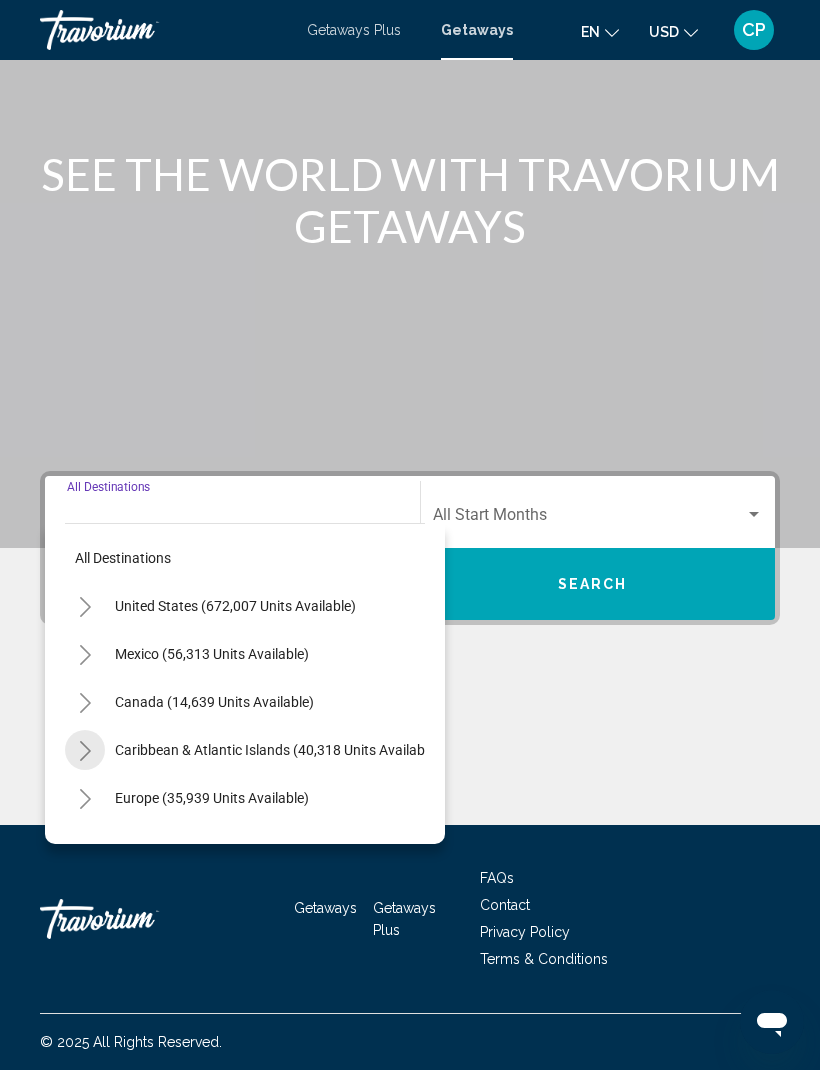click 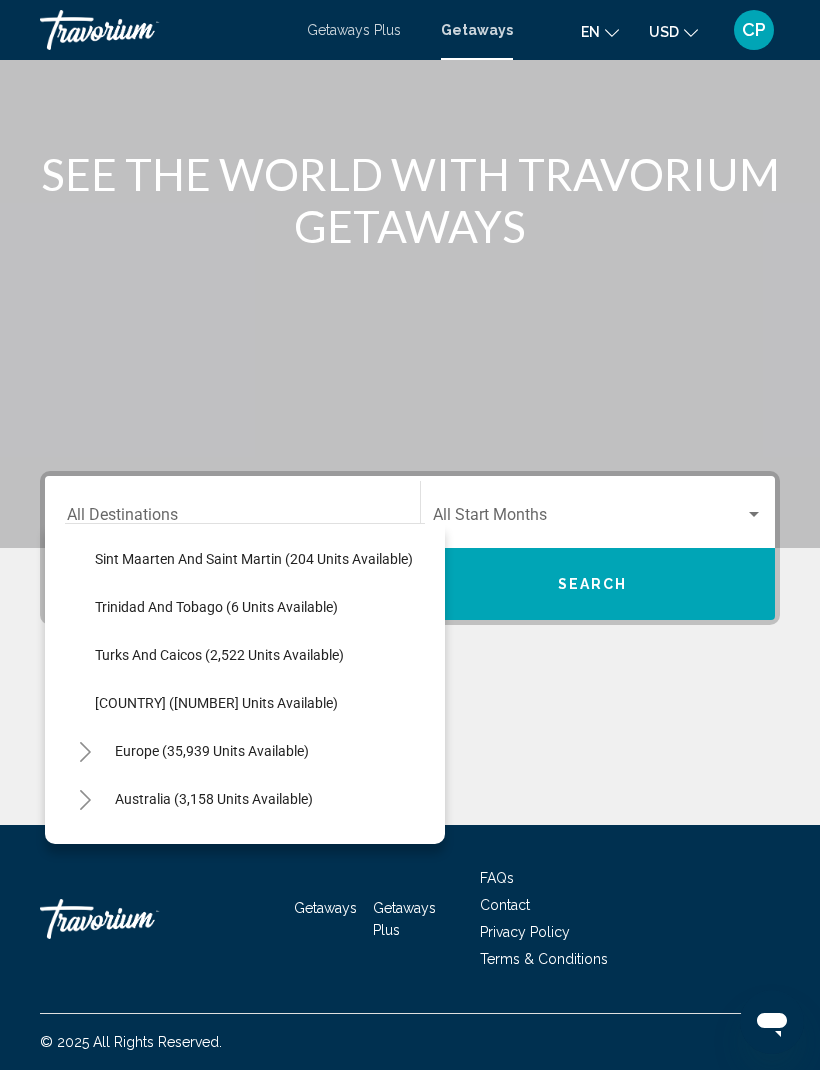 scroll, scrollTop: 672, scrollLeft: 0, axis: vertical 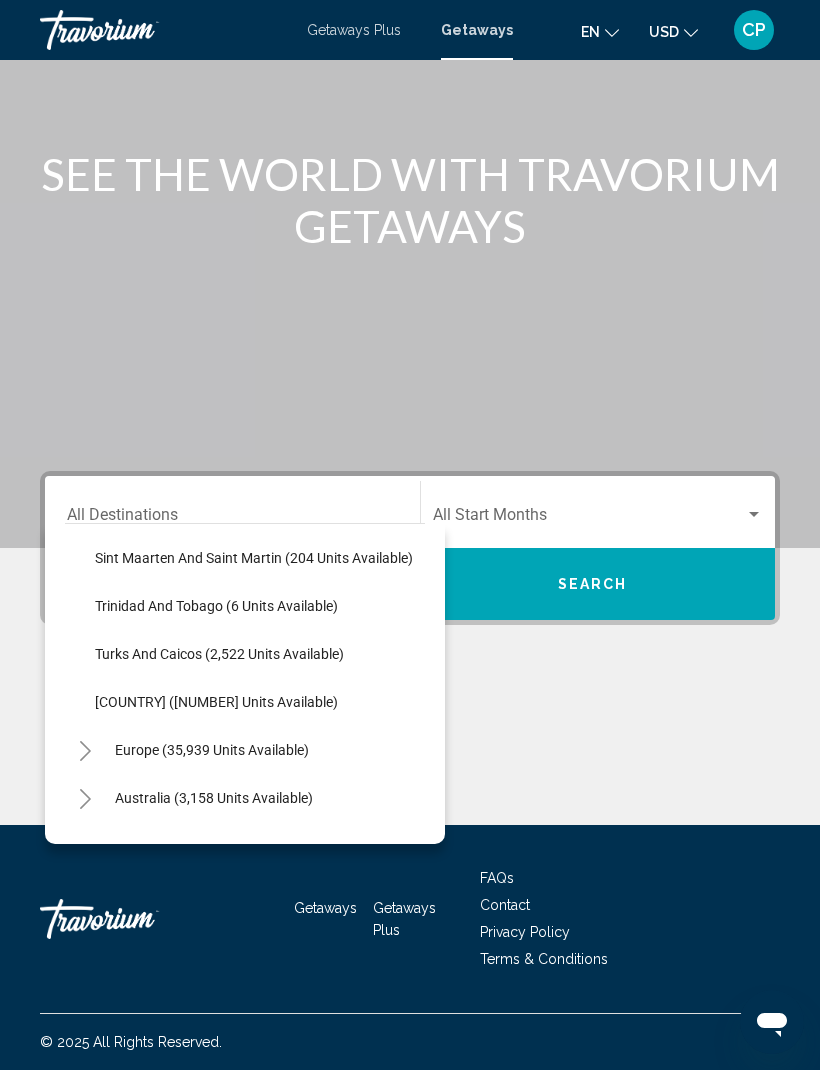 click on "Virgin Islands (14 units available)" 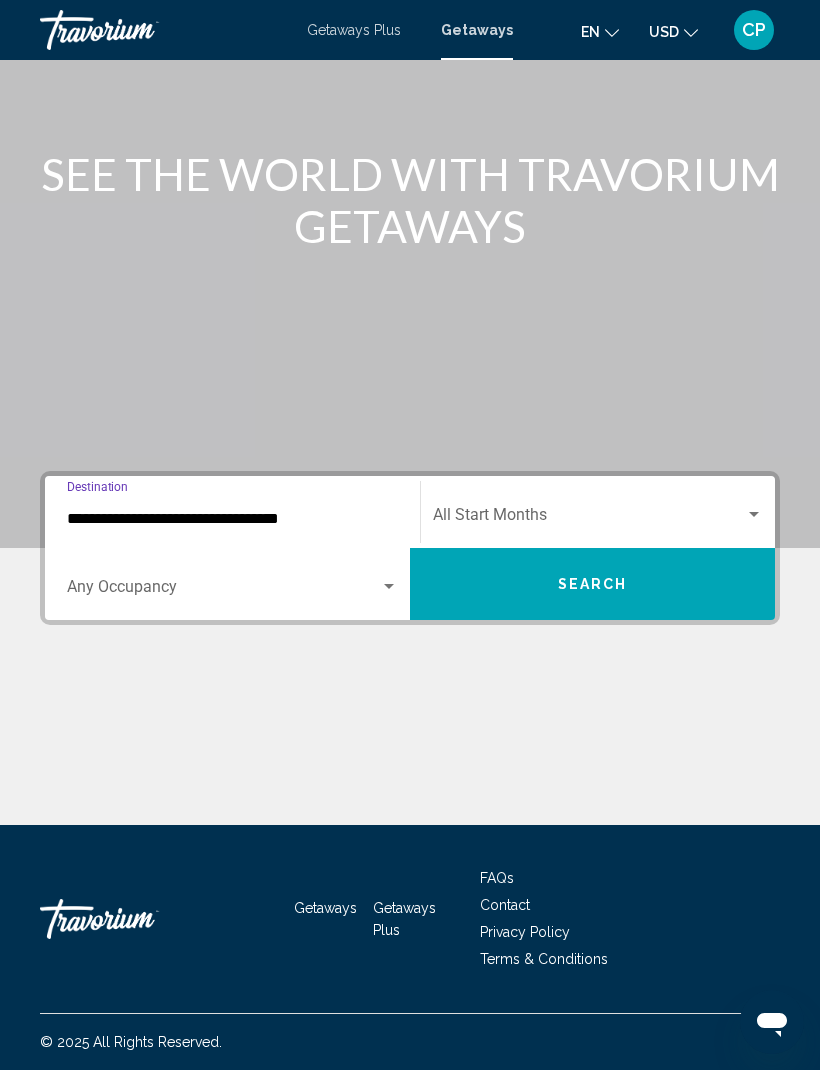 click at bounding box center (589, 519) 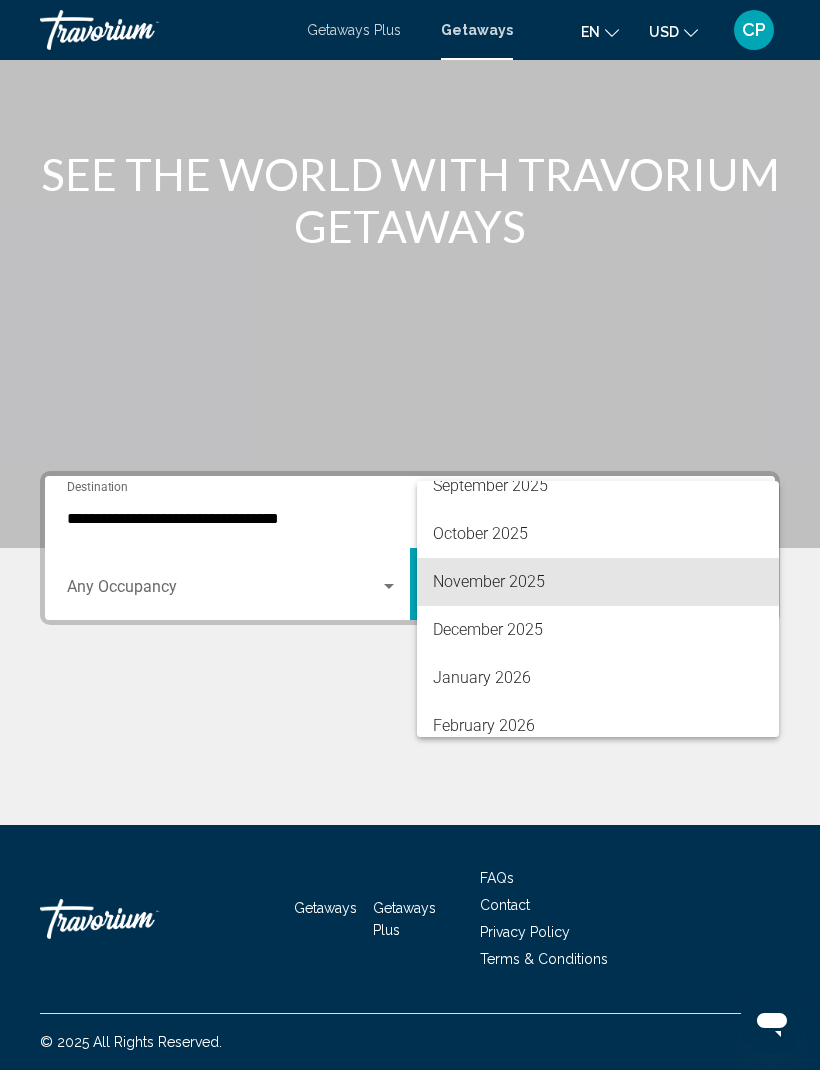 scroll, scrollTop: 119, scrollLeft: 0, axis: vertical 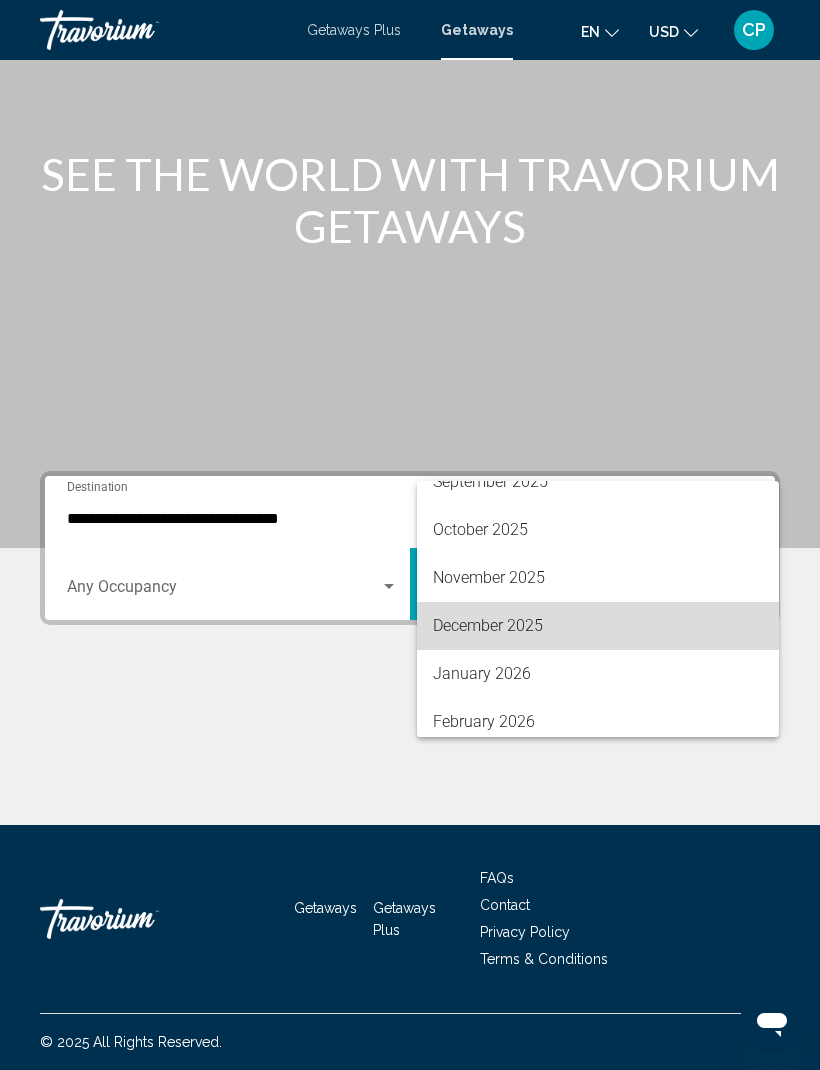 click on "December 2025" at bounding box center [598, 626] 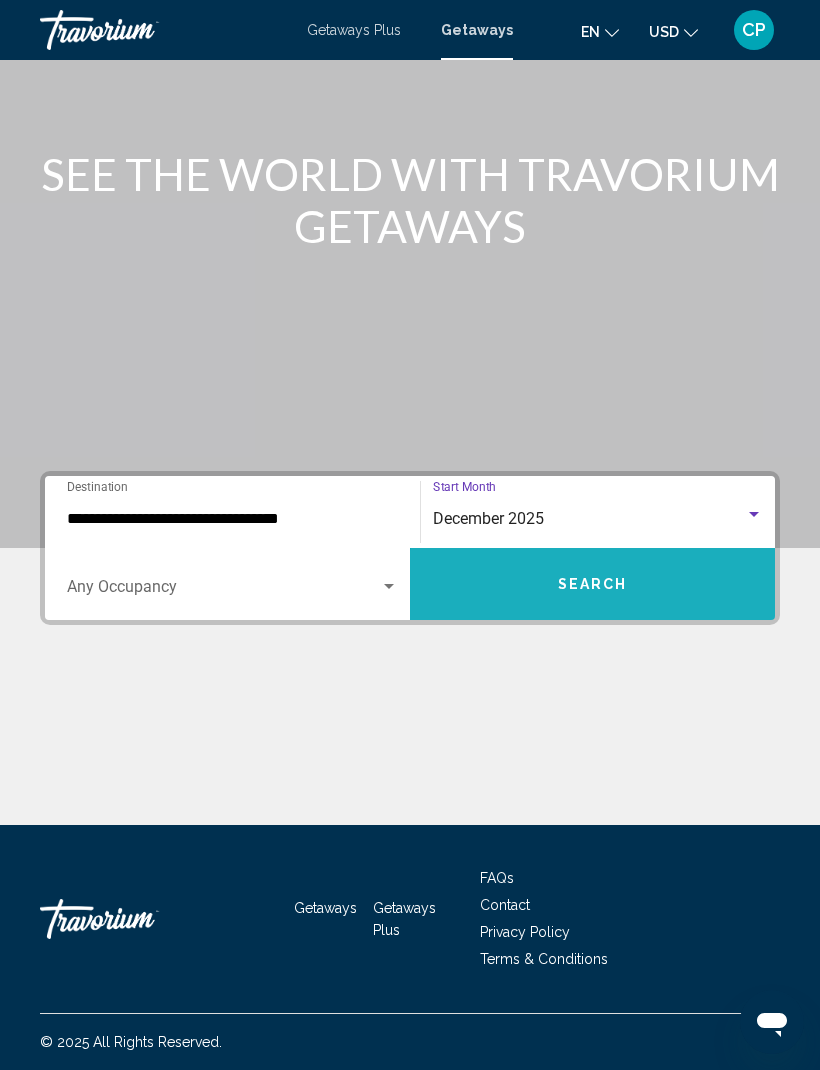 click on "Search" at bounding box center [593, 585] 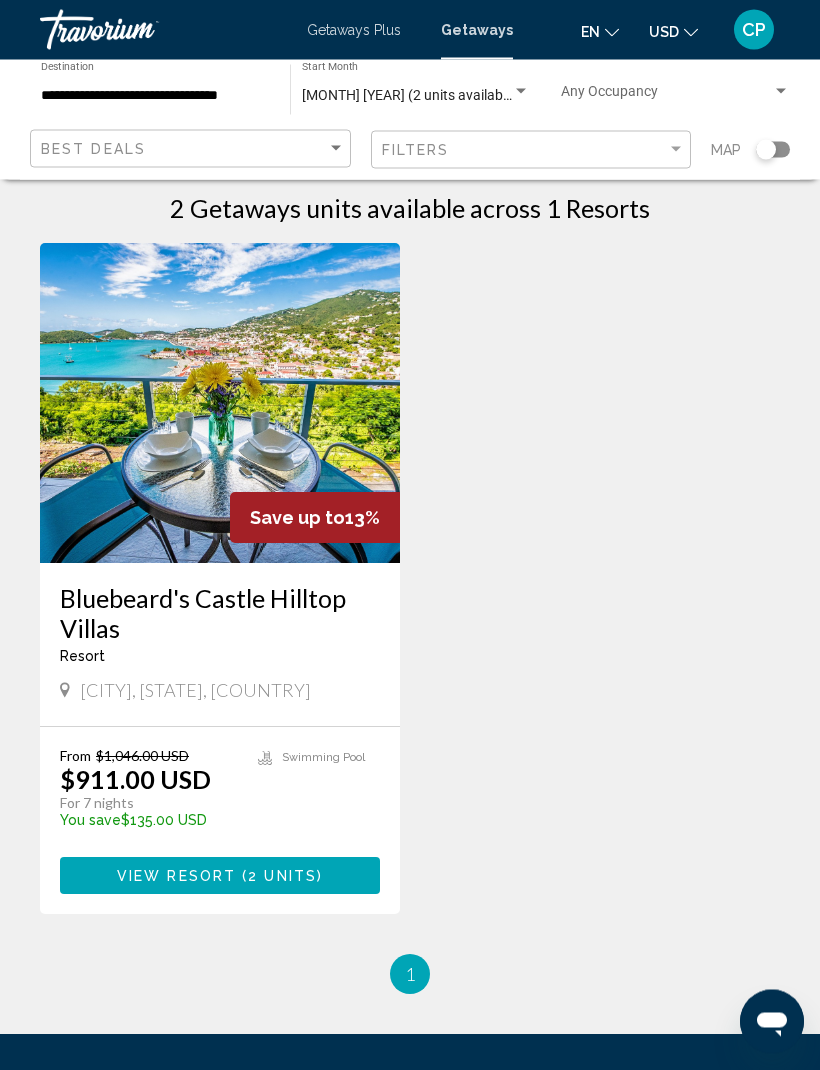 scroll, scrollTop: 9, scrollLeft: 0, axis: vertical 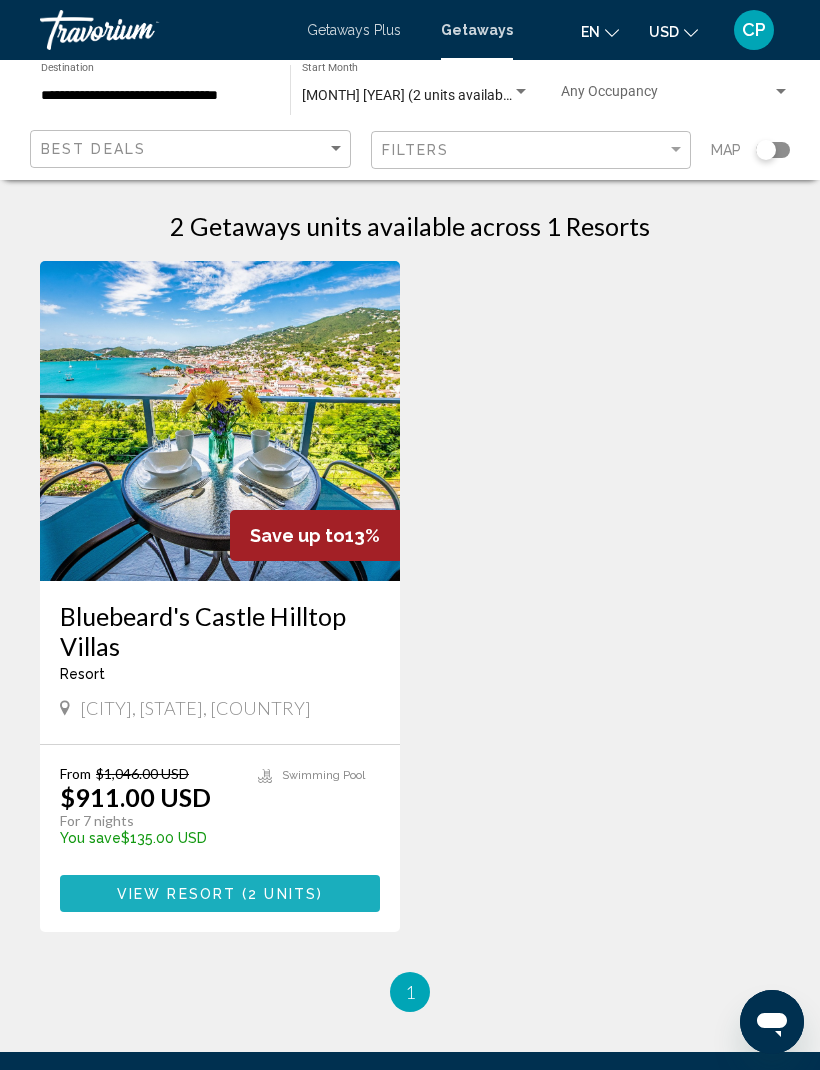 click on "View Resort    ( 2 units )" at bounding box center [220, 893] 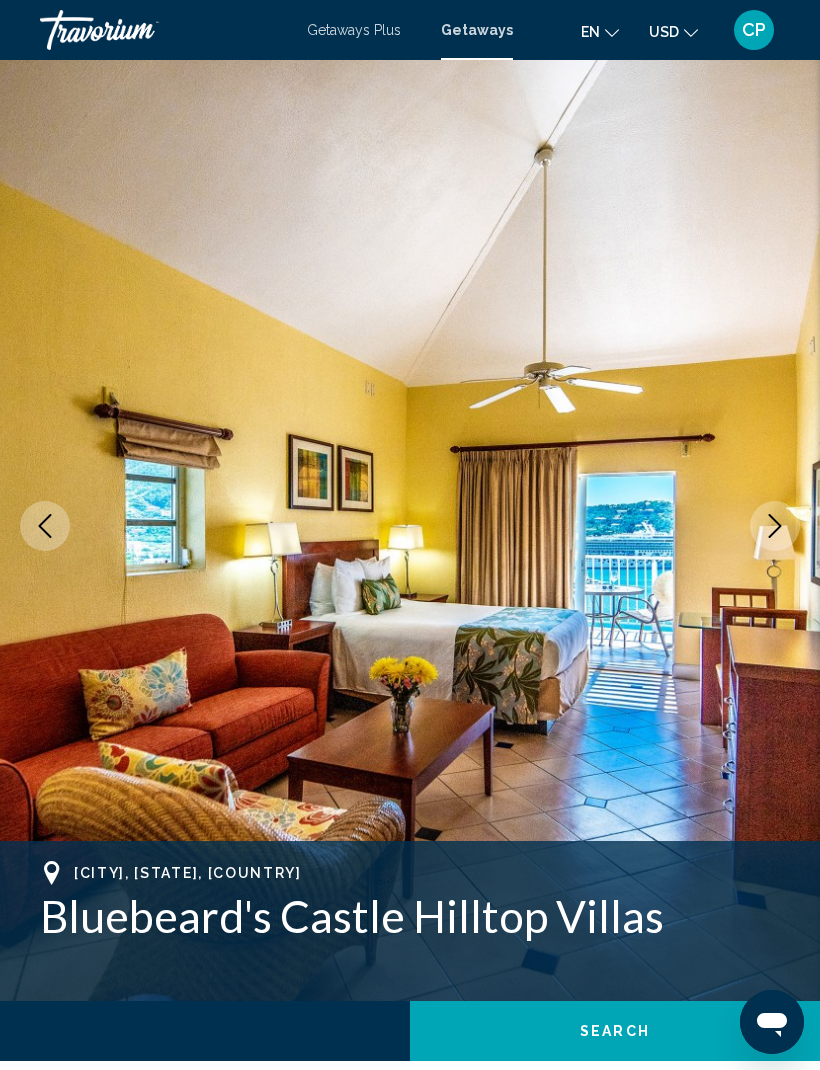 scroll, scrollTop: 0, scrollLeft: 0, axis: both 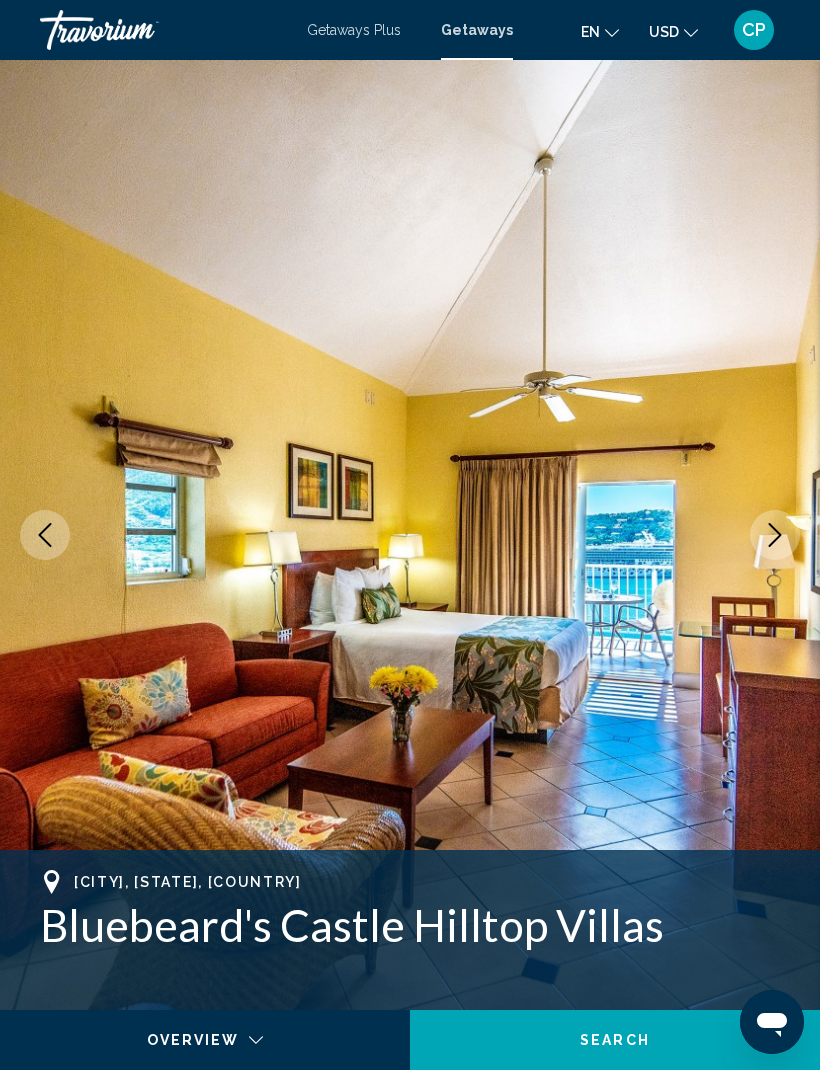 click 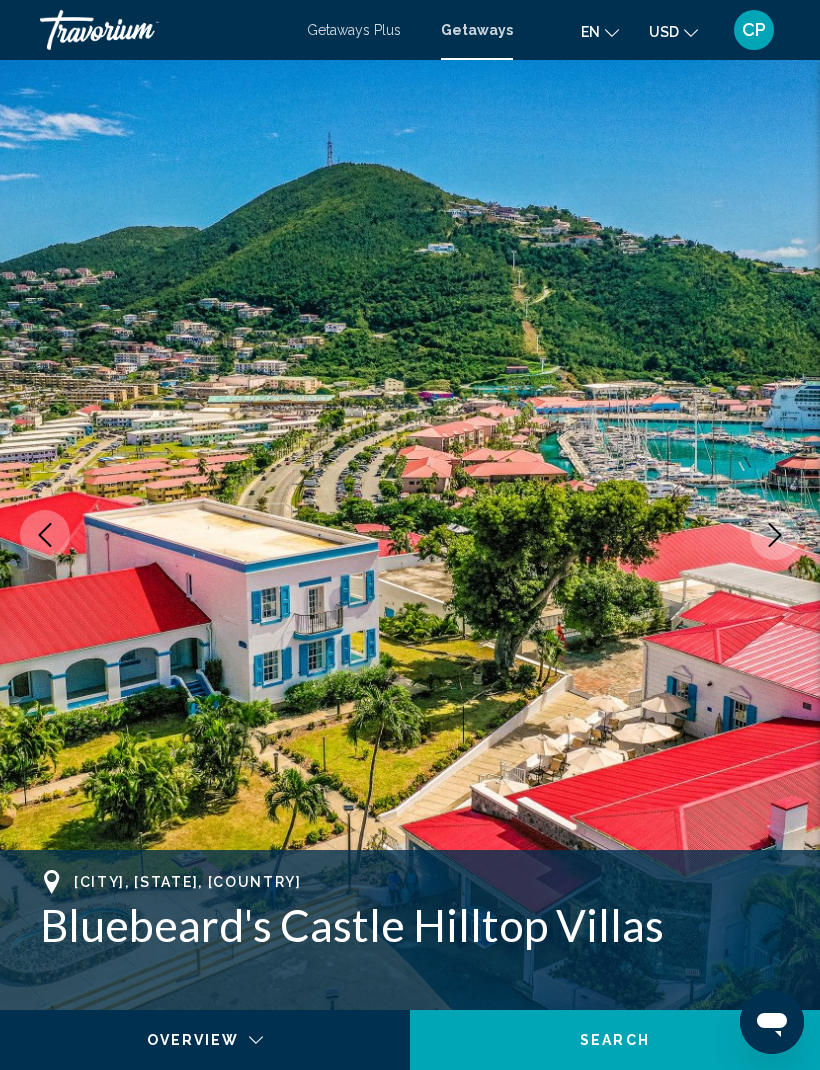 click 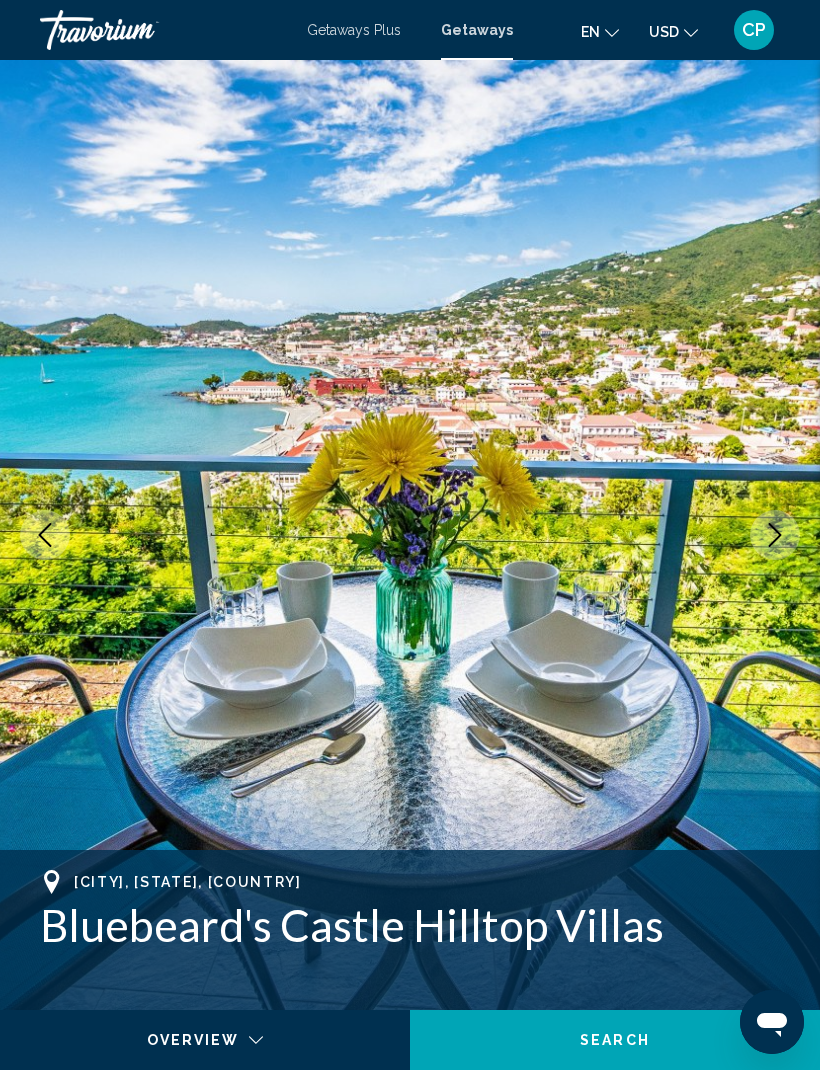 click 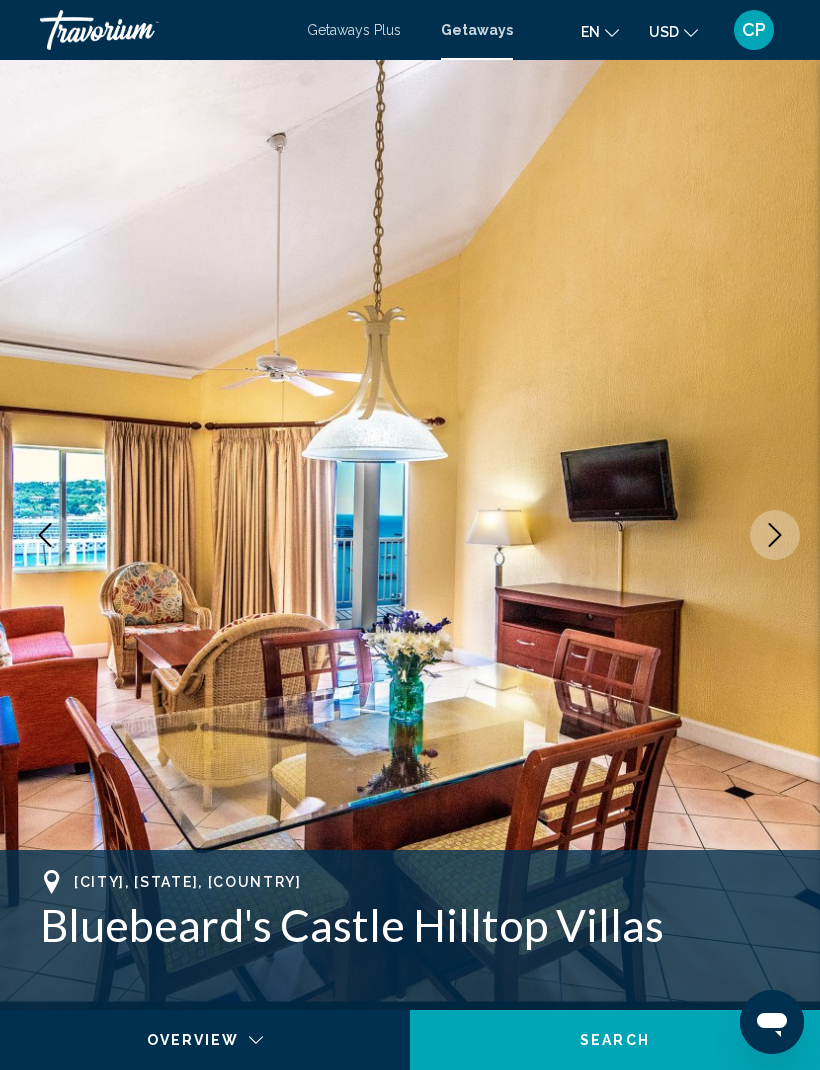 click 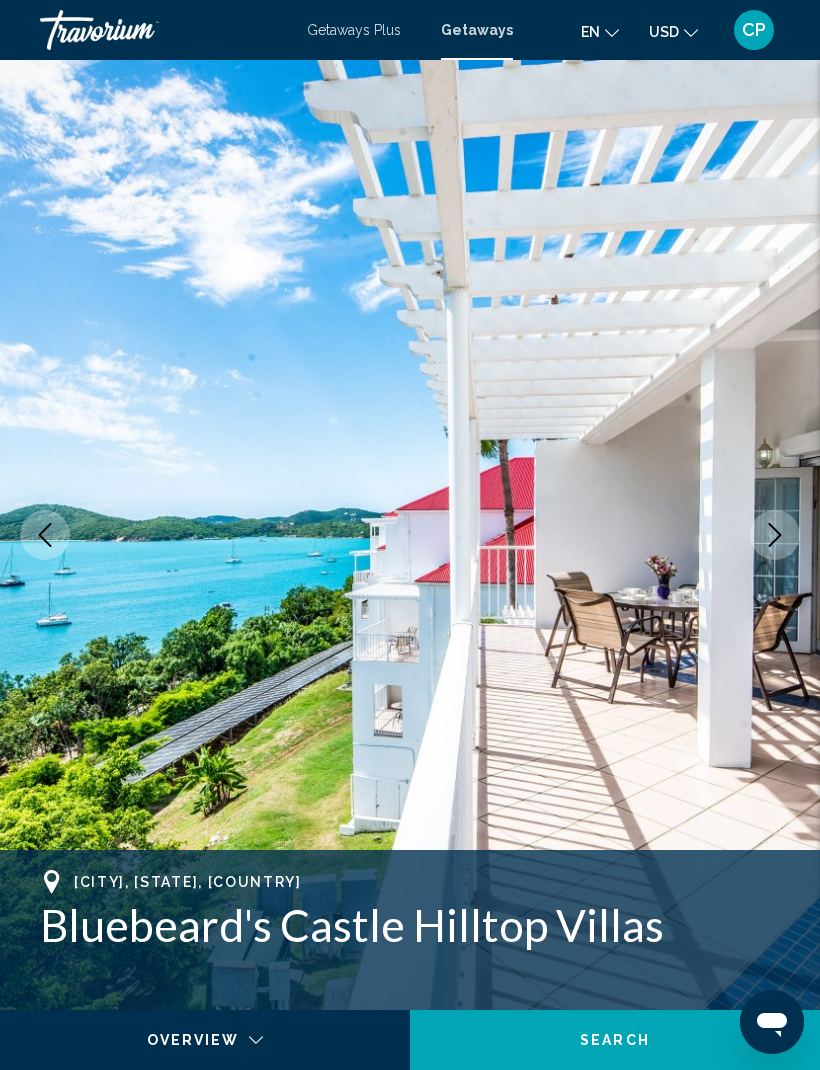 click 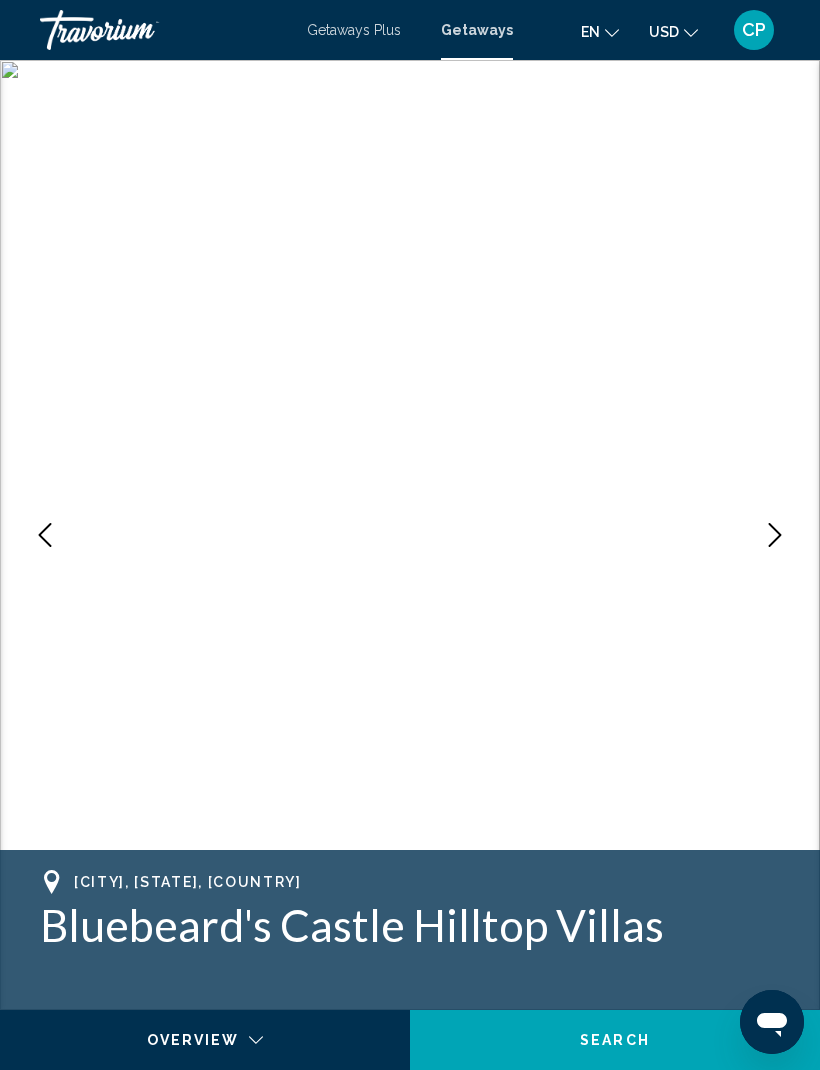 click 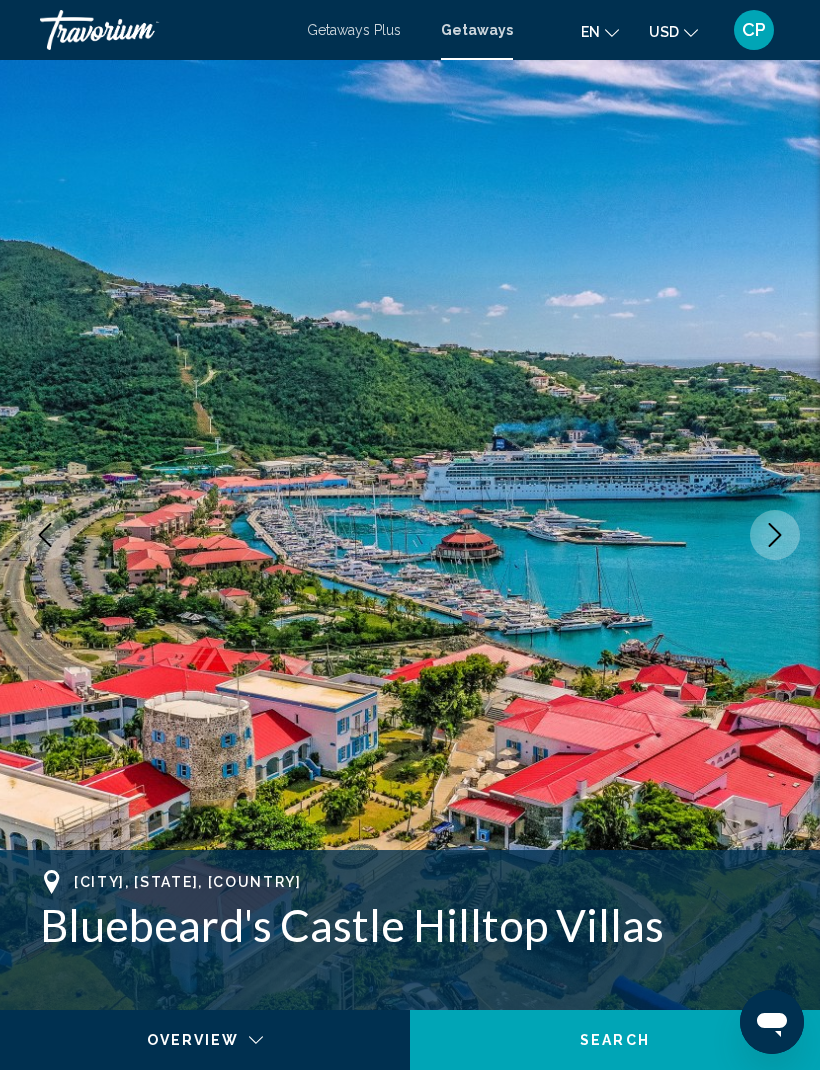 click 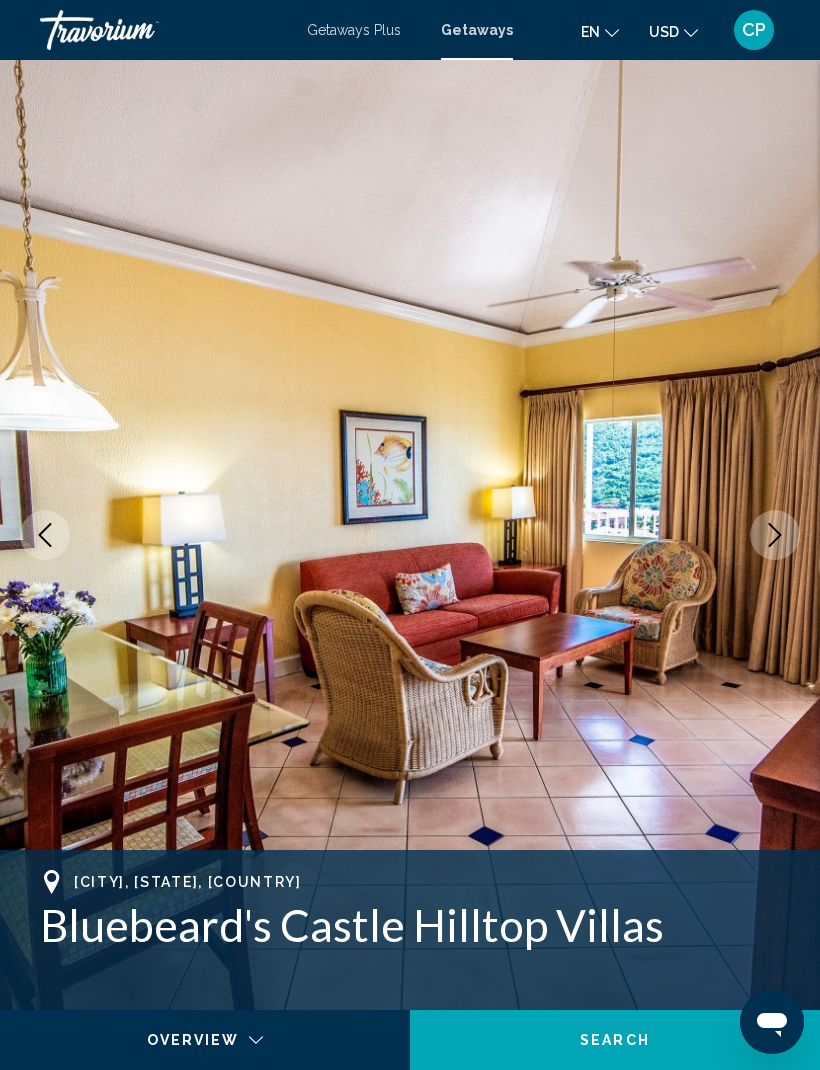 click 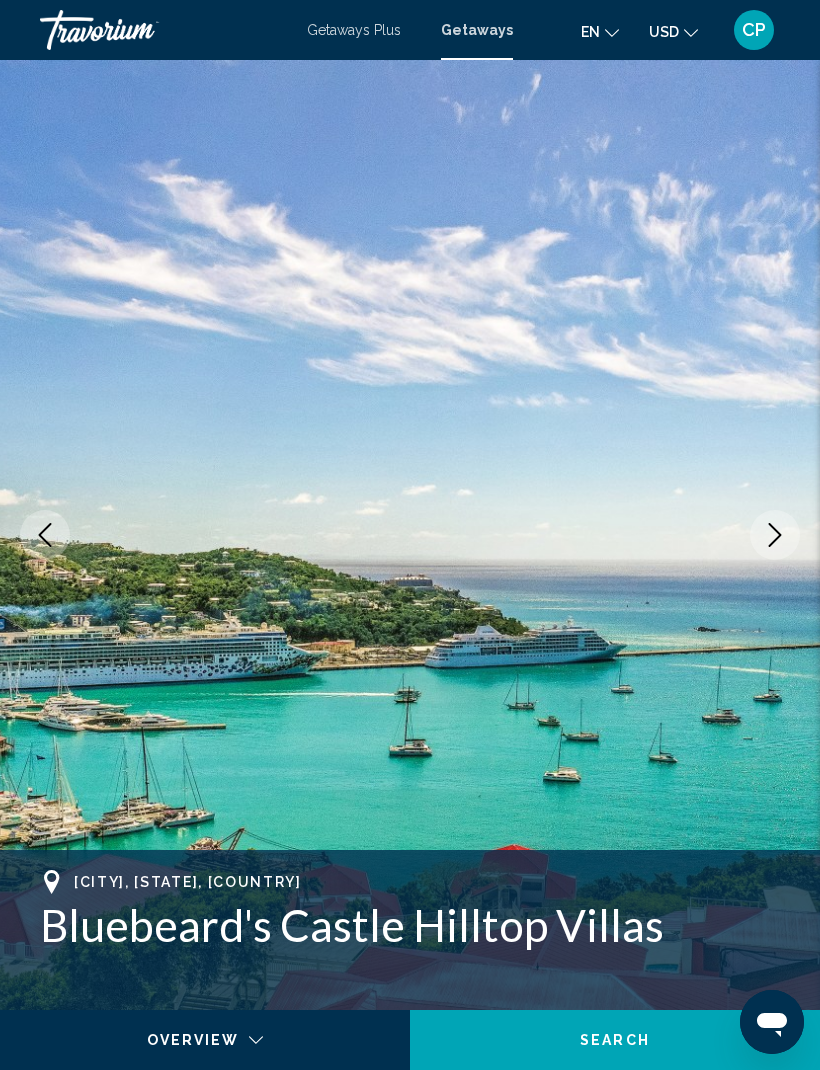 click at bounding box center [775, 535] 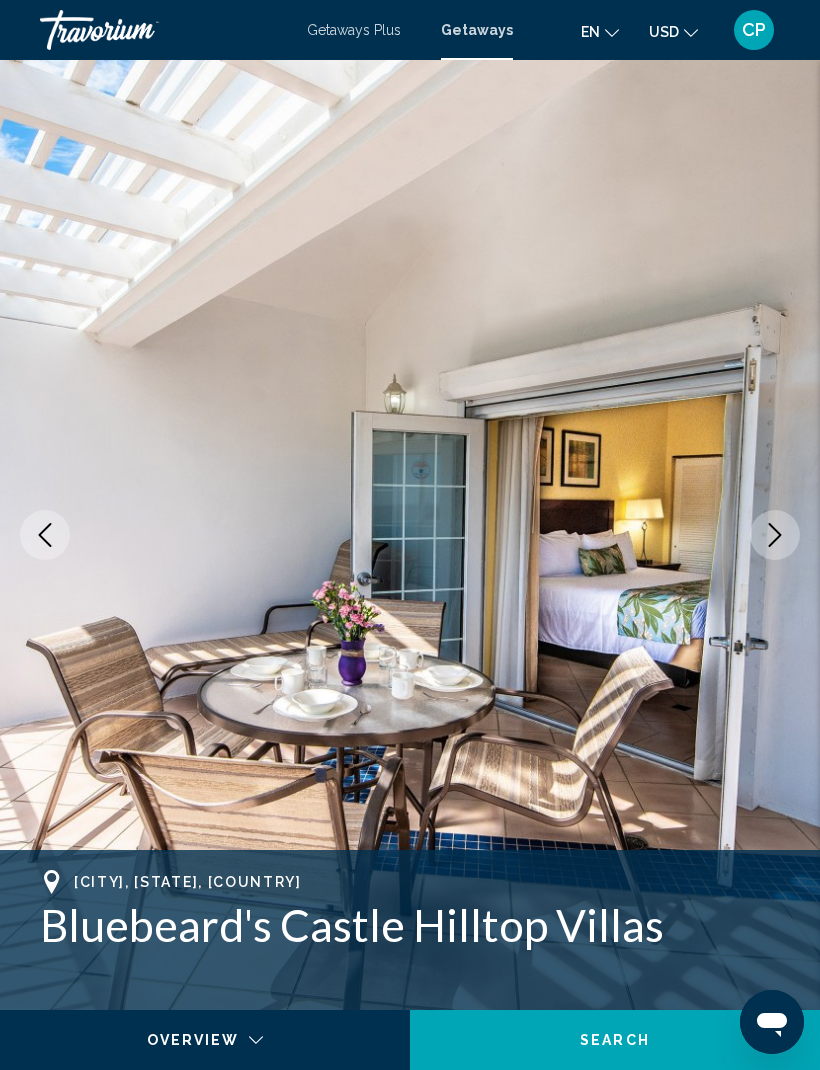 click 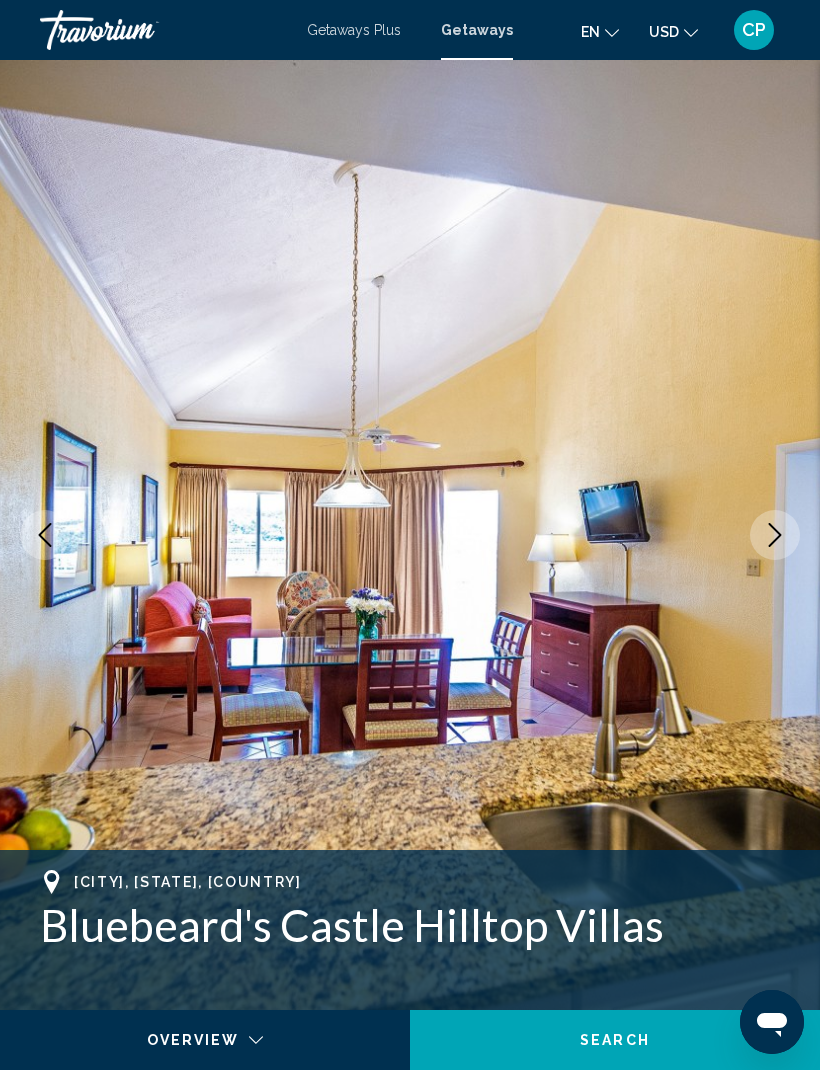 click 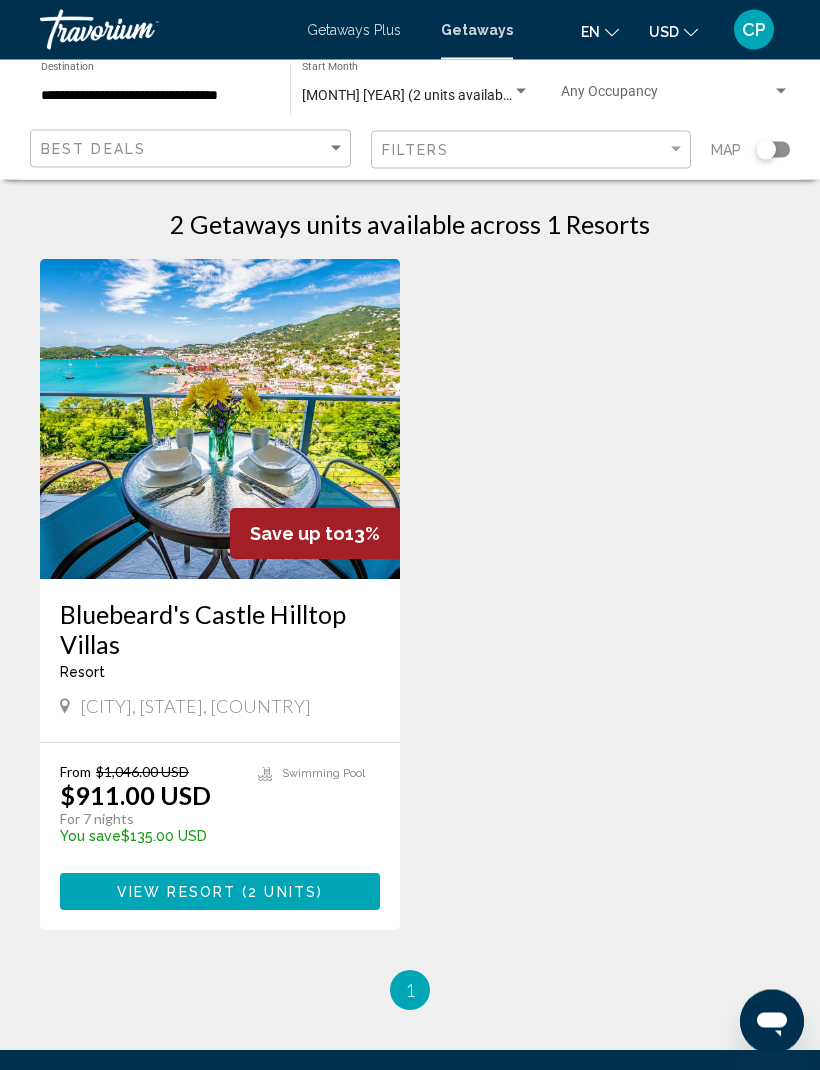scroll, scrollTop: 0, scrollLeft: 0, axis: both 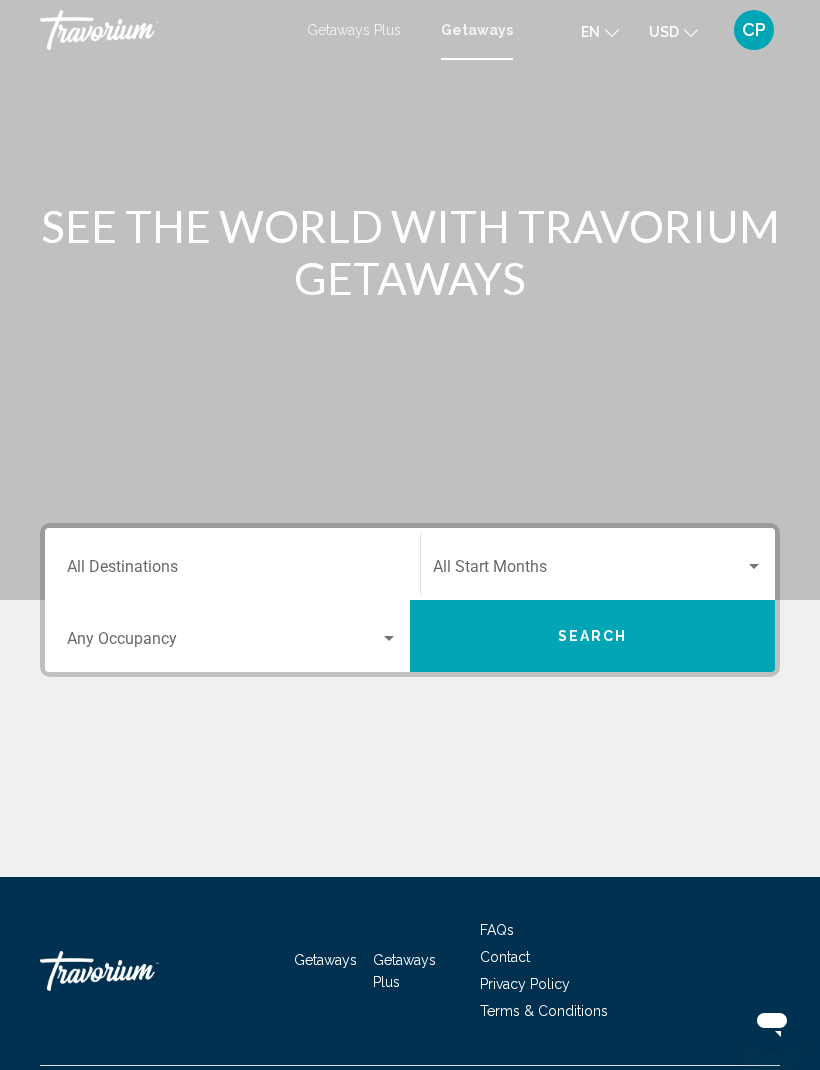 click on "Occupancy Any Occupancy" at bounding box center [232, 636] 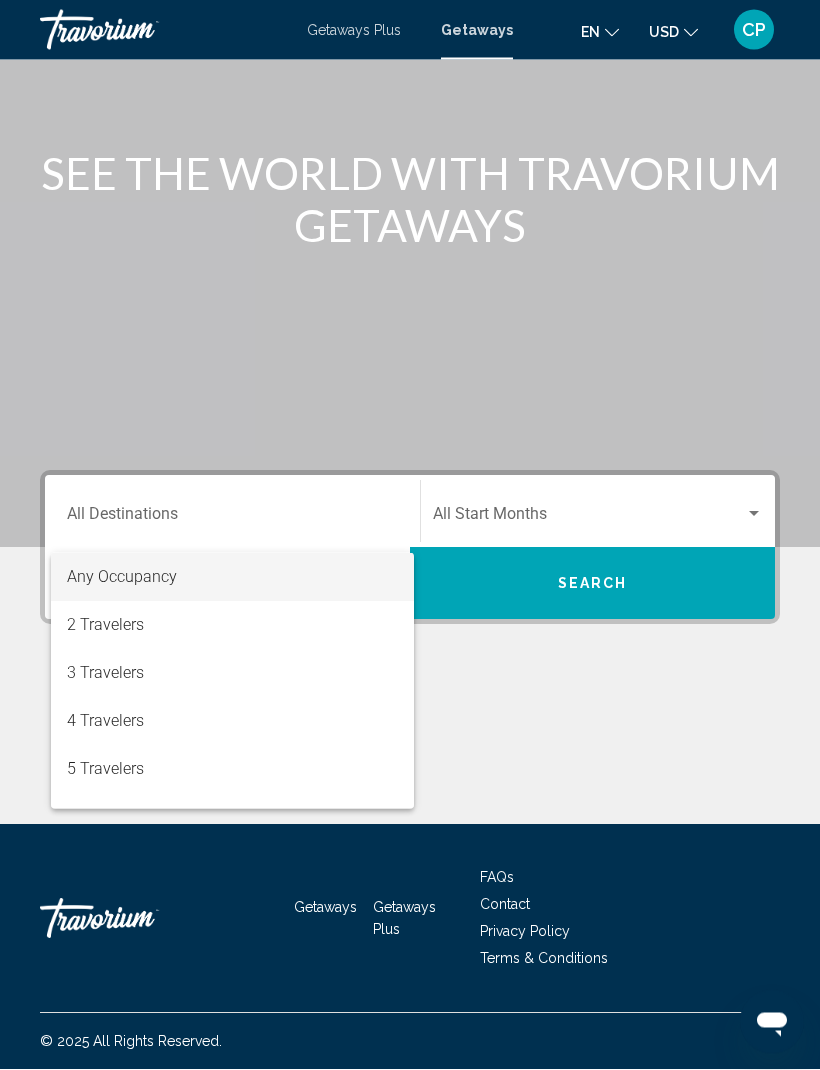 scroll, scrollTop: 66, scrollLeft: 0, axis: vertical 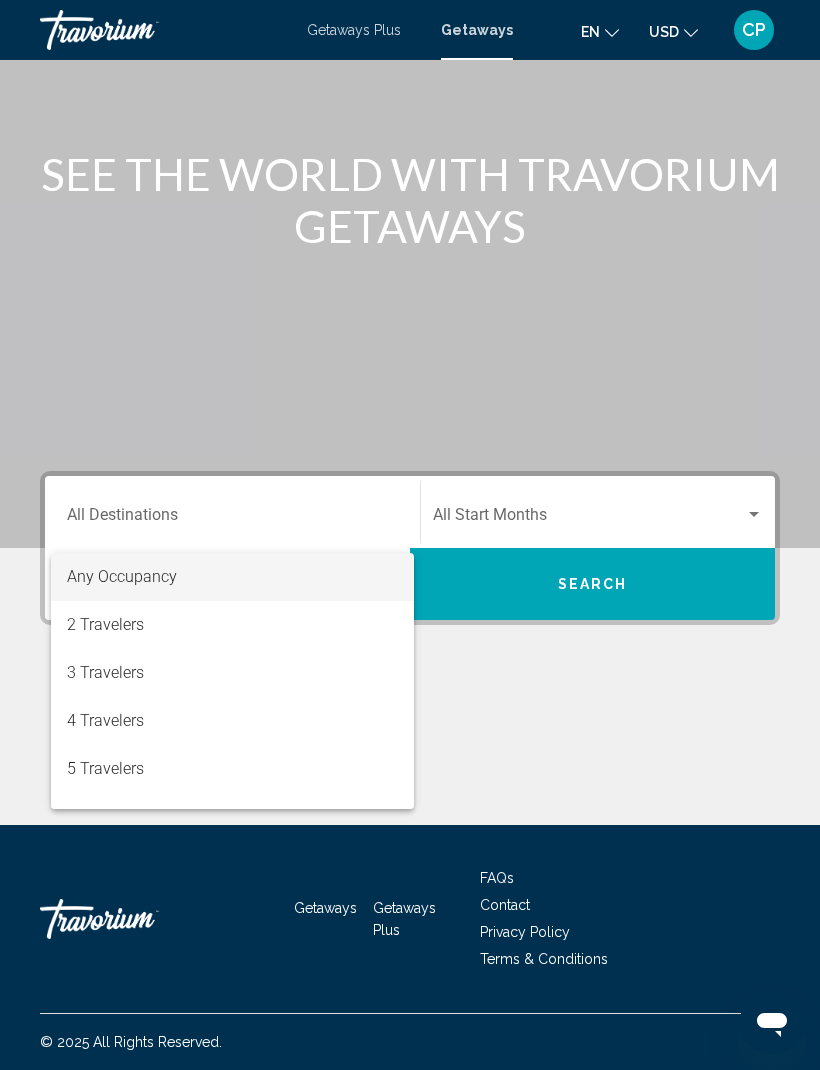 click at bounding box center [410, 535] 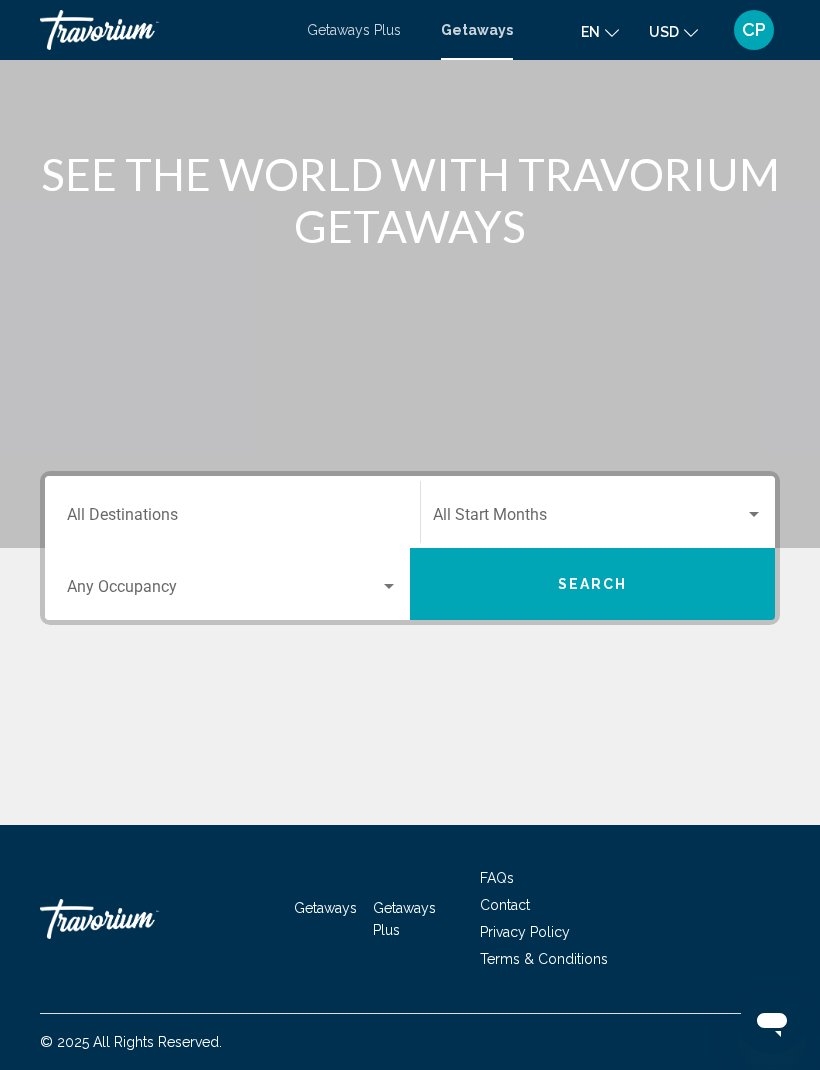 scroll, scrollTop: 0, scrollLeft: 0, axis: both 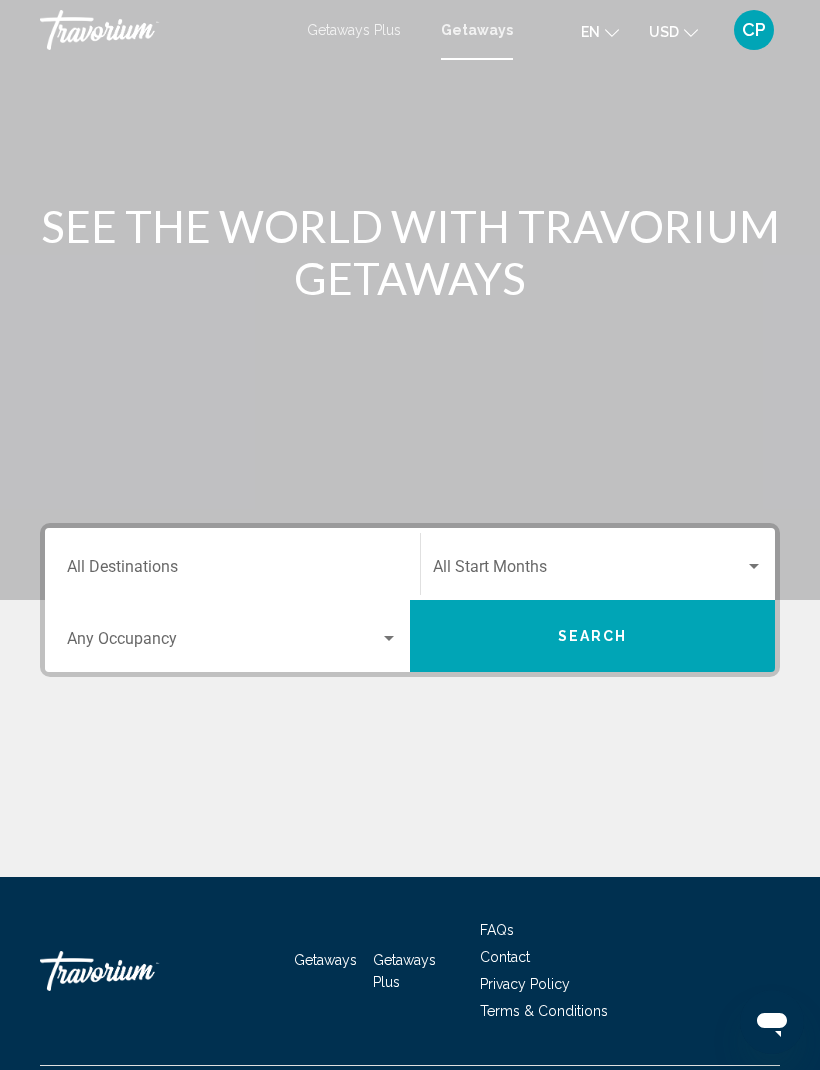 click on "Getaways Plus" at bounding box center (354, 30) 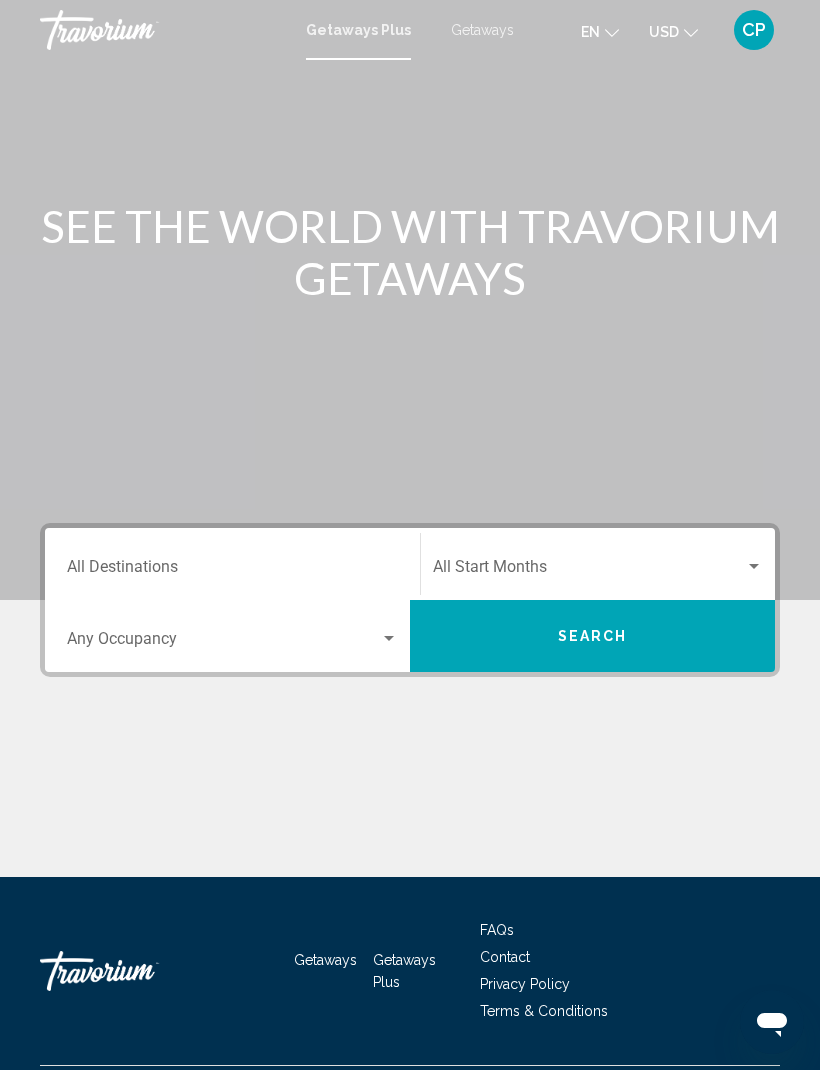 click on "Occupancy Any Occupancy" at bounding box center [232, 636] 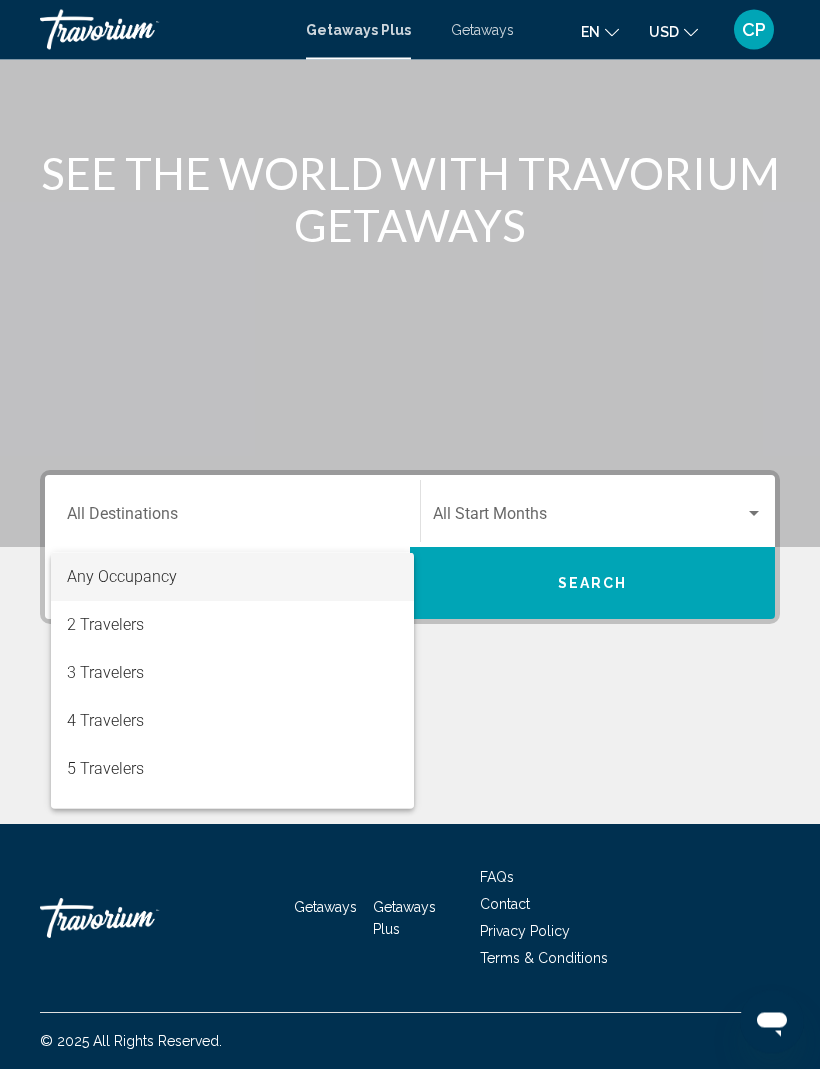 scroll, scrollTop: 66, scrollLeft: 0, axis: vertical 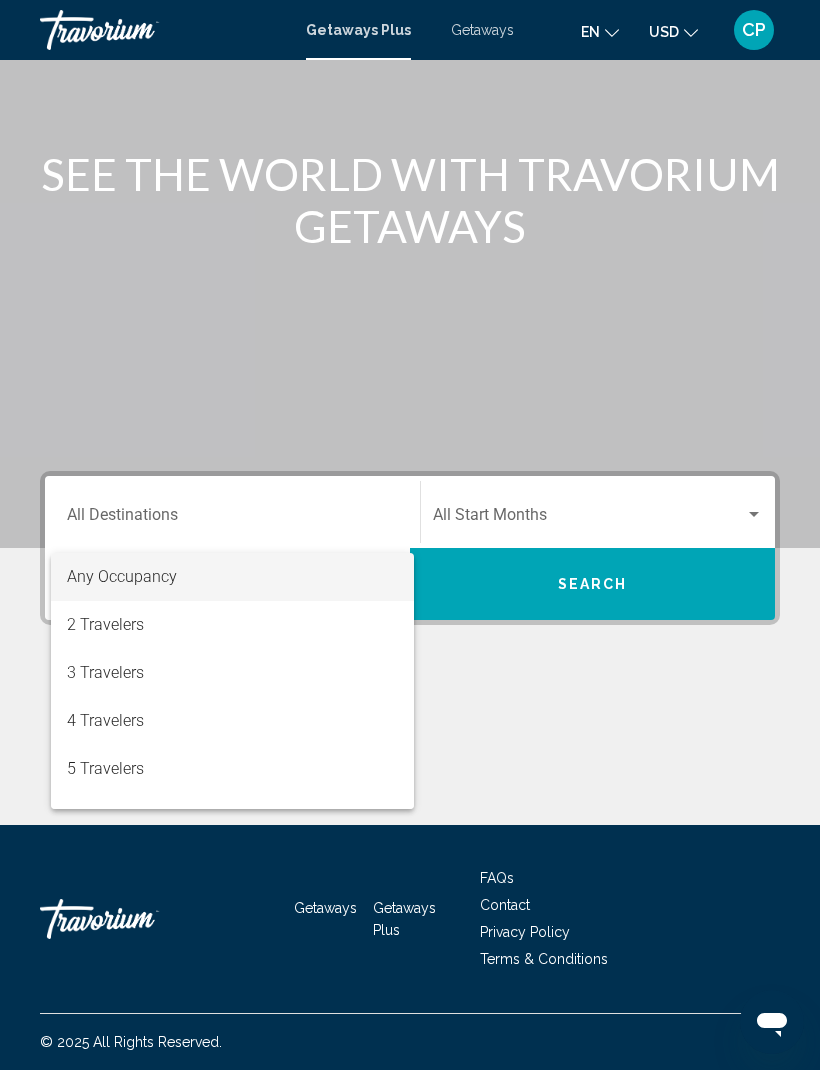 click at bounding box center [410, 535] 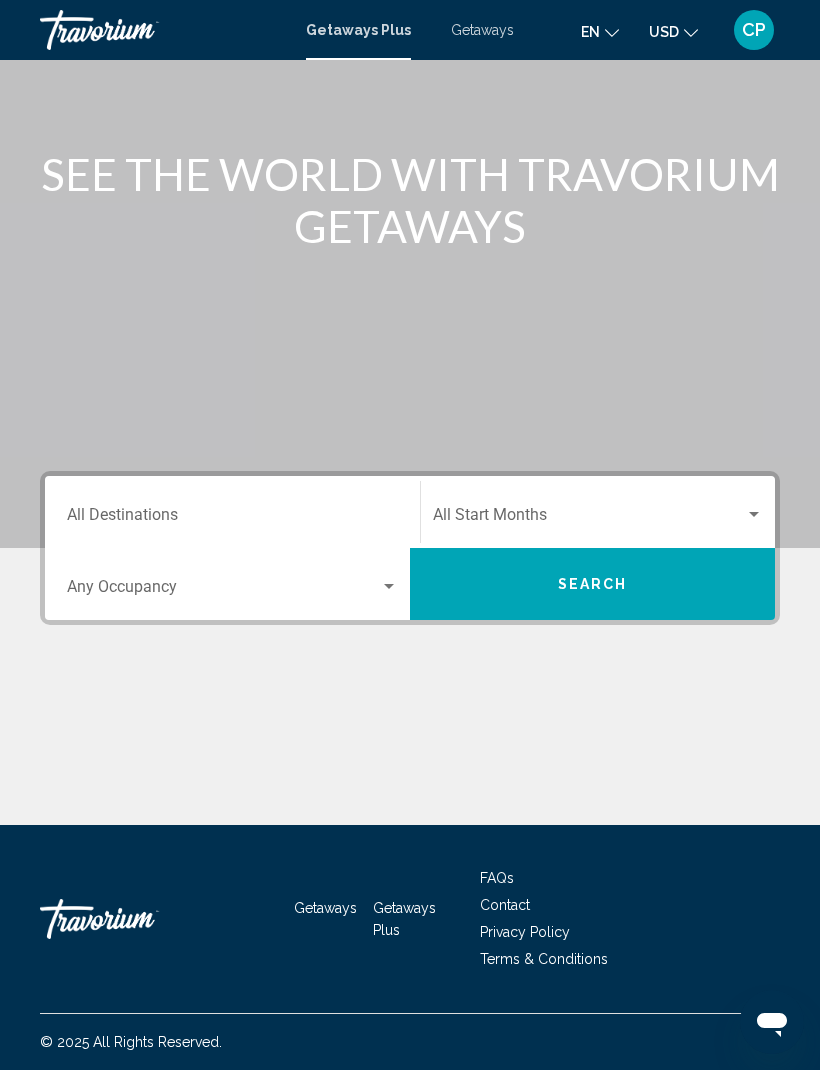 click at bounding box center (410, 750) 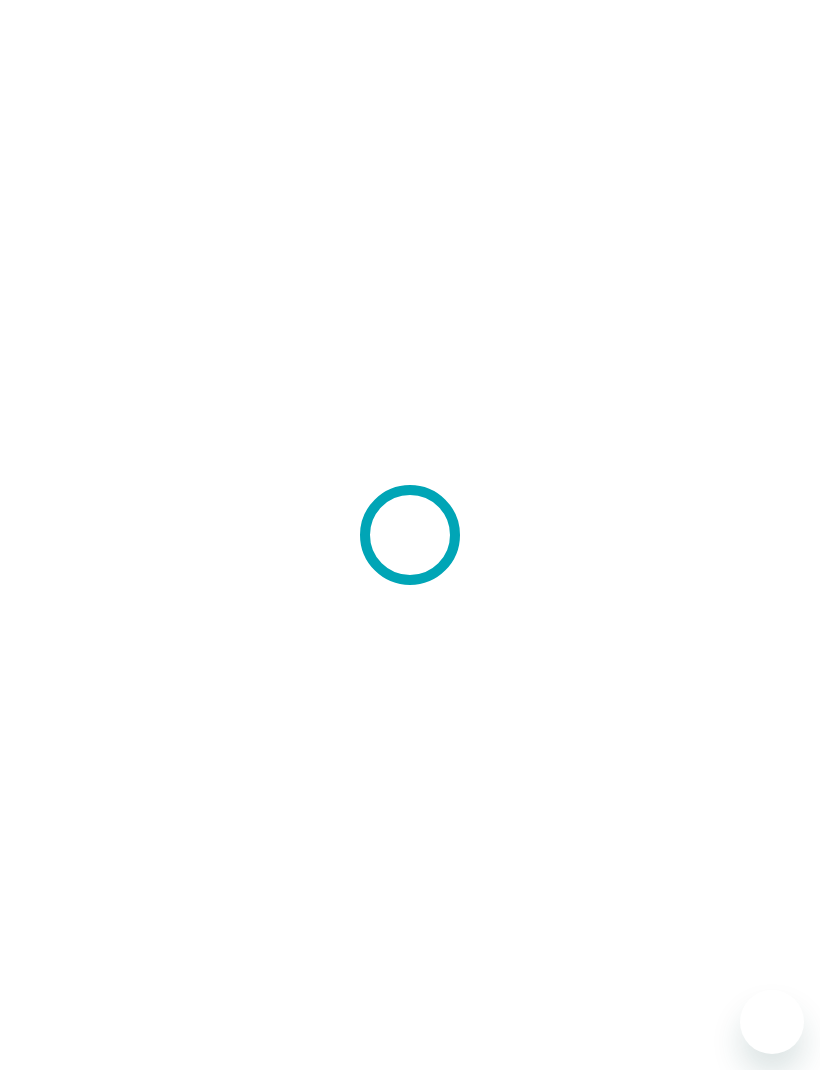 scroll, scrollTop: 0, scrollLeft: 0, axis: both 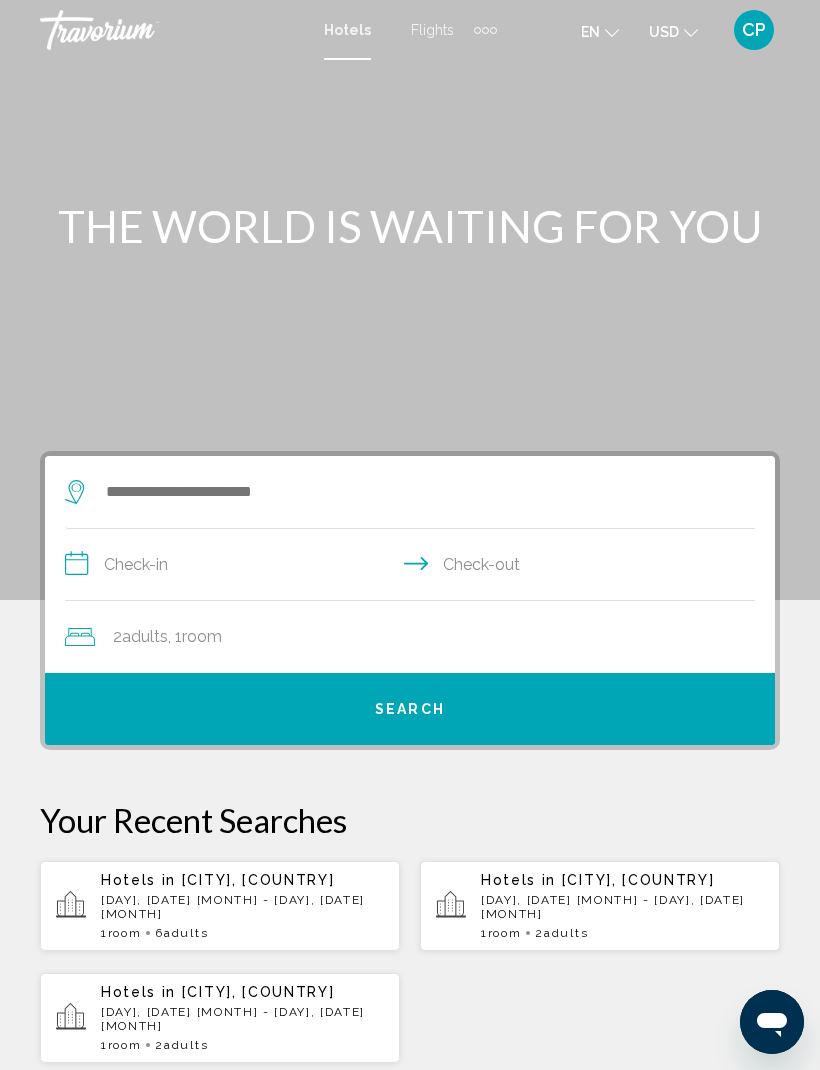 click on "[DAY], [DATE] [MONTH] - [DAY], [DATE] [MONTH]" at bounding box center (242, 1019) 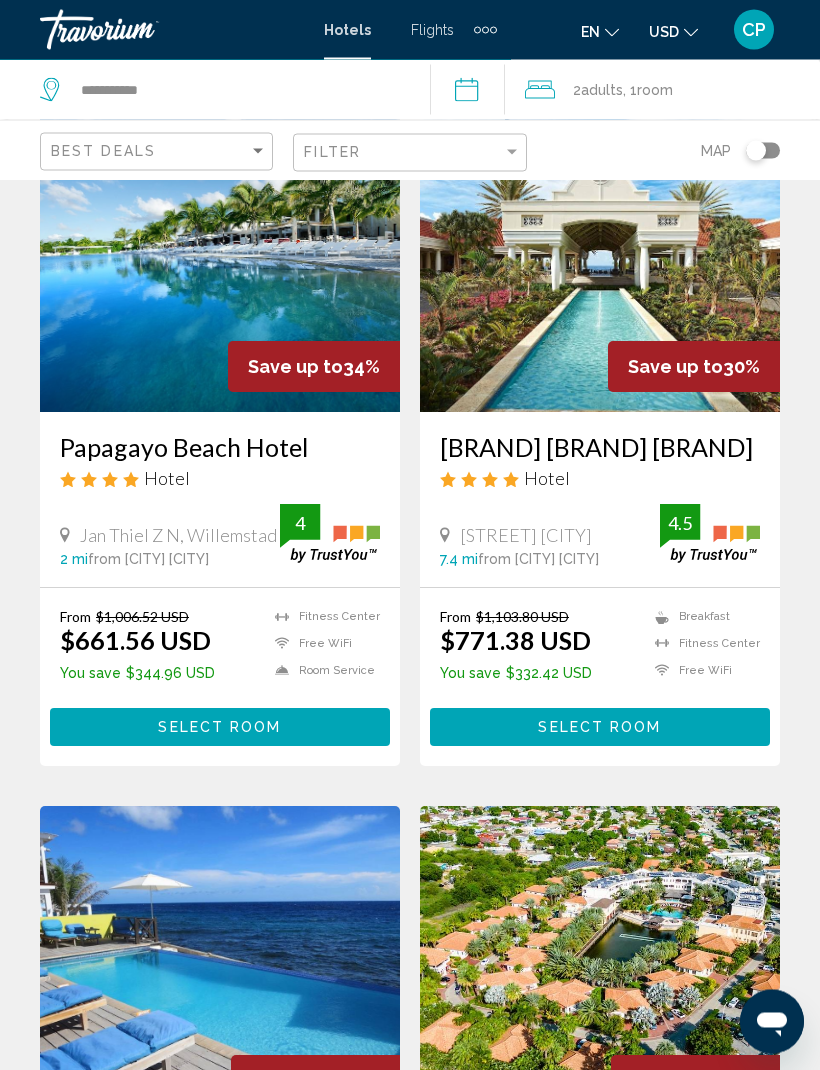 scroll, scrollTop: 0, scrollLeft: 0, axis: both 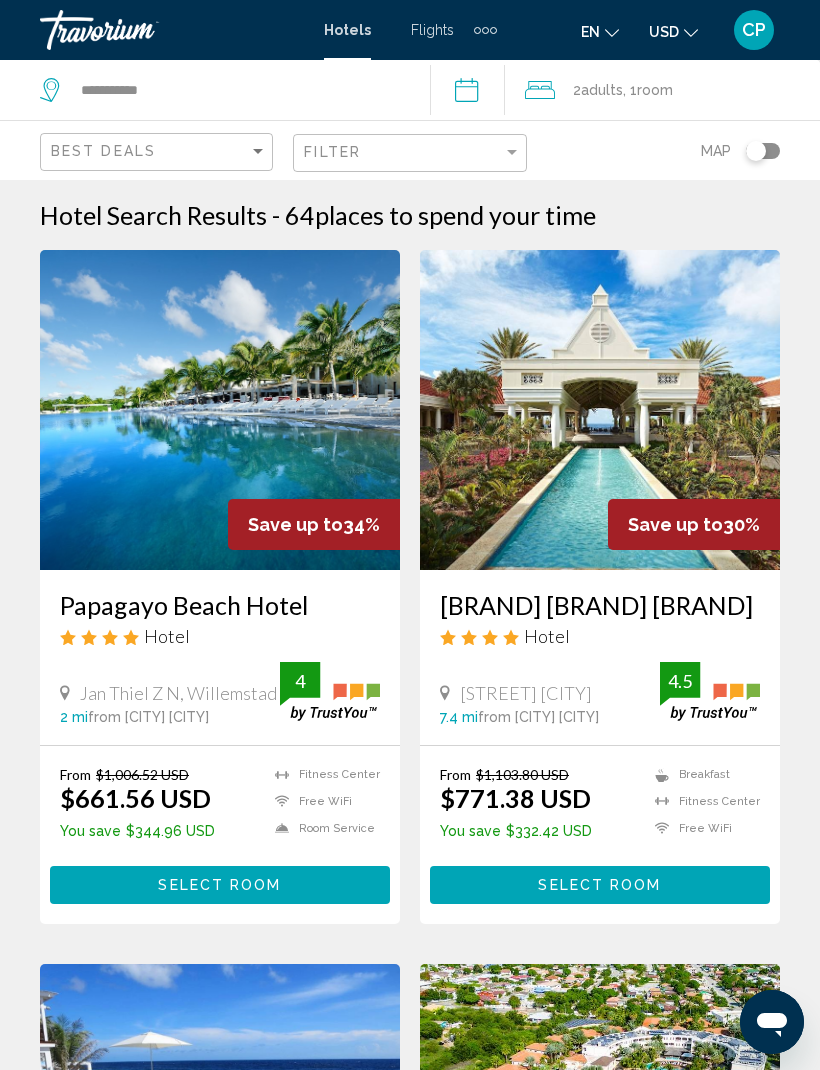 click at bounding box center [493, 30] 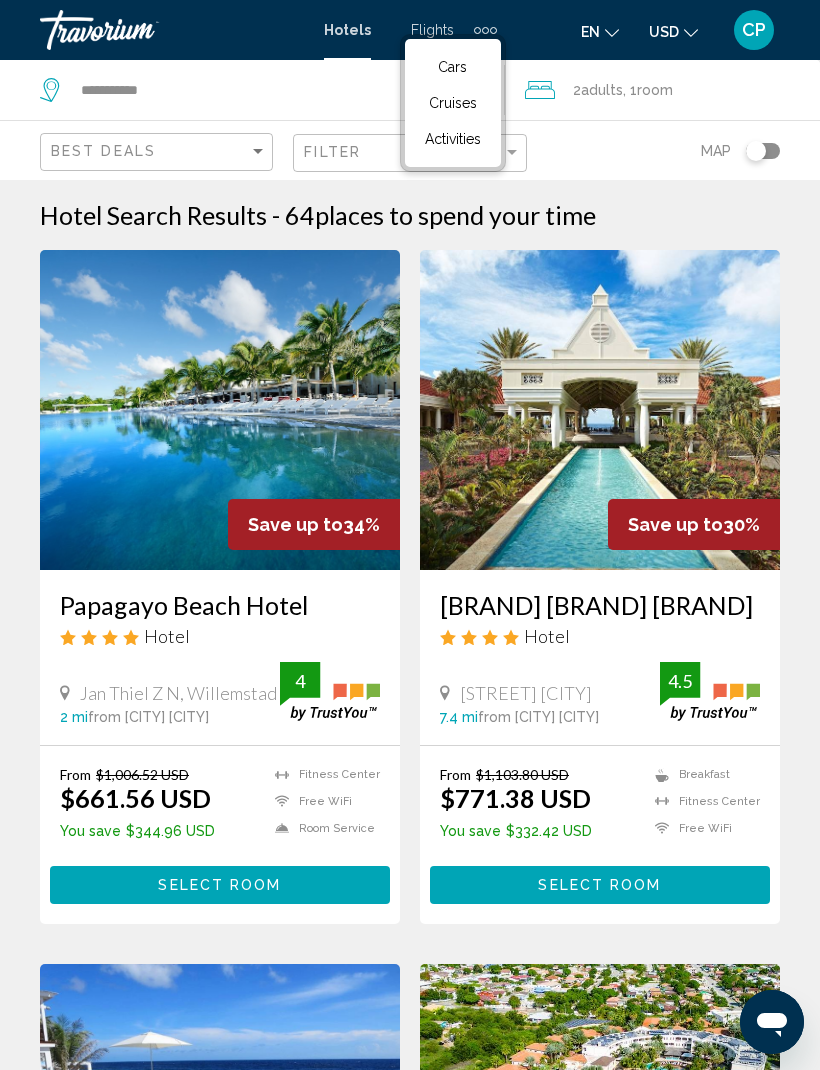 click on "Map" 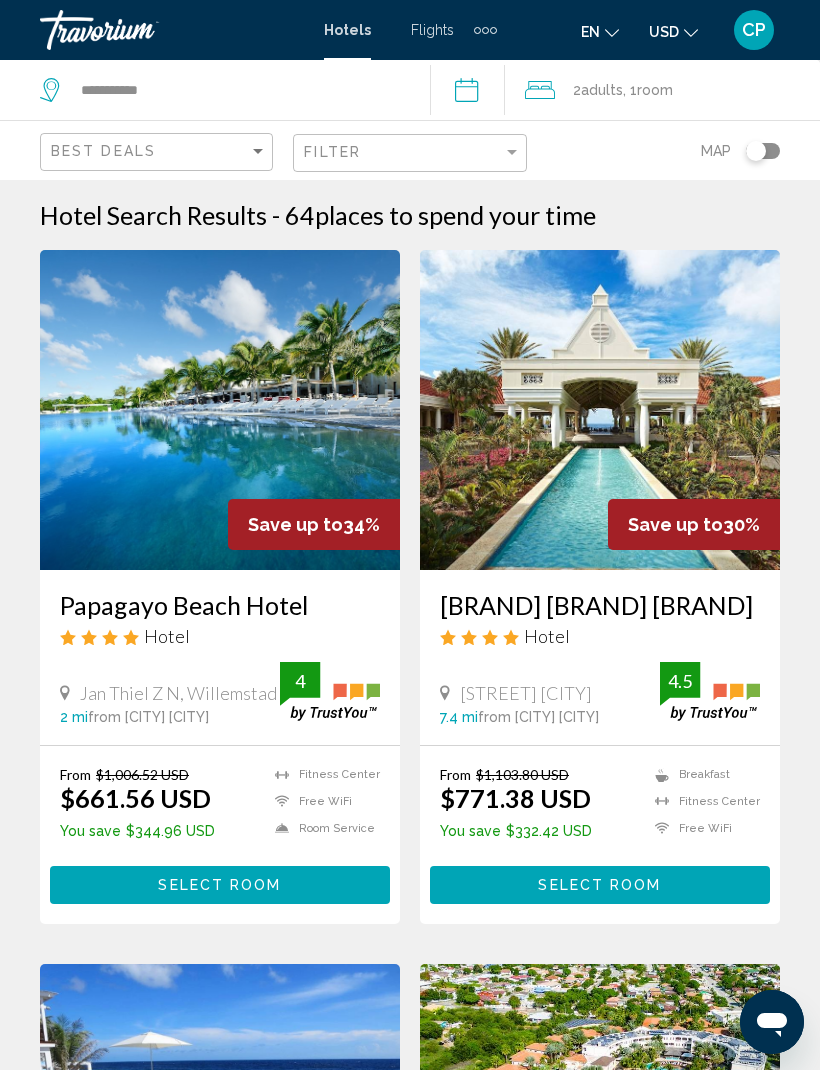 click on "Flights" at bounding box center (432, 30) 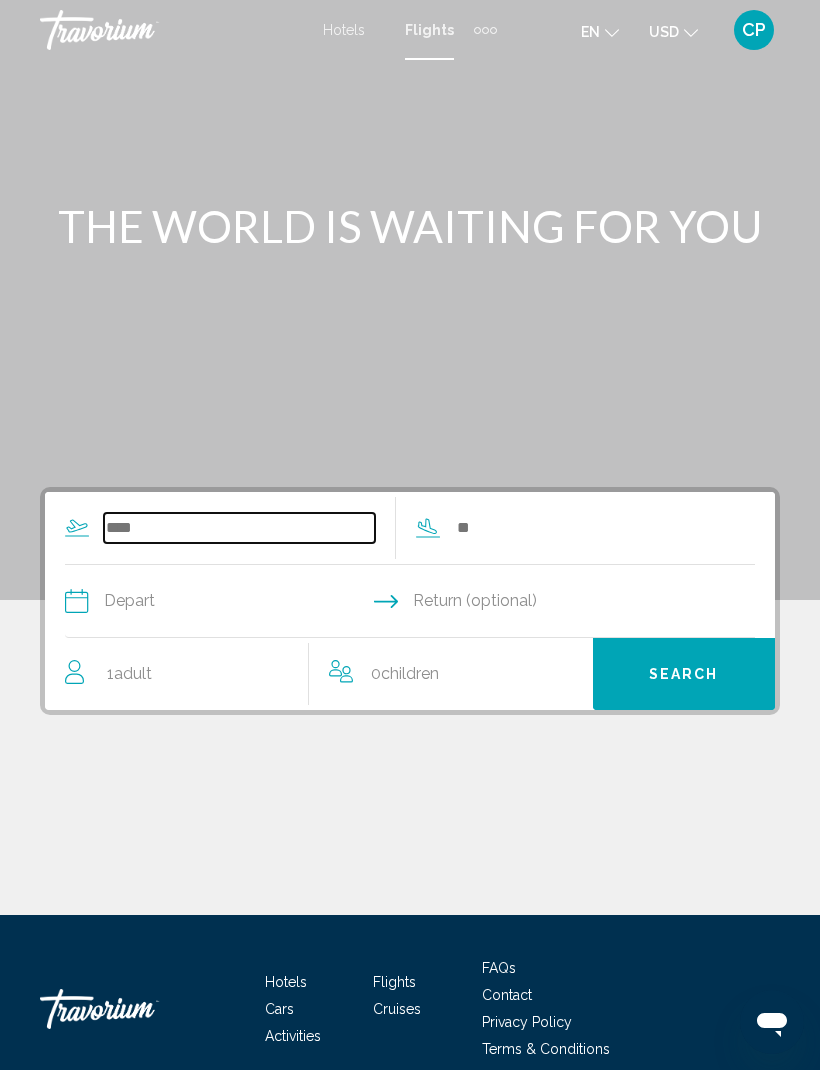 click at bounding box center [239, 528] 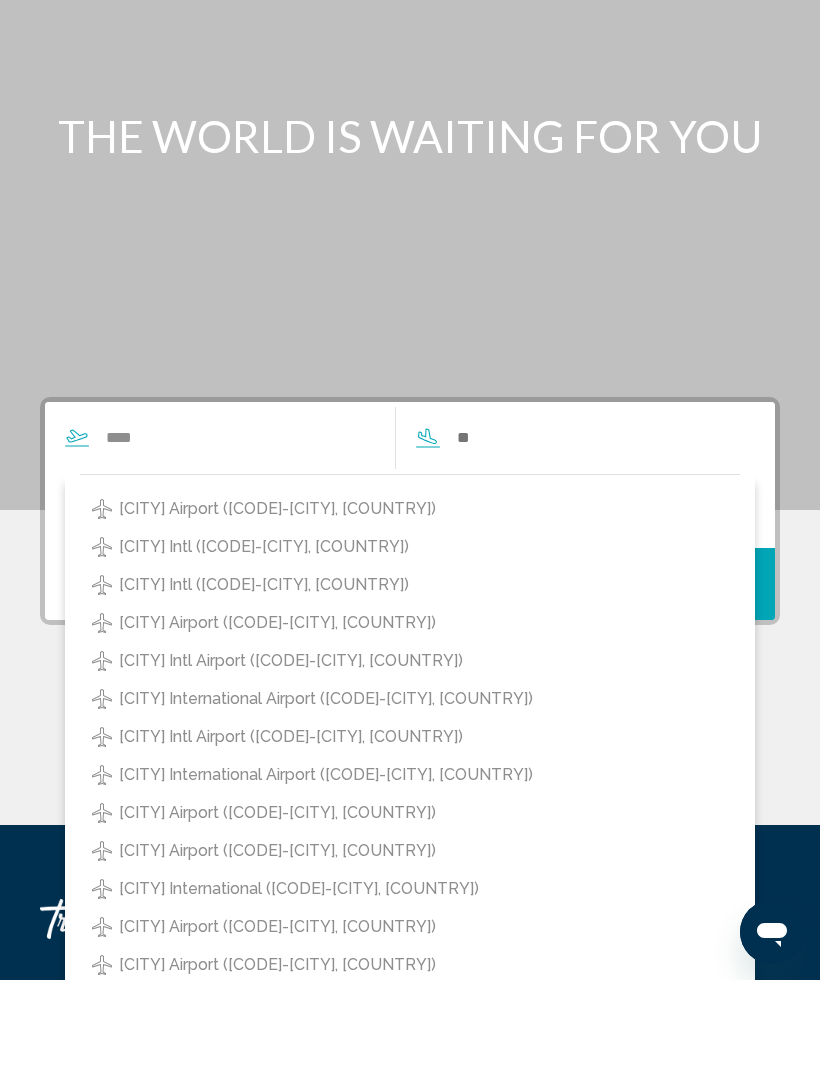 click on "Austin Bergstrom Intl  (AUS-Austin, United States of America)" at bounding box center (264, 637) 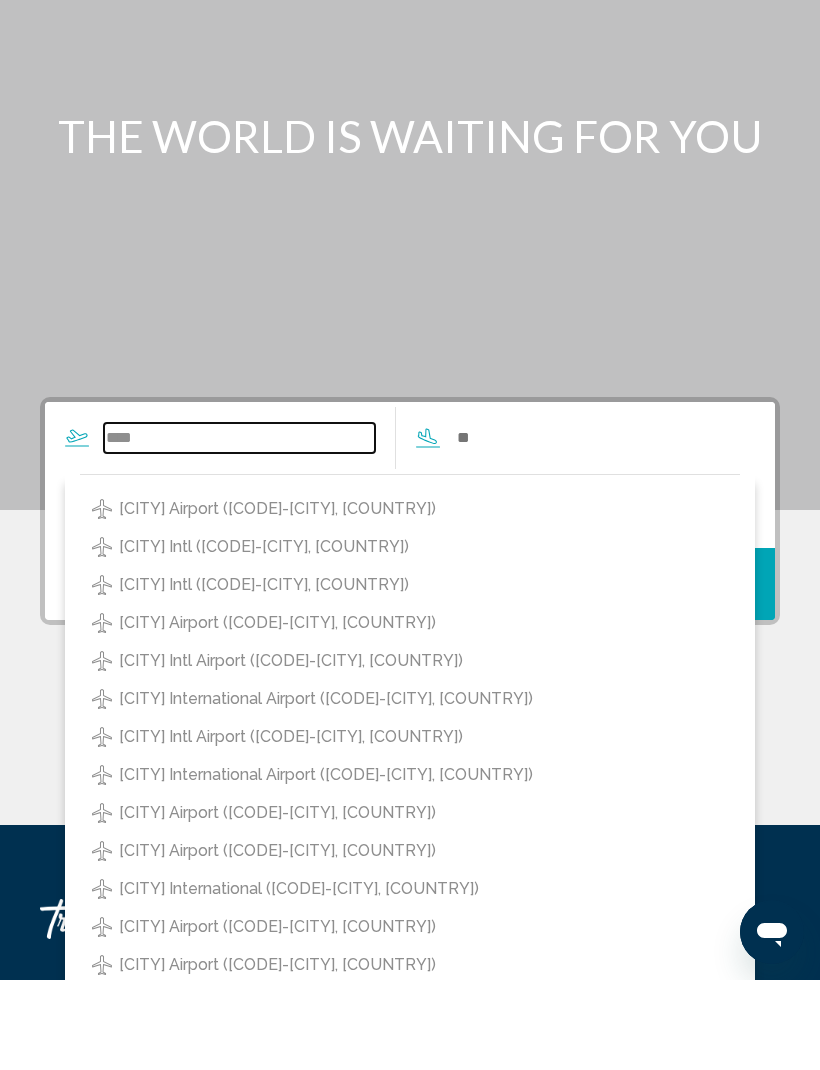 type on "**********" 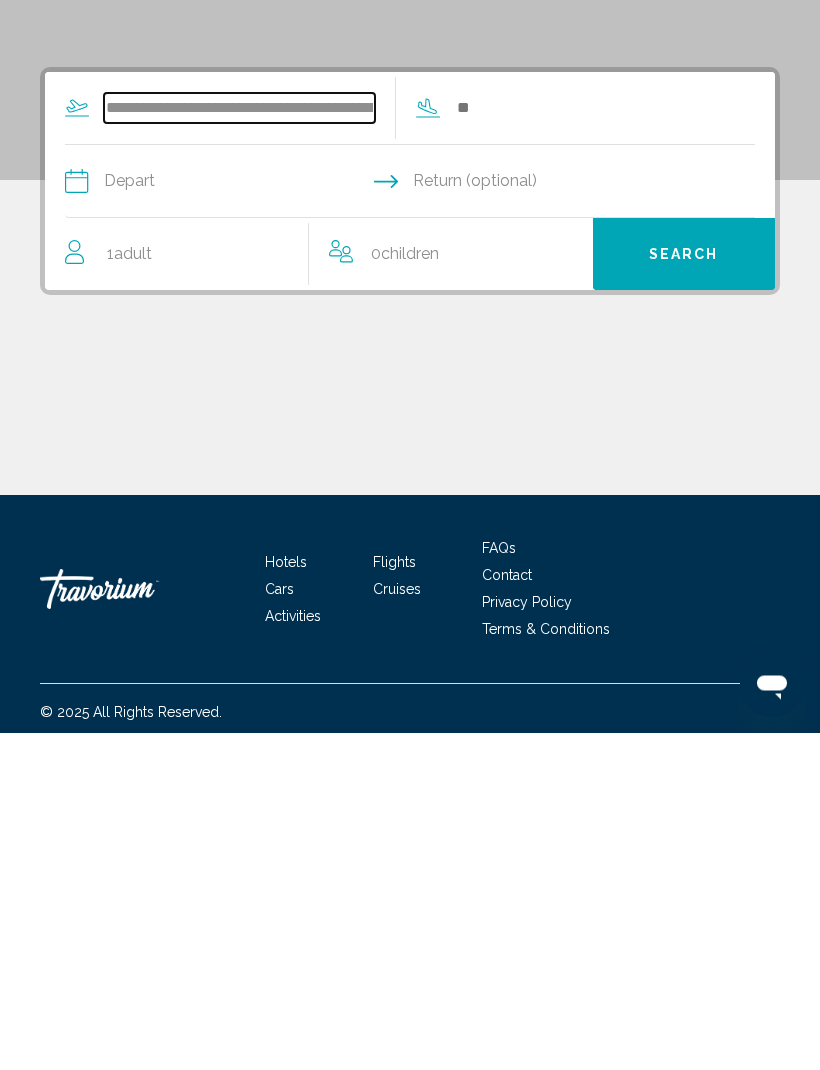 scroll, scrollTop: 84, scrollLeft: 0, axis: vertical 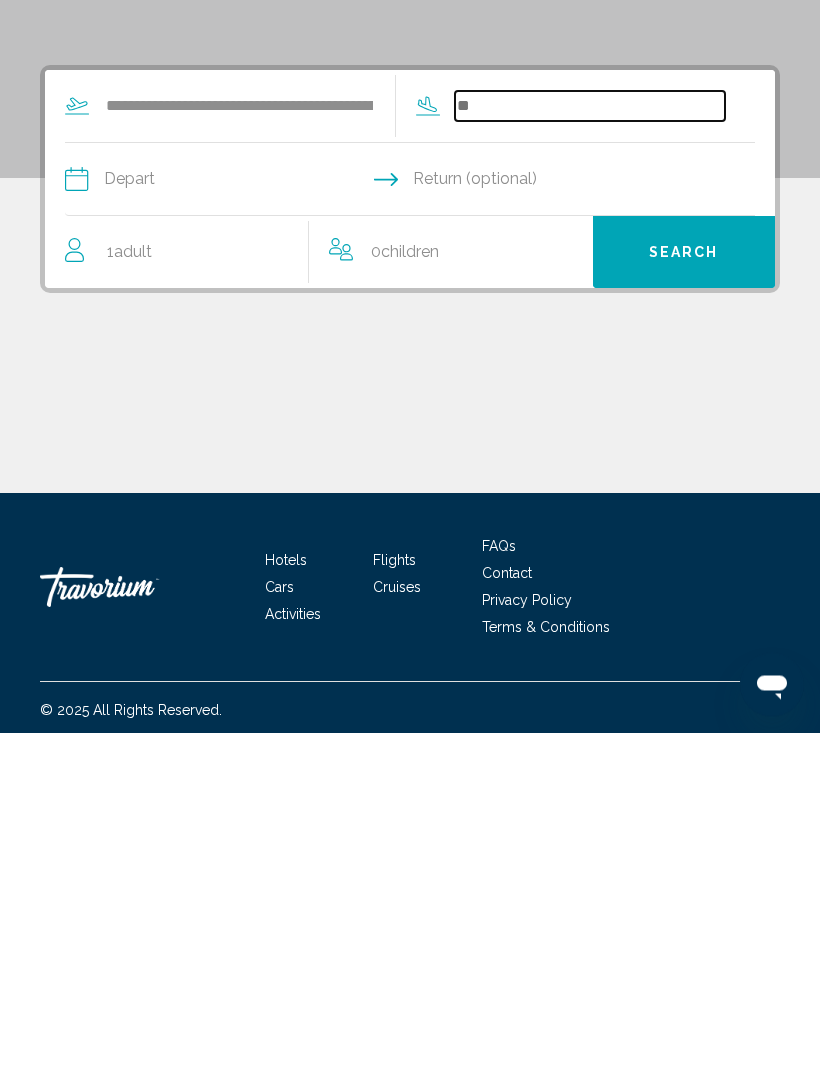 click at bounding box center [590, 444] 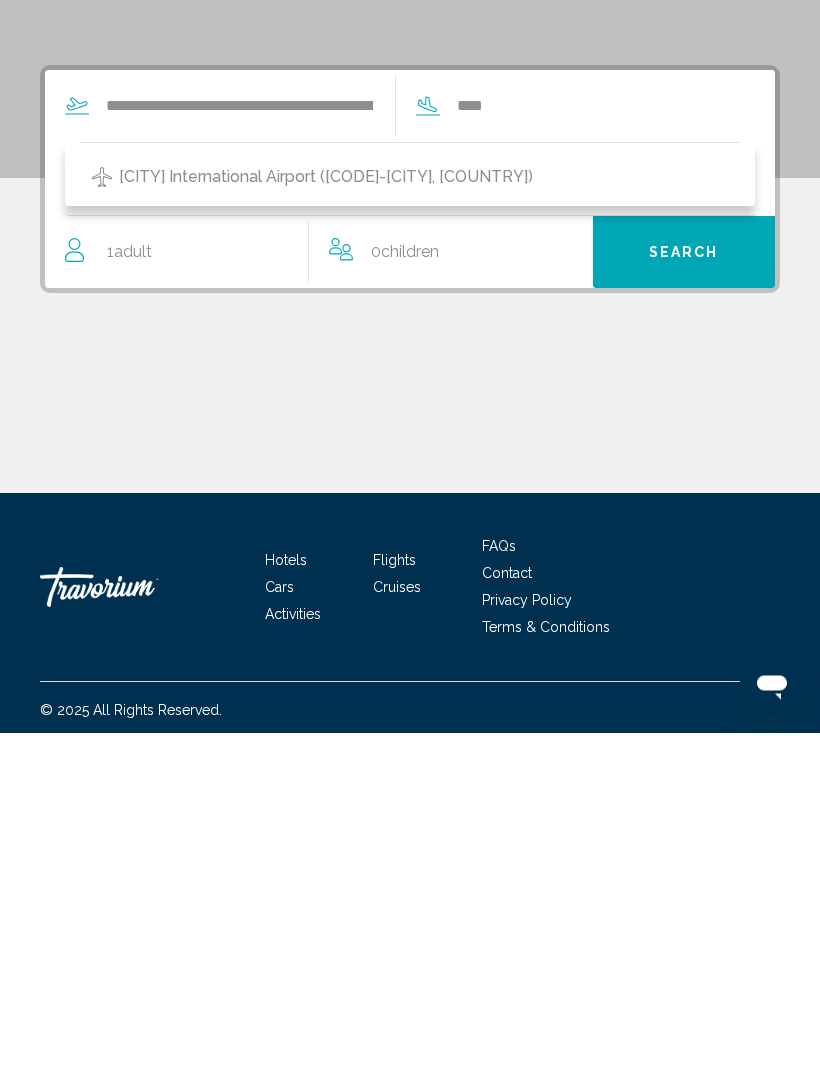 click on "Hato International Airport (CUR-Curacao, Netherlands Antilles)" at bounding box center [326, 515] 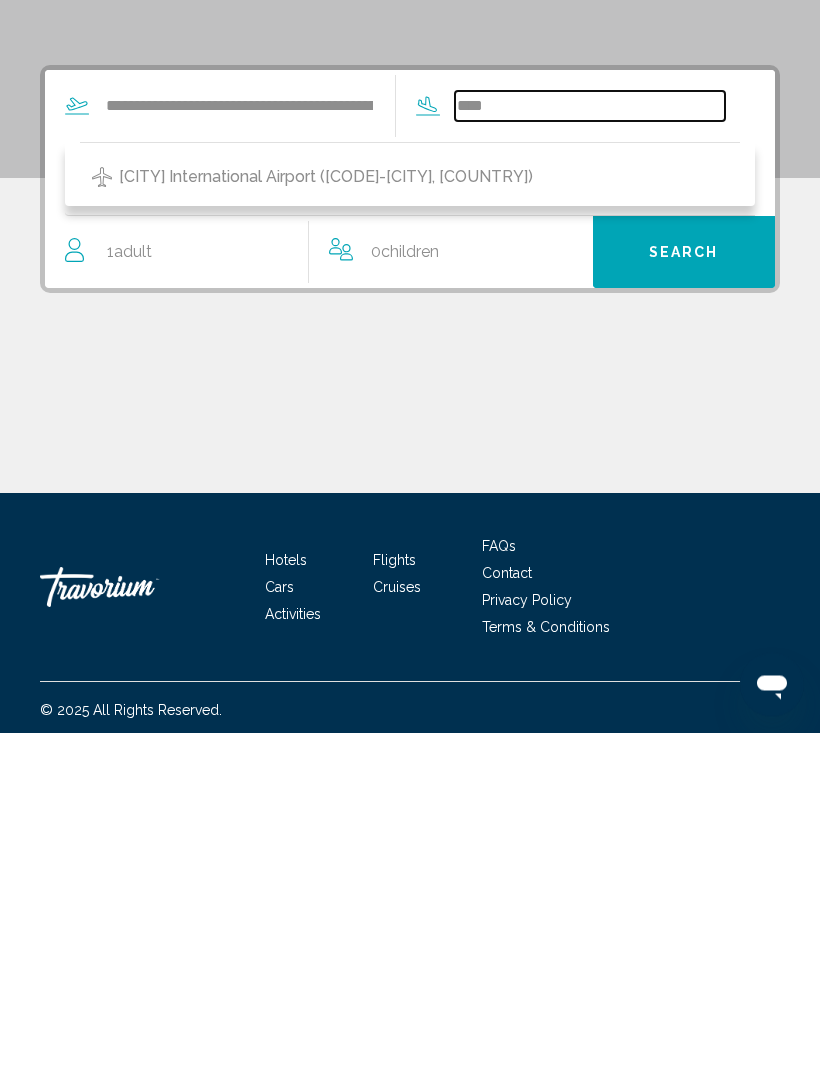 type on "**********" 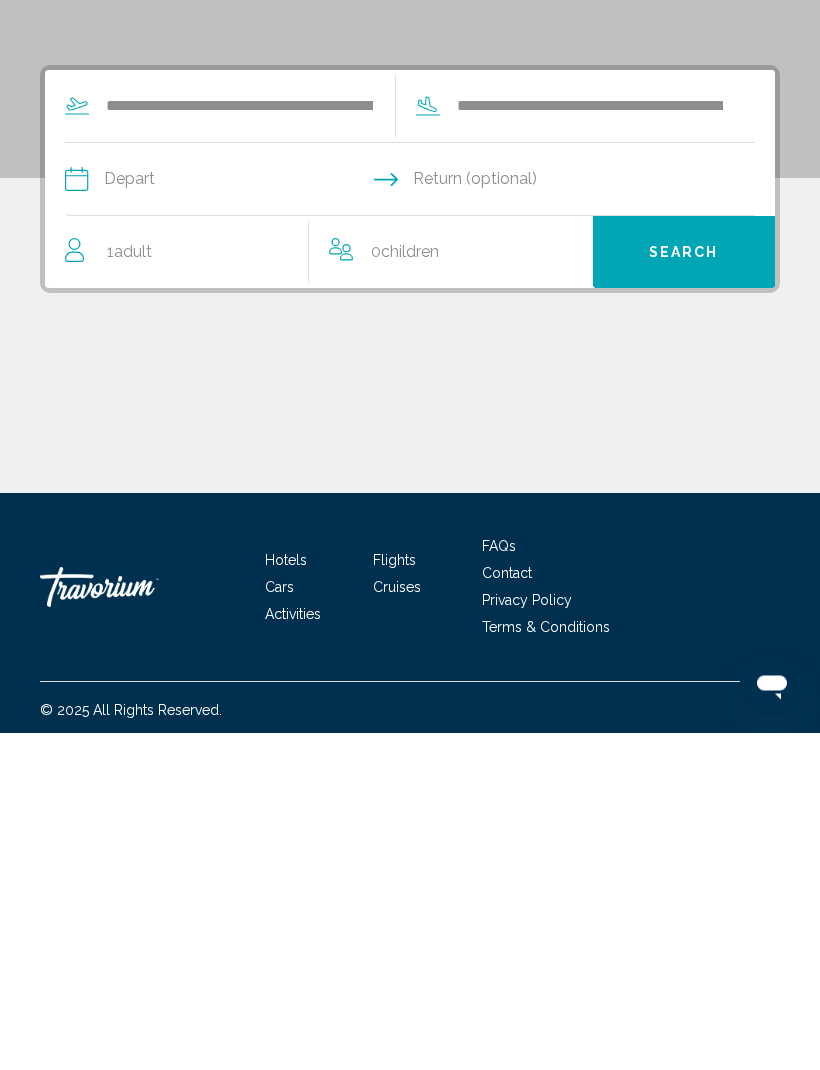 click at bounding box center [236, 520] 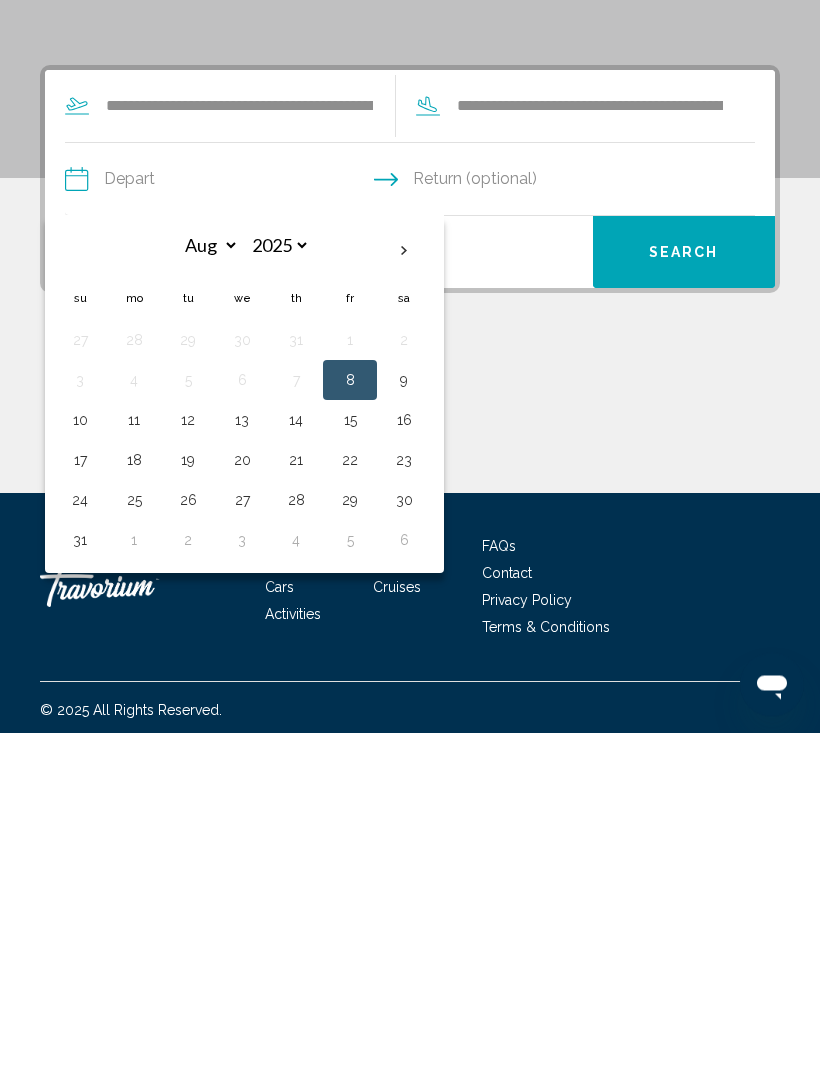 scroll, scrollTop: 90, scrollLeft: 0, axis: vertical 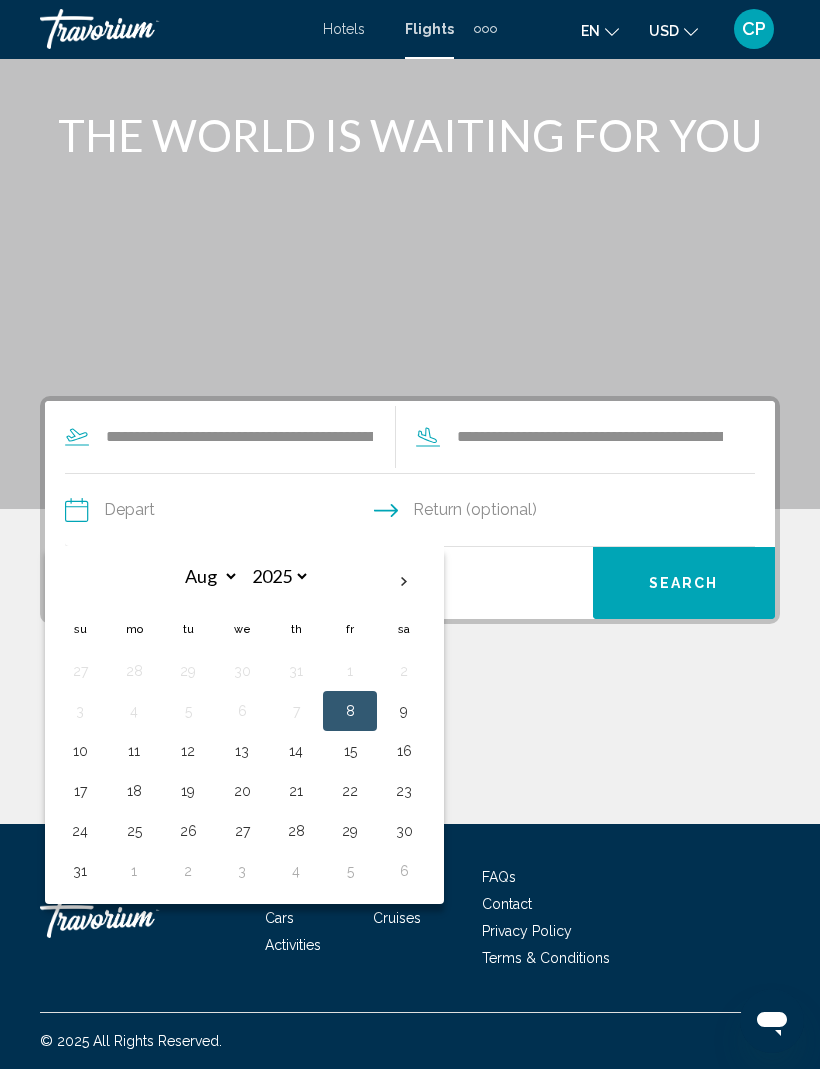click at bounding box center [404, 583] 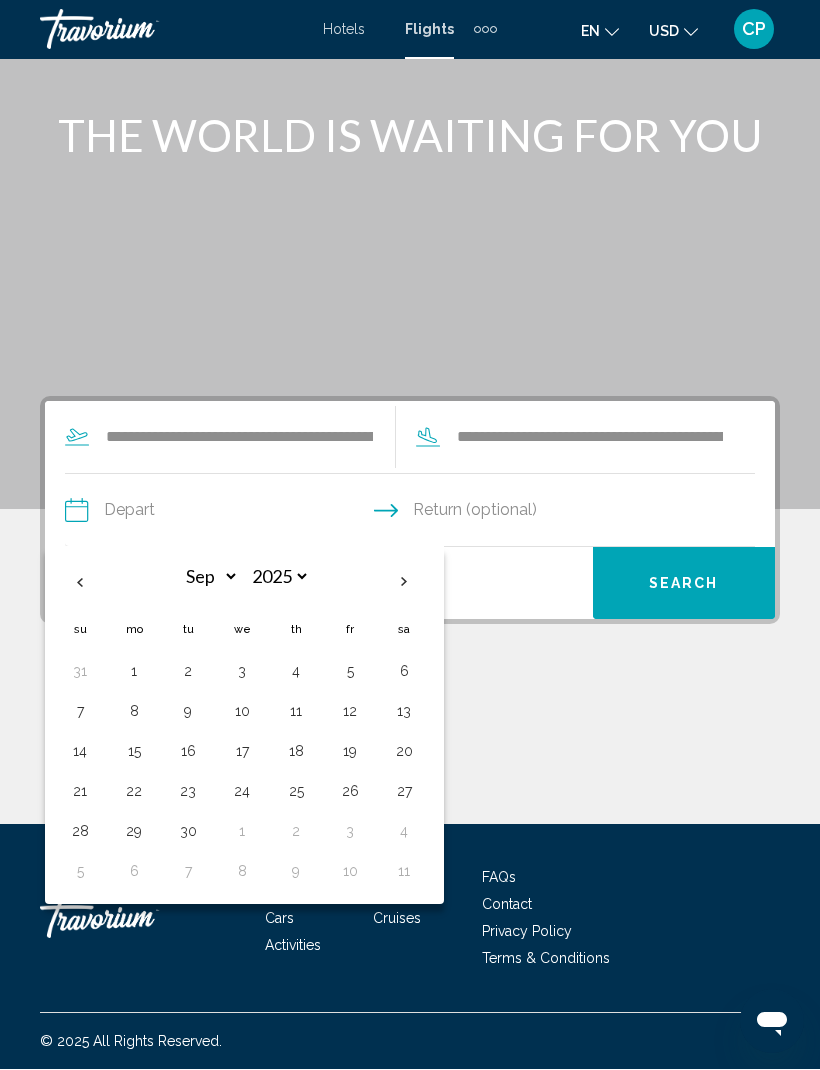 click on "18" at bounding box center [296, 752] 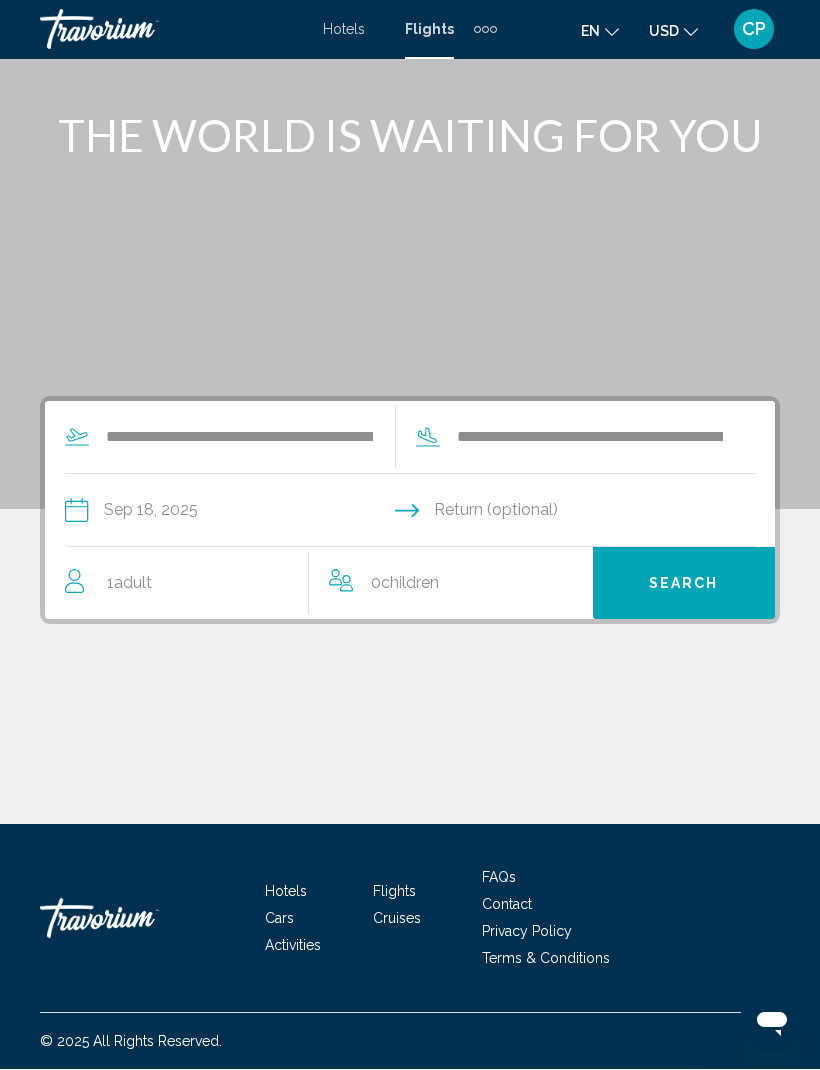click at bounding box center (586, 514) 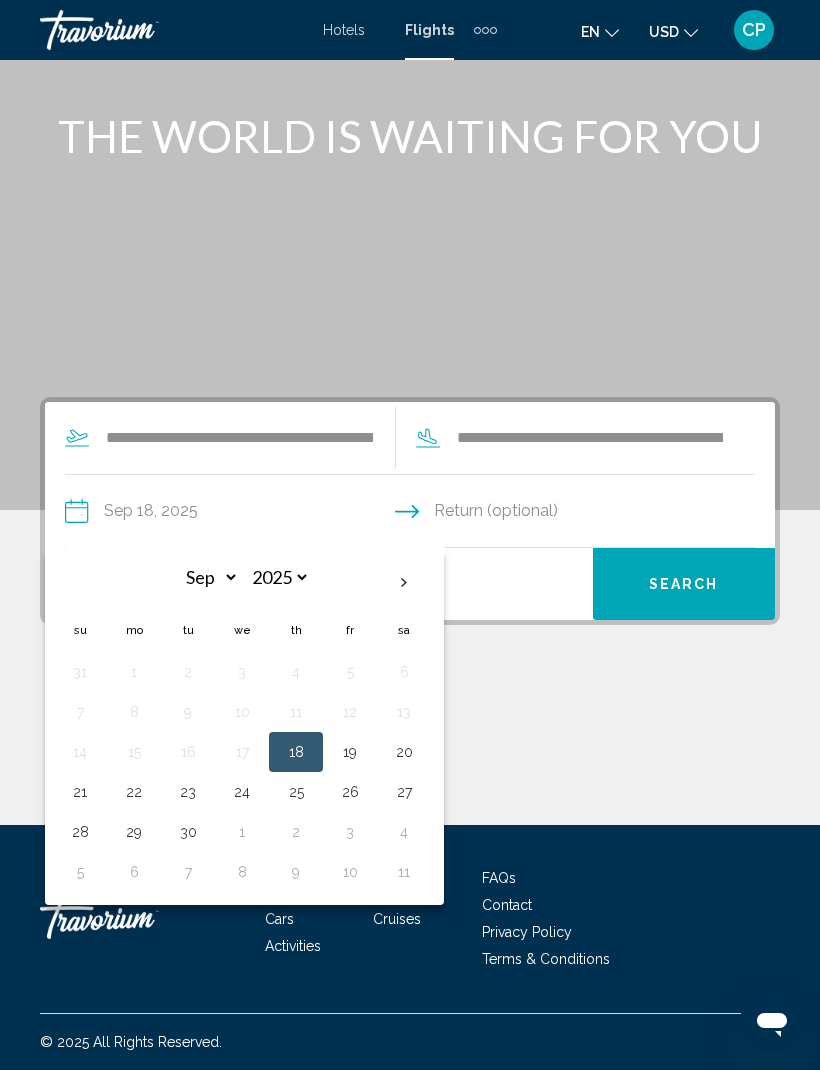 click on "23" at bounding box center (188, 792) 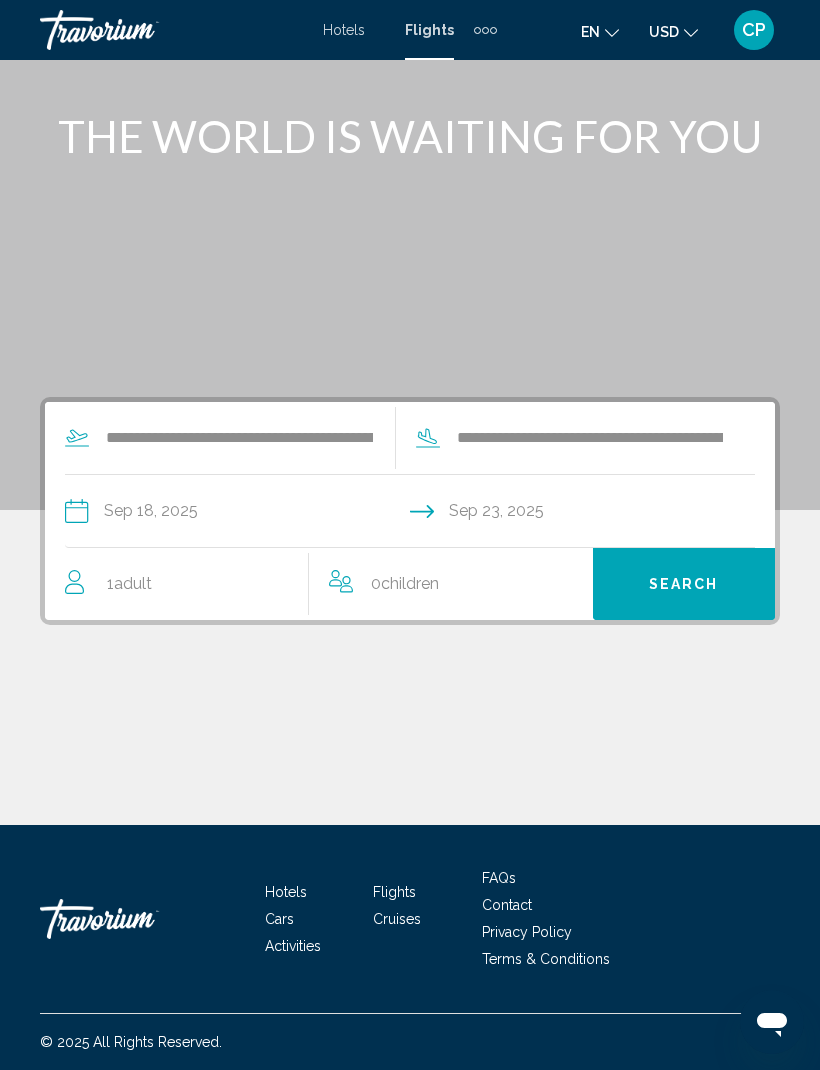 click on "Search" at bounding box center (684, 584) 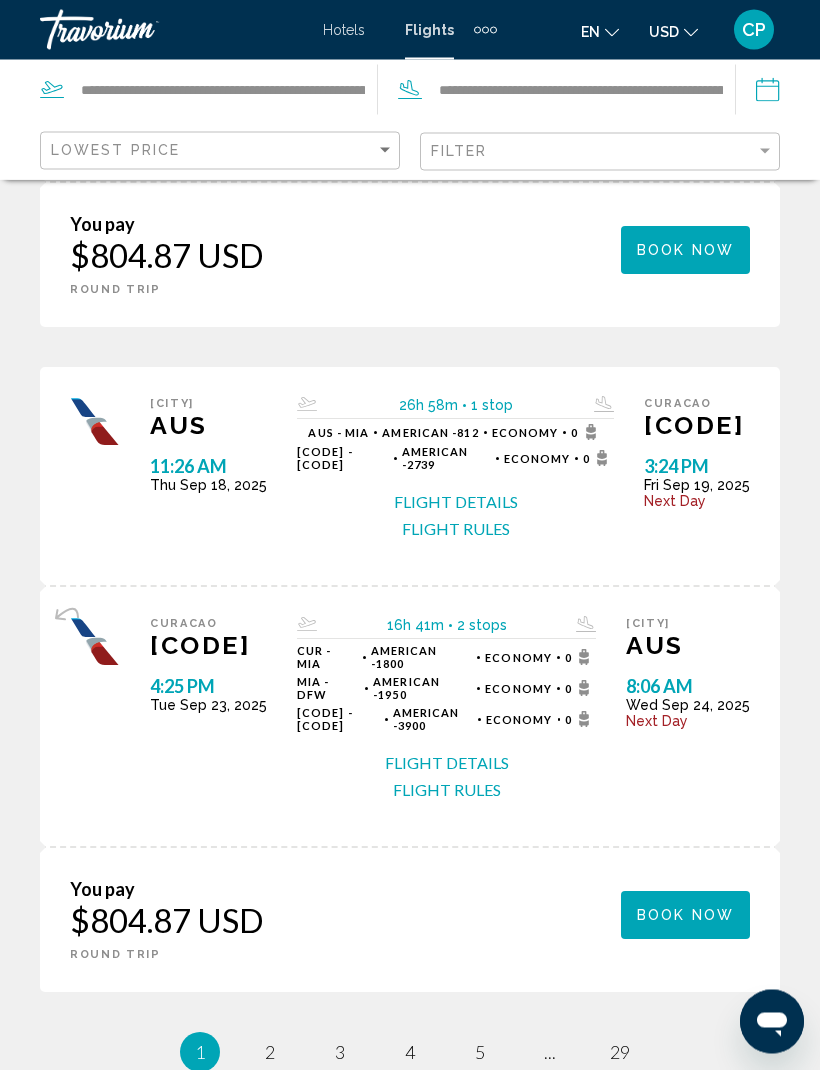 scroll, scrollTop: 3128, scrollLeft: 0, axis: vertical 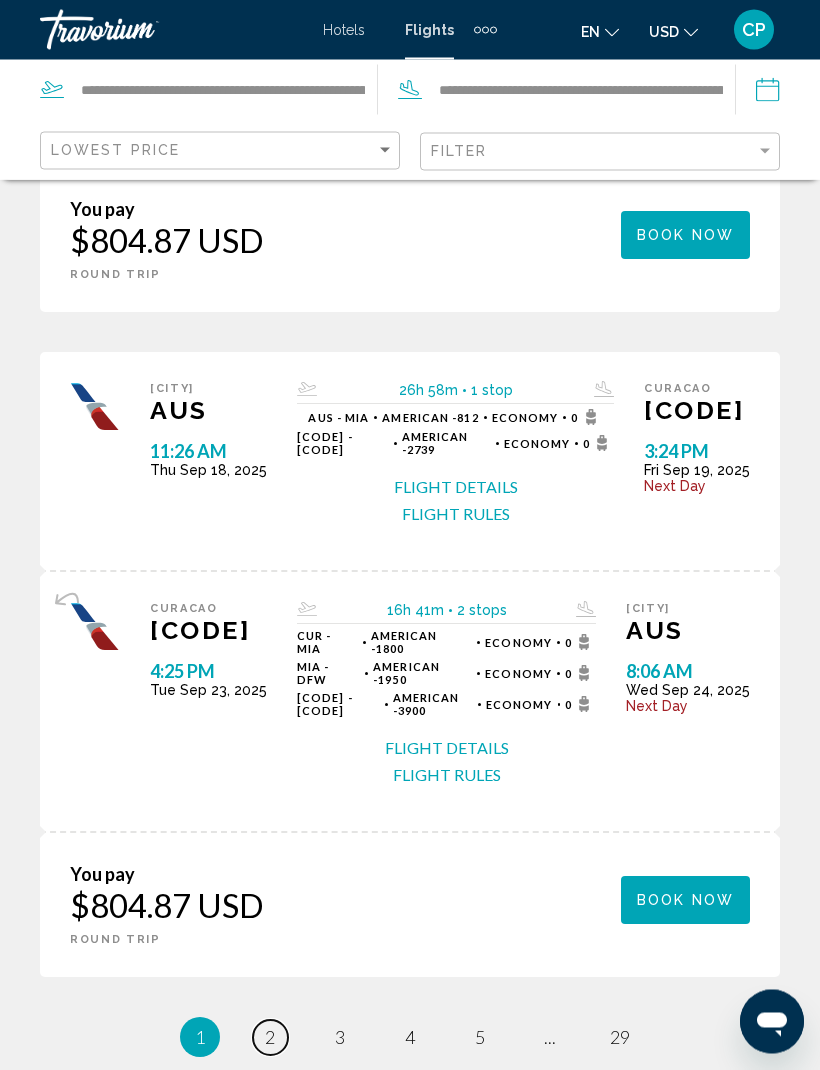 click on "2" at bounding box center (270, 1038) 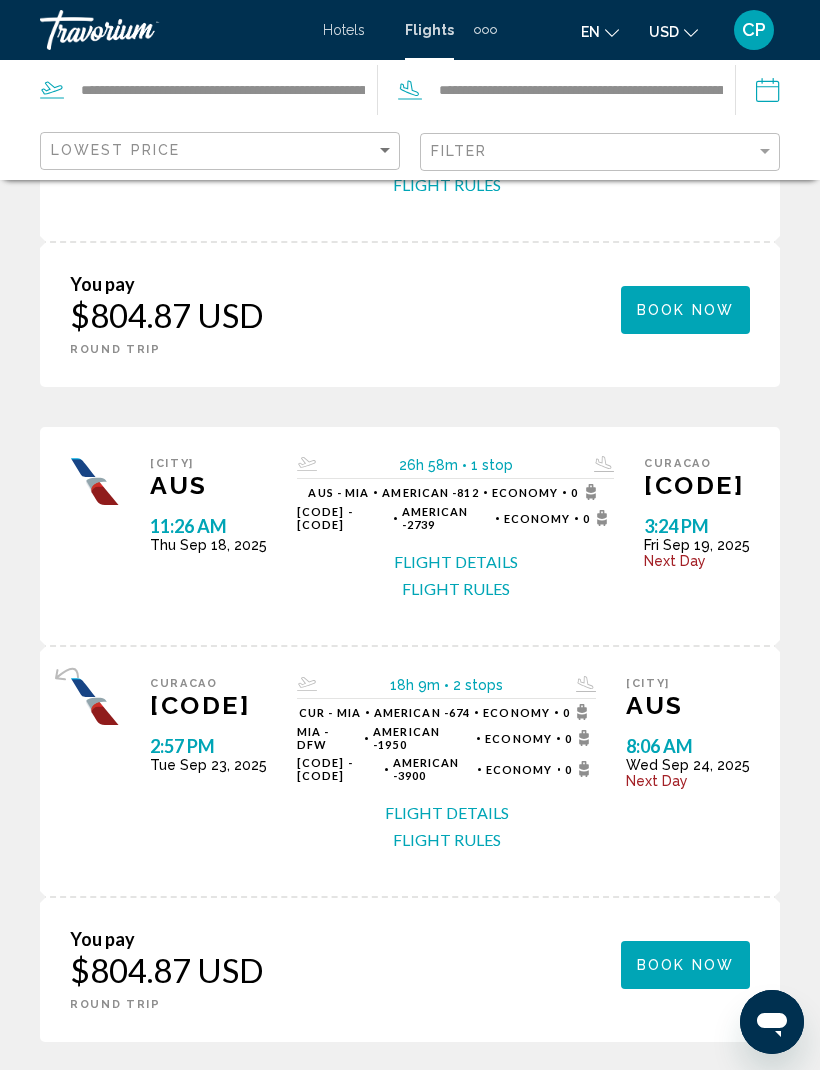 scroll, scrollTop: 3172, scrollLeft: 0, axis: vertical 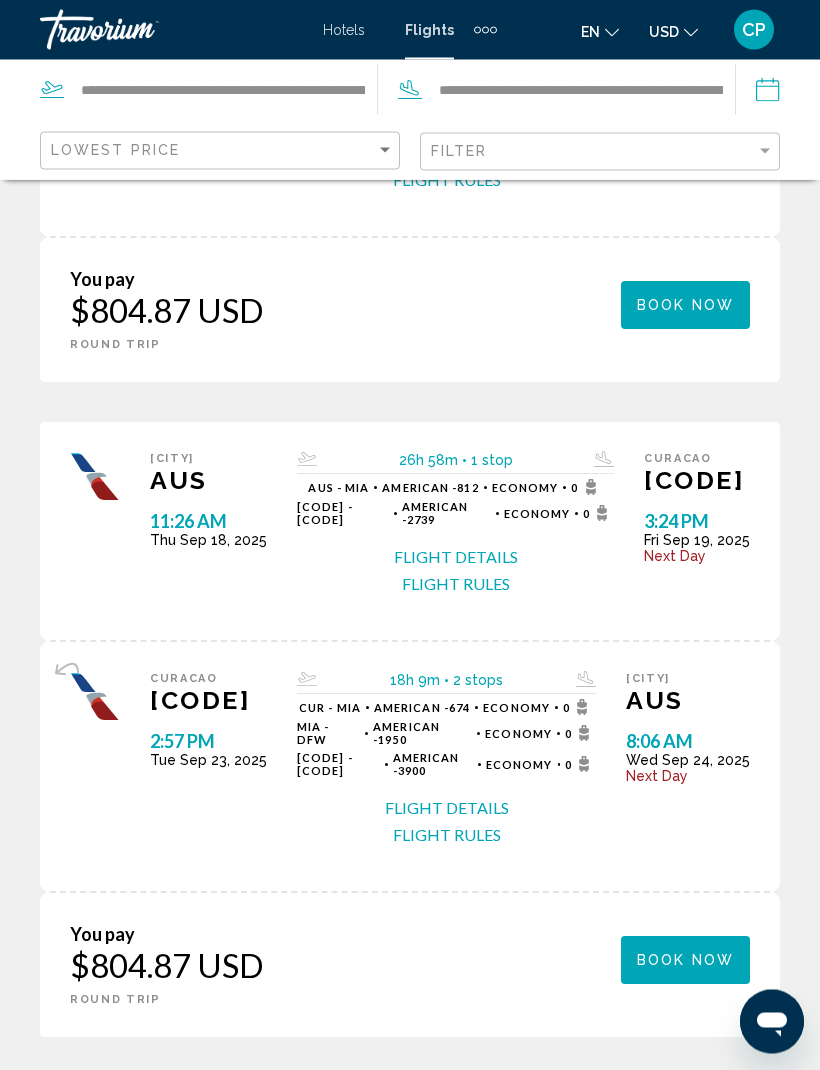 click on "3" at bounding box center (340, 1098) 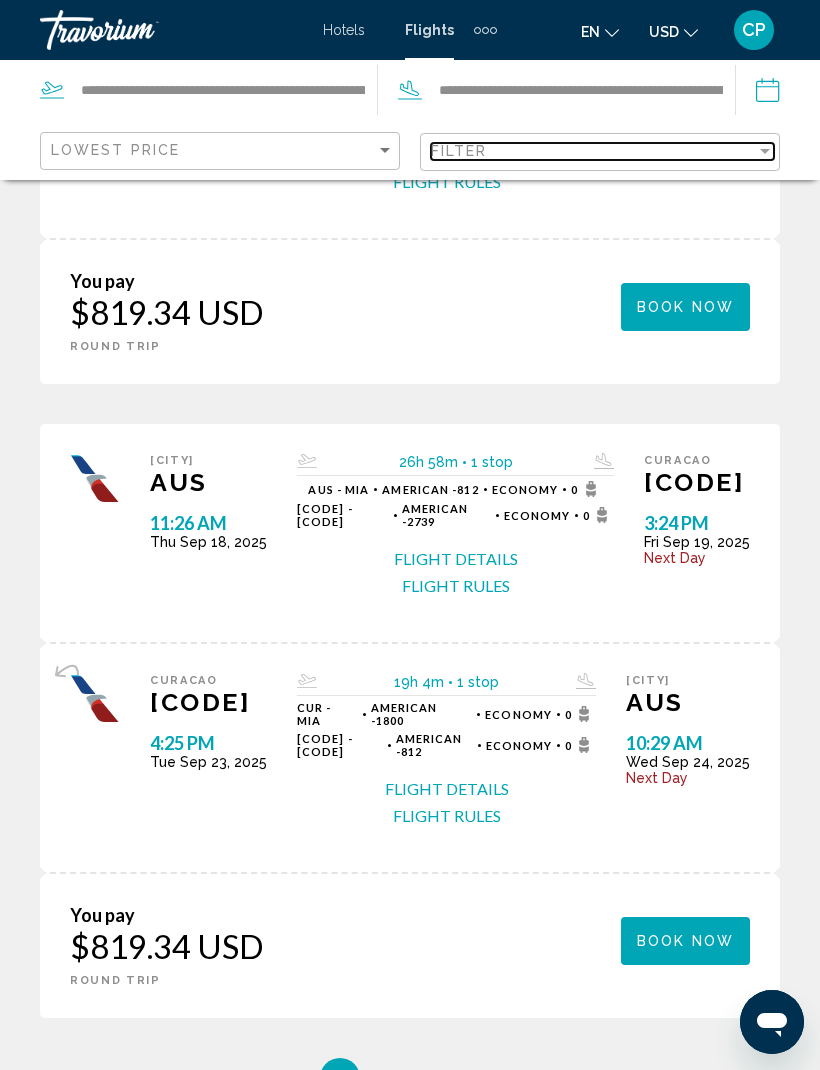 click on "Filter" at bounding box center [593, 151] 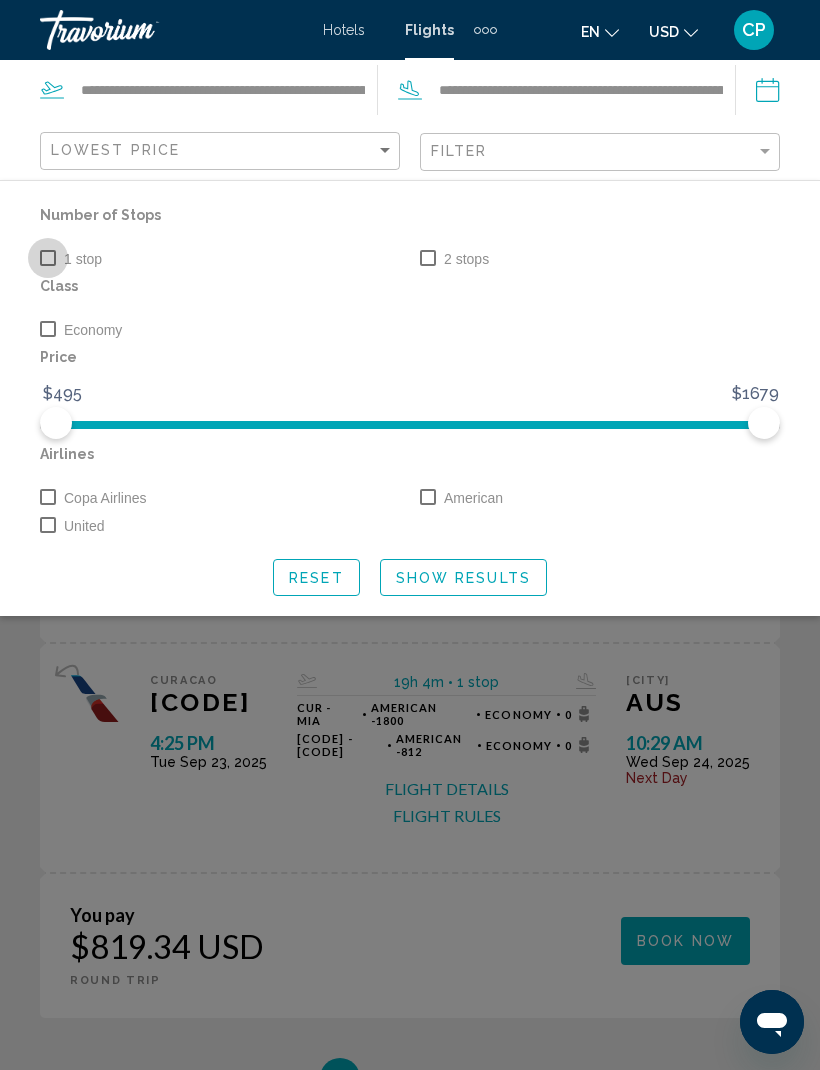 click on "1 stop" at bounding box center [71, 259] 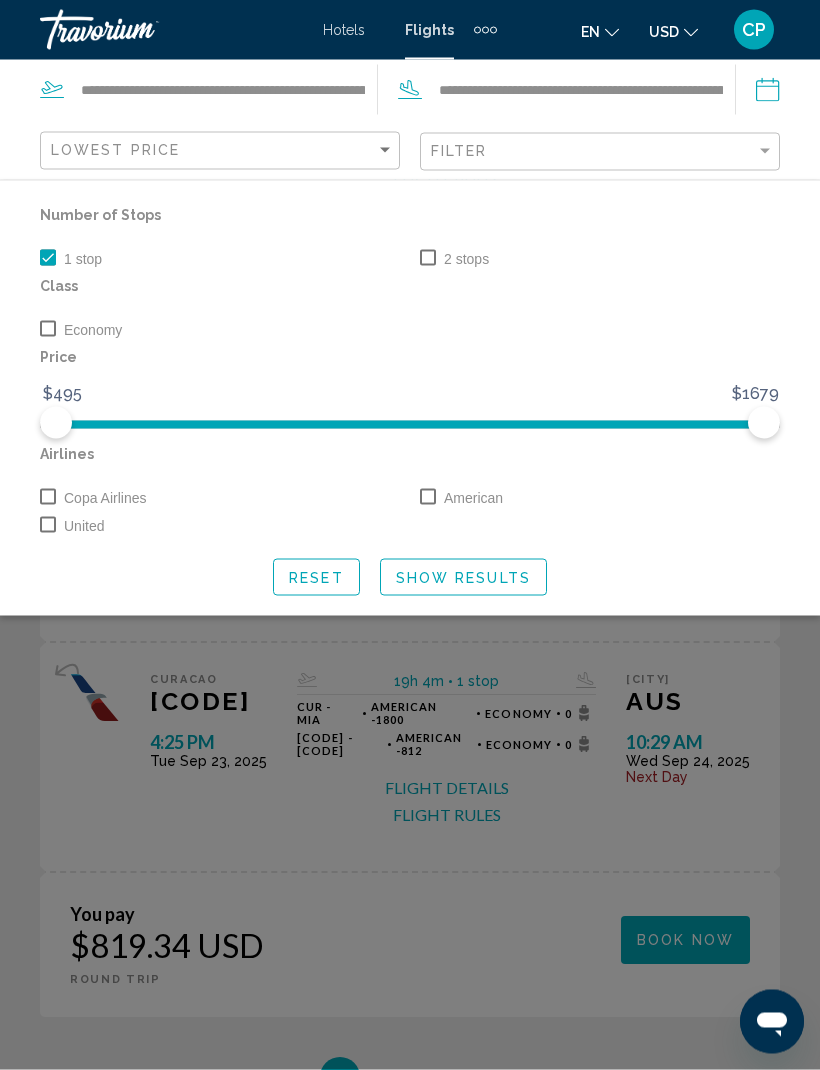scroll, scrollTop: 3130, scrollLeft: 0, axis: vertical 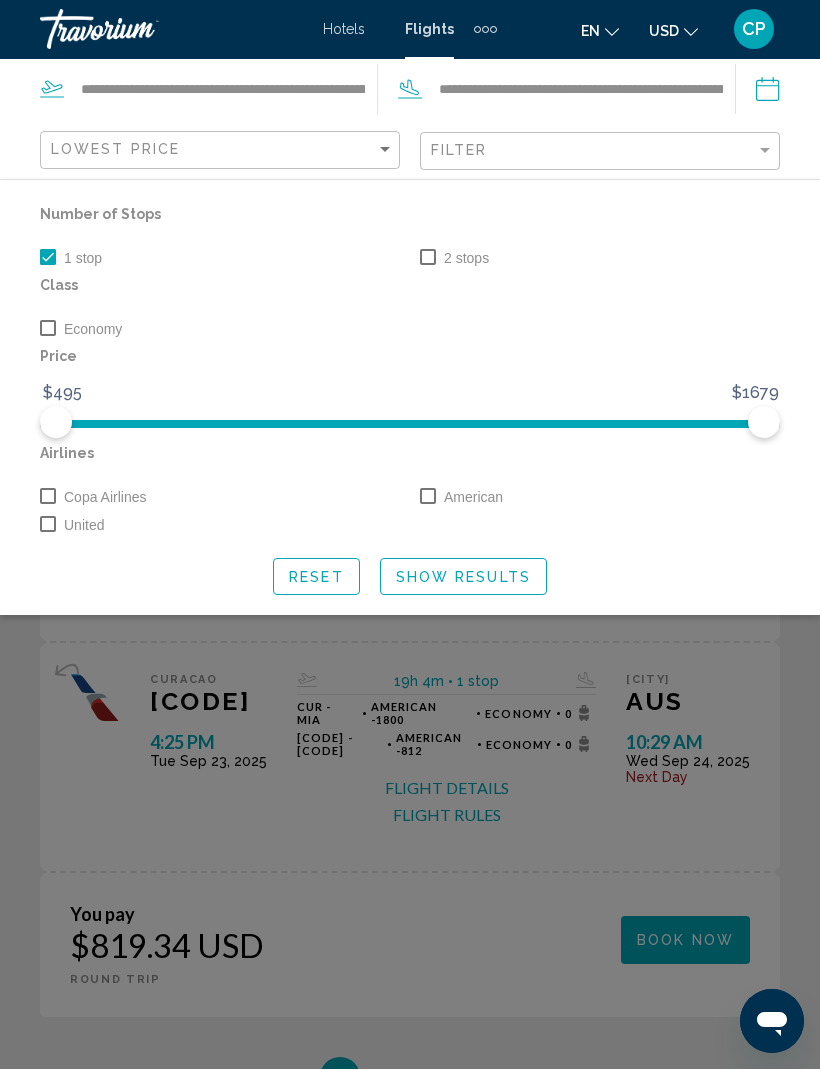click on "Show Results" 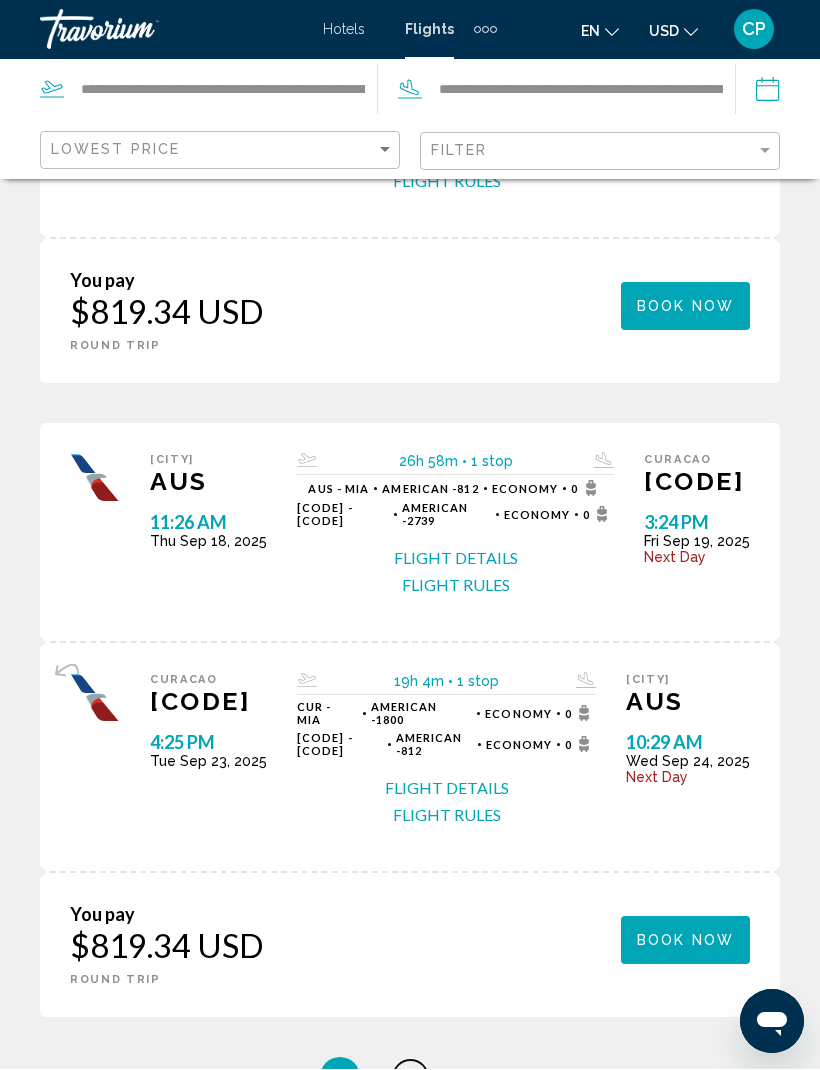 click on "page  4" at bounding box center (410, 1078) 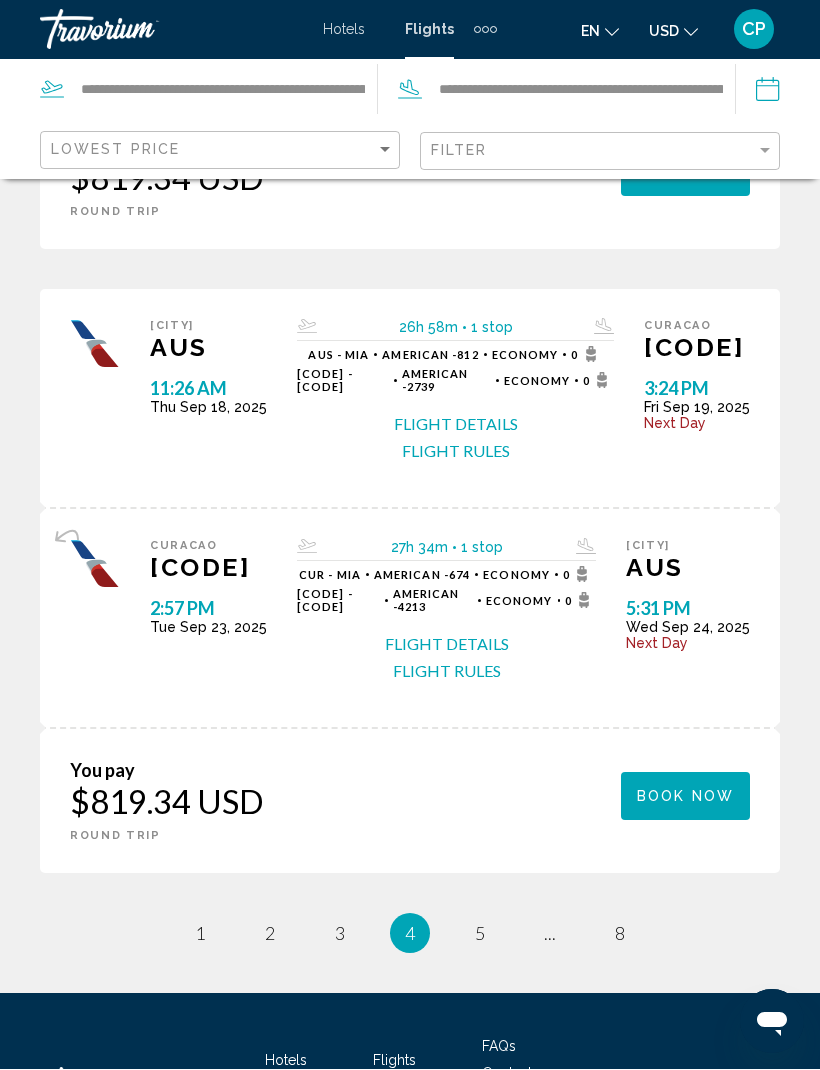 scroll, scrollTop: 3046, scrollLeft: 0, axis: vertical 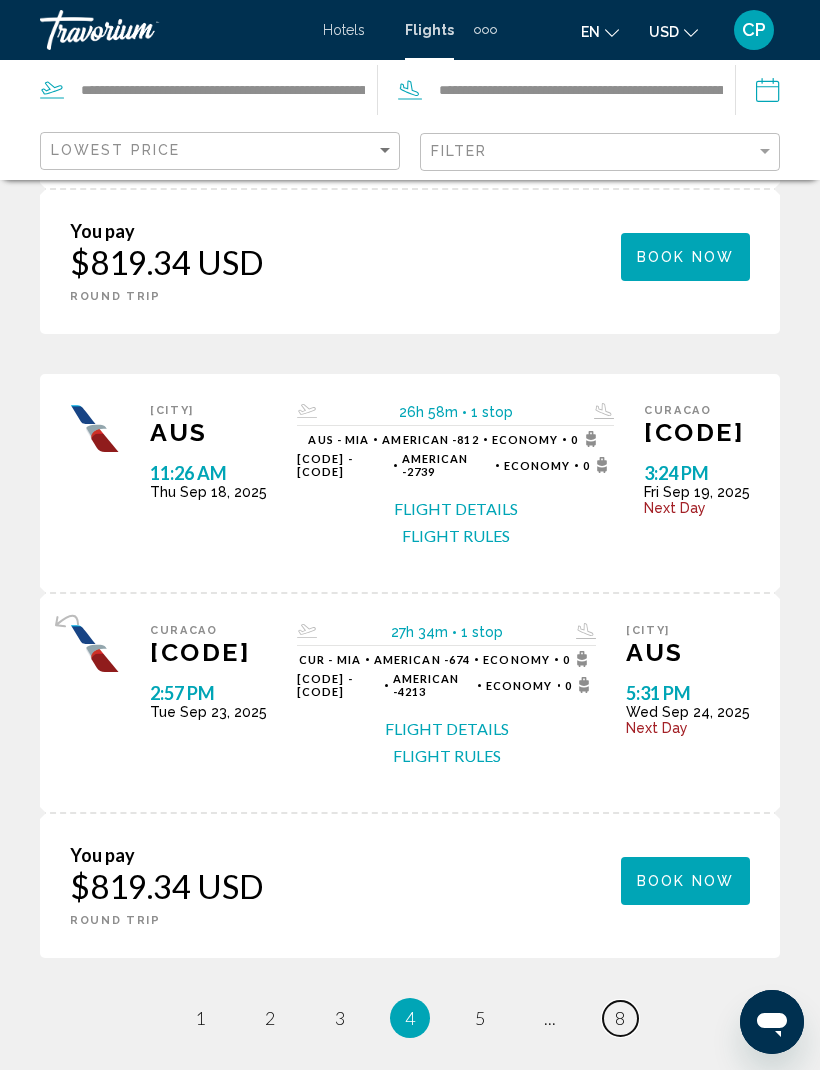 click on "8" at bounding box center (620, 1018) 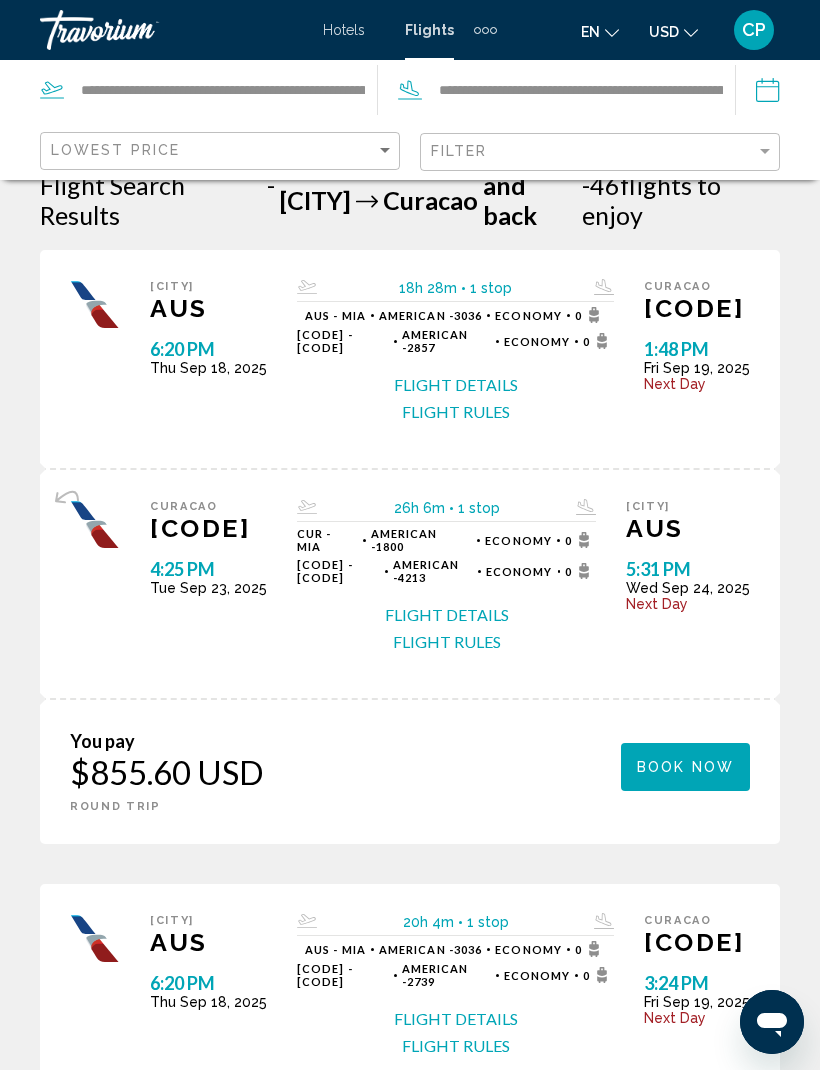scroll, scrollTop: 0, scrollLeft: 0, axis: both 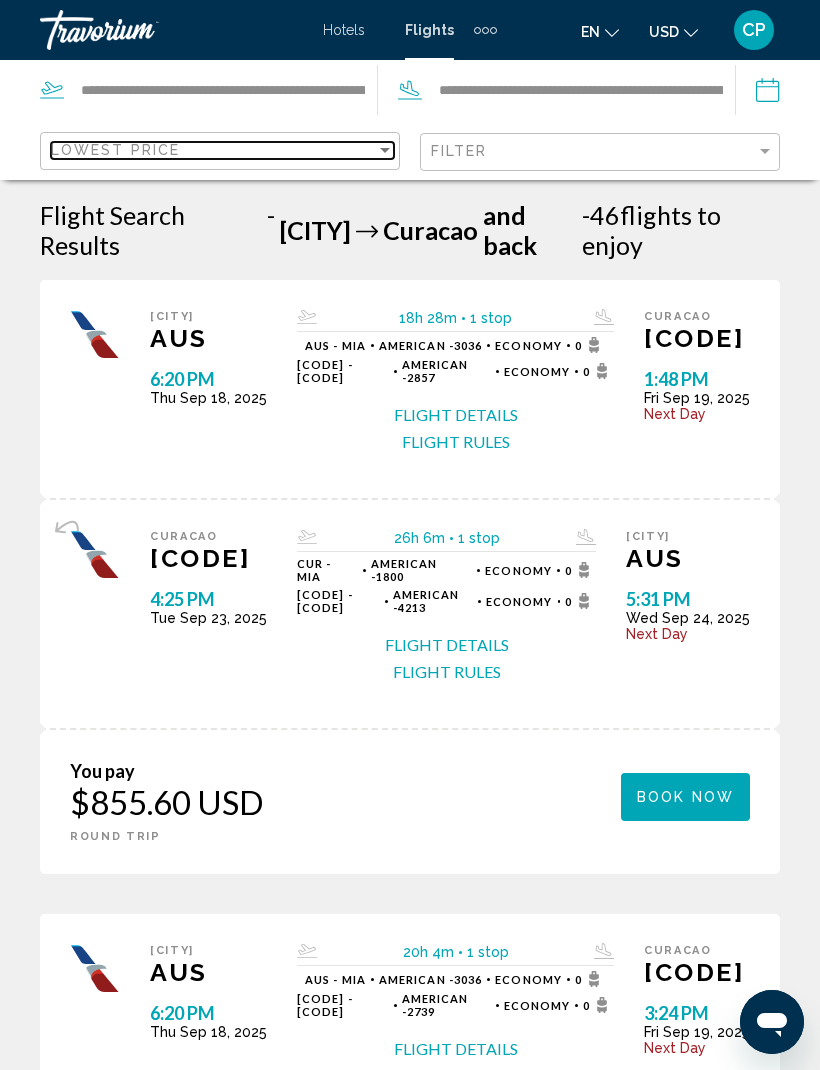 click at bounding box center [385, 150] 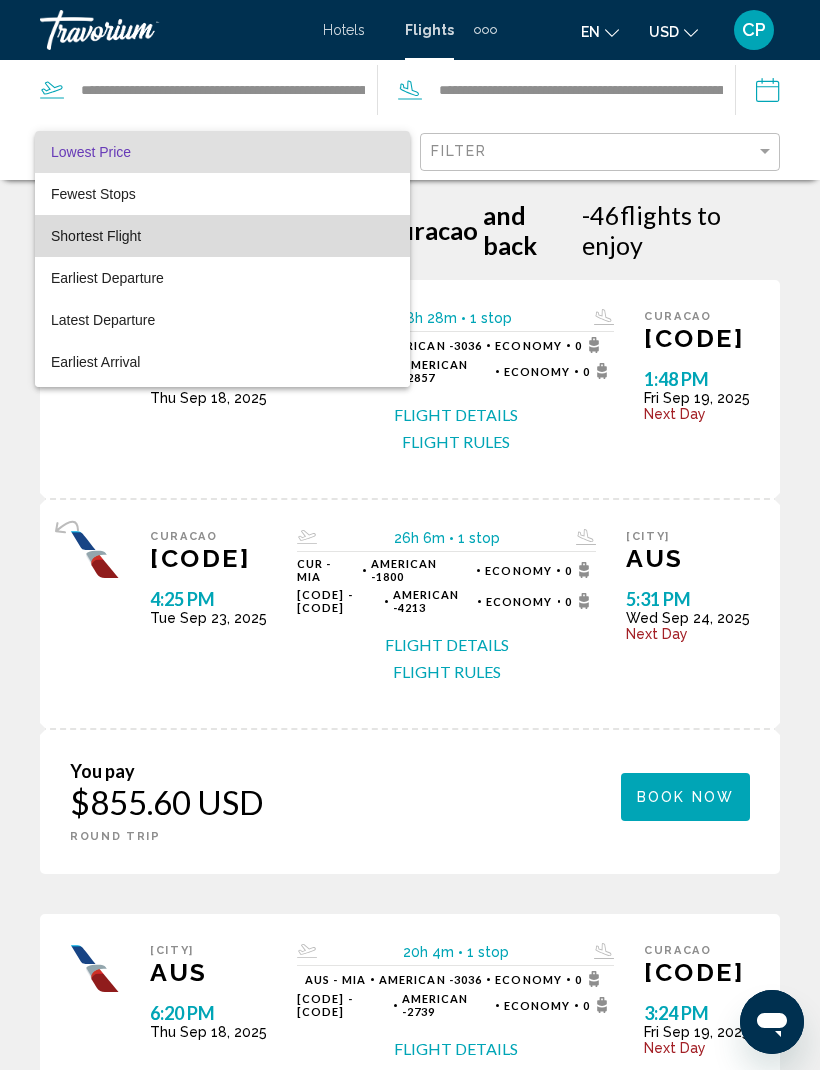click on "Shortest Flight" at bounding box center (222, 194) 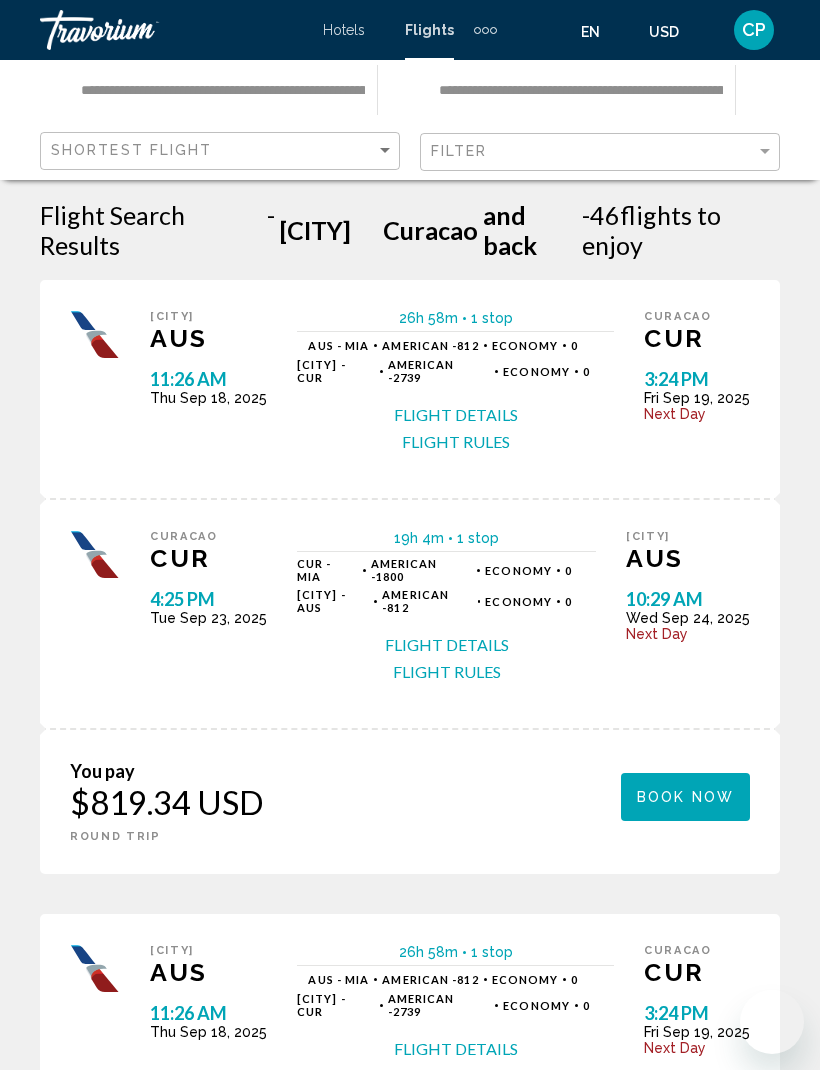 scroll, scrollTop: 0, scrollLeft: 0, axis: both 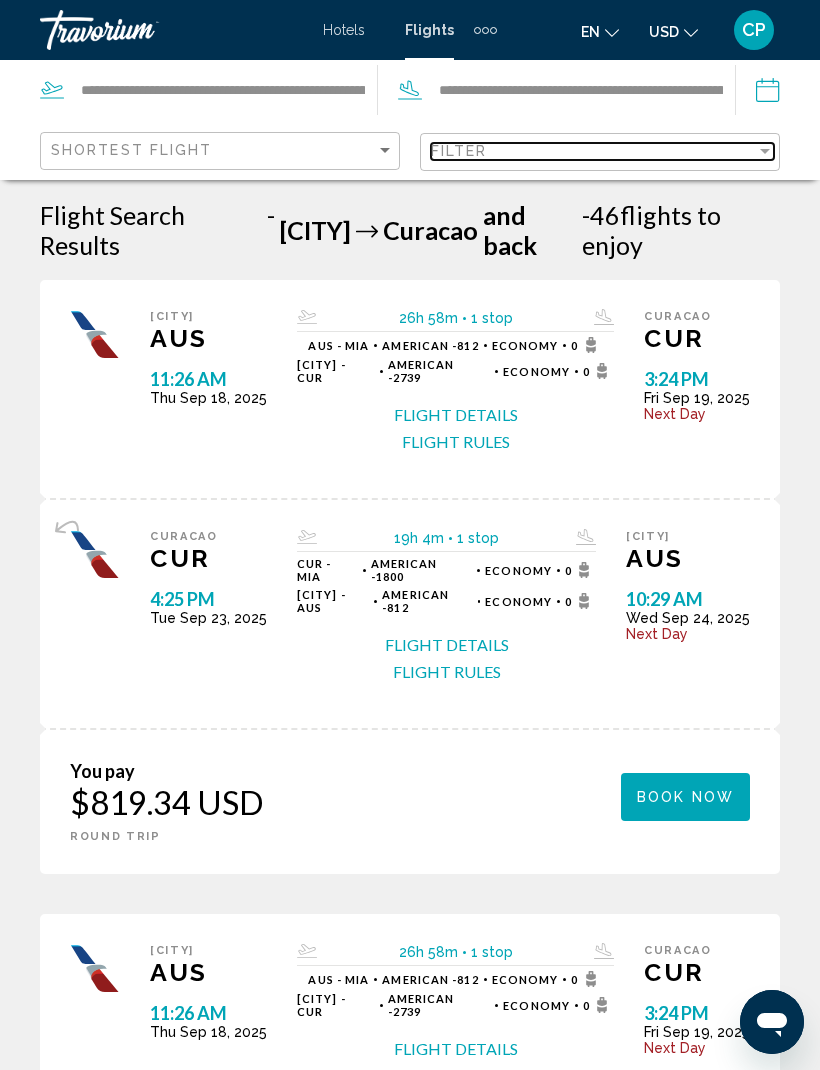 click at bounding box center [765, 151] 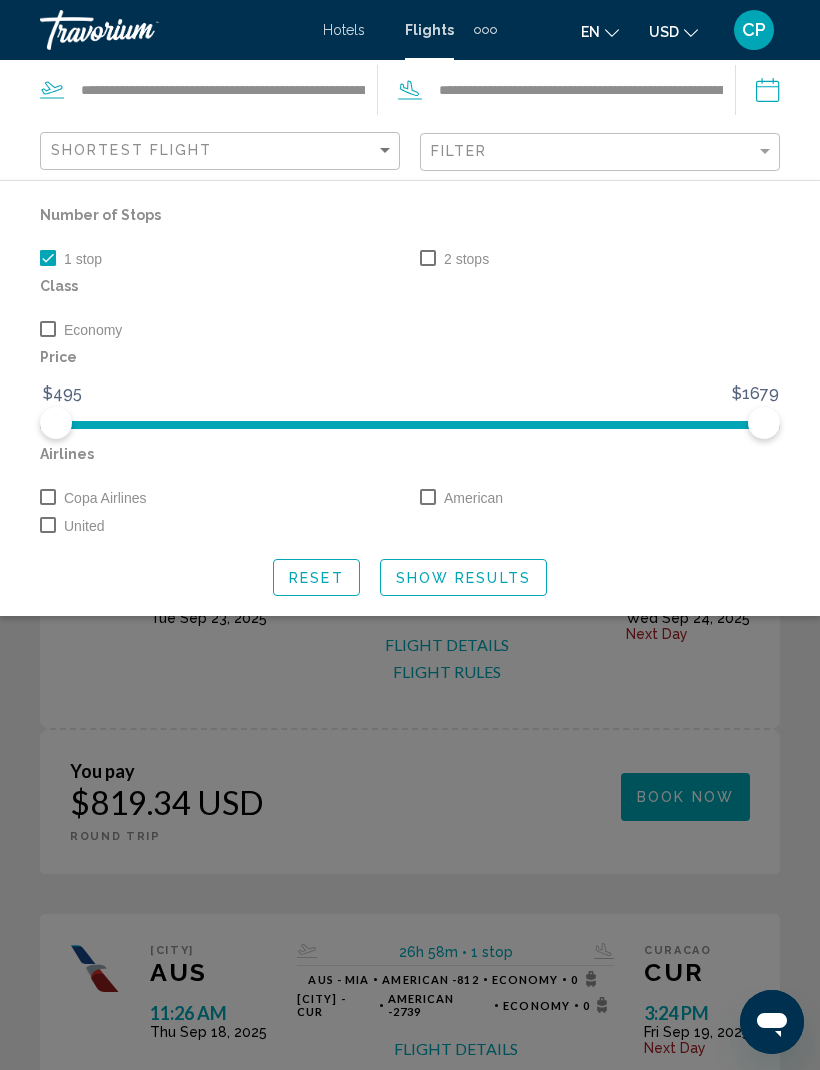 click on "Show Results" 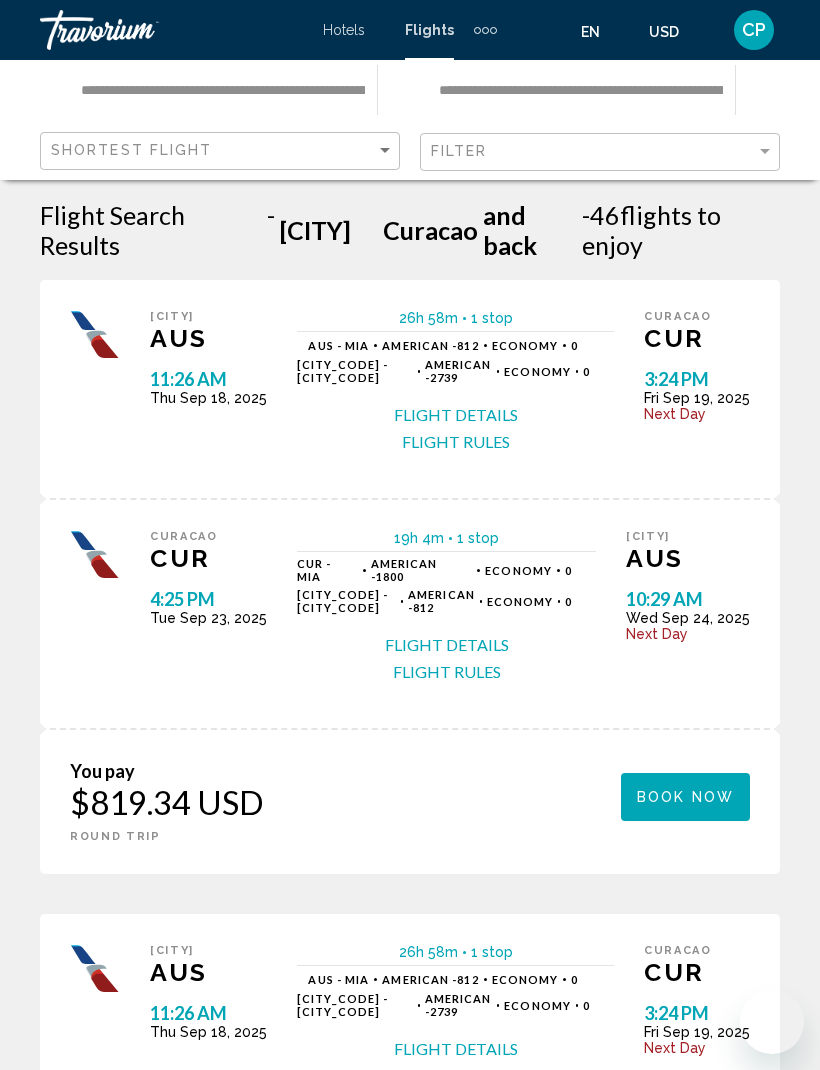 scroll, scrollTop: 0, scrollLeft: 0, axis: both 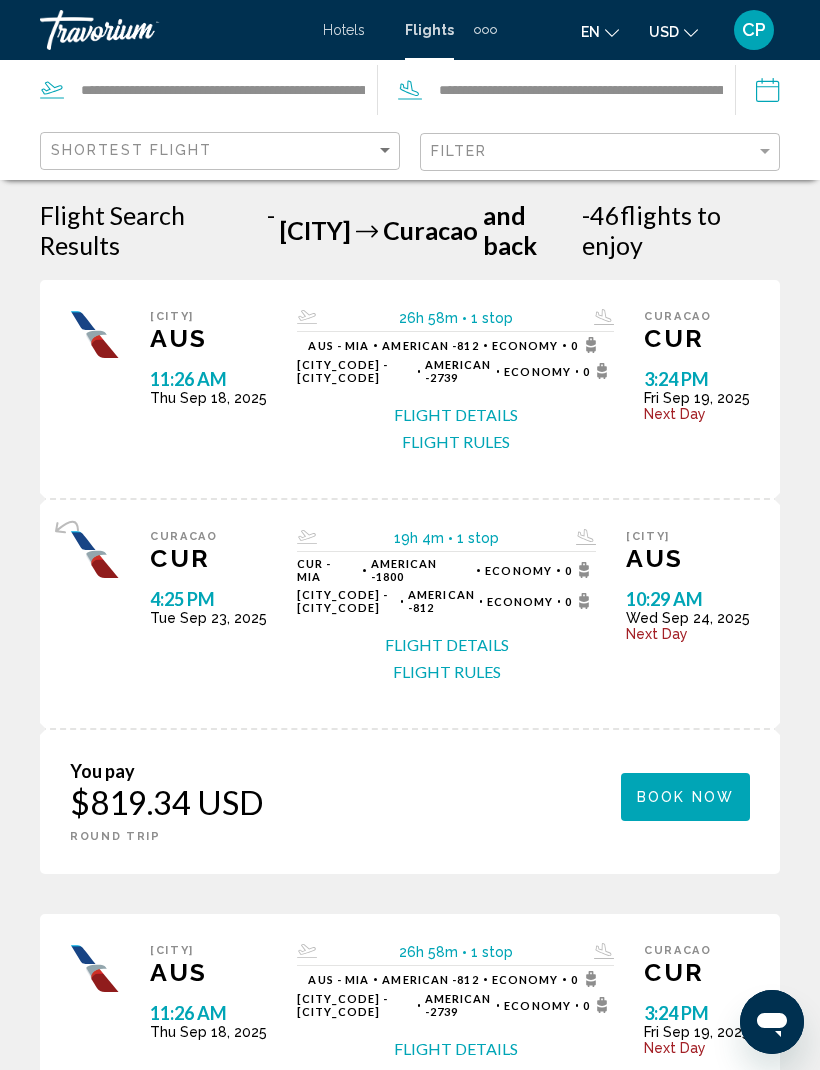 click at bounding box center (485, 30) 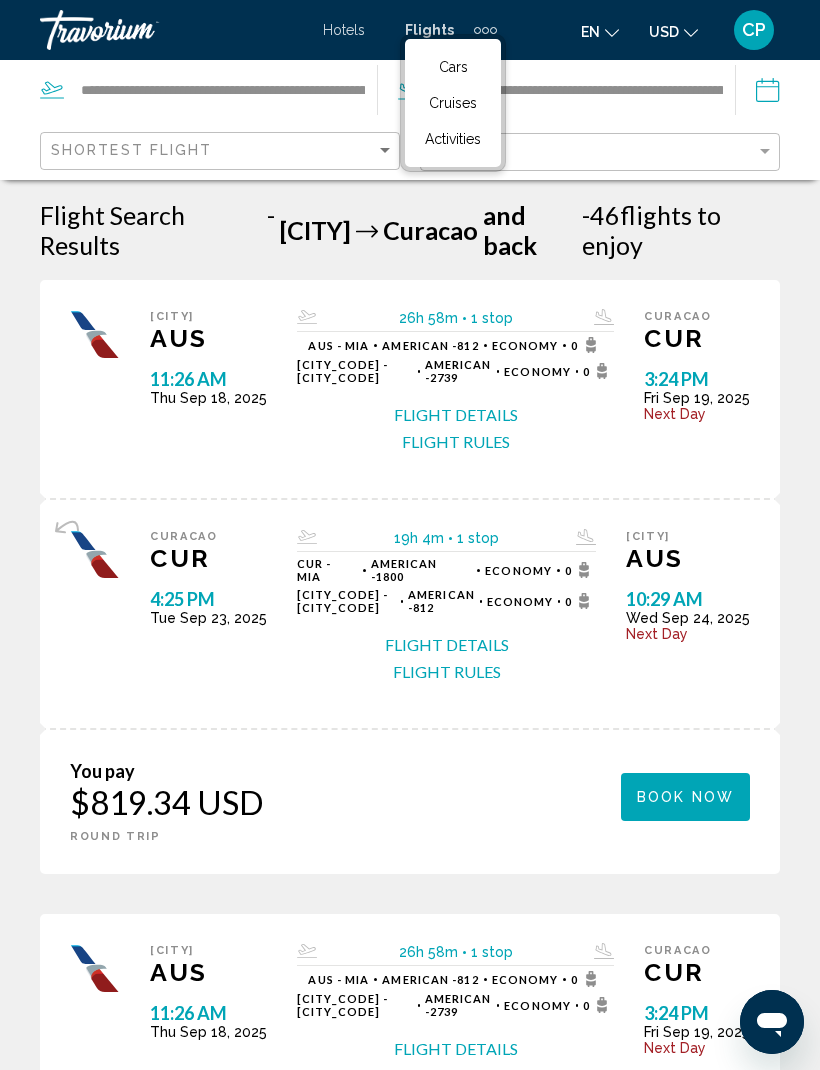 click on "Hotels Flights Cars Cruises Activities Hotels Flights Cars Cruises Activities" at bounding box center (410, 30) 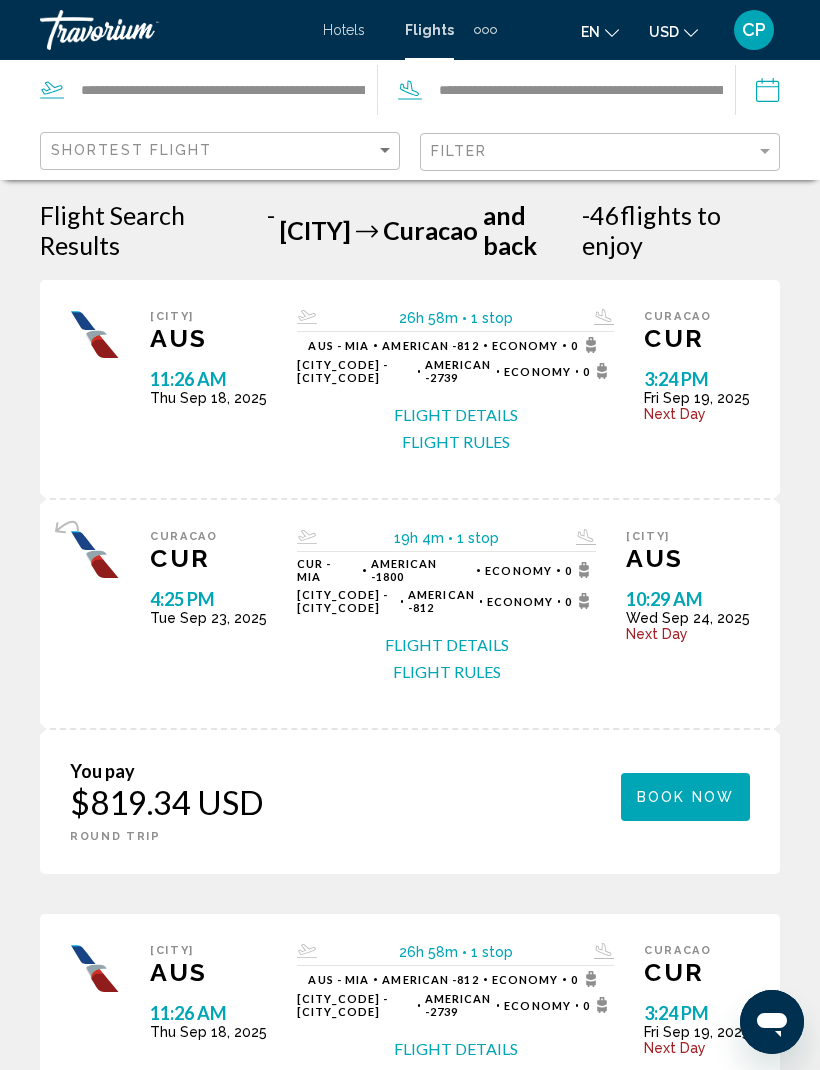 click on "Hotels" at bounding box center [344, 30] 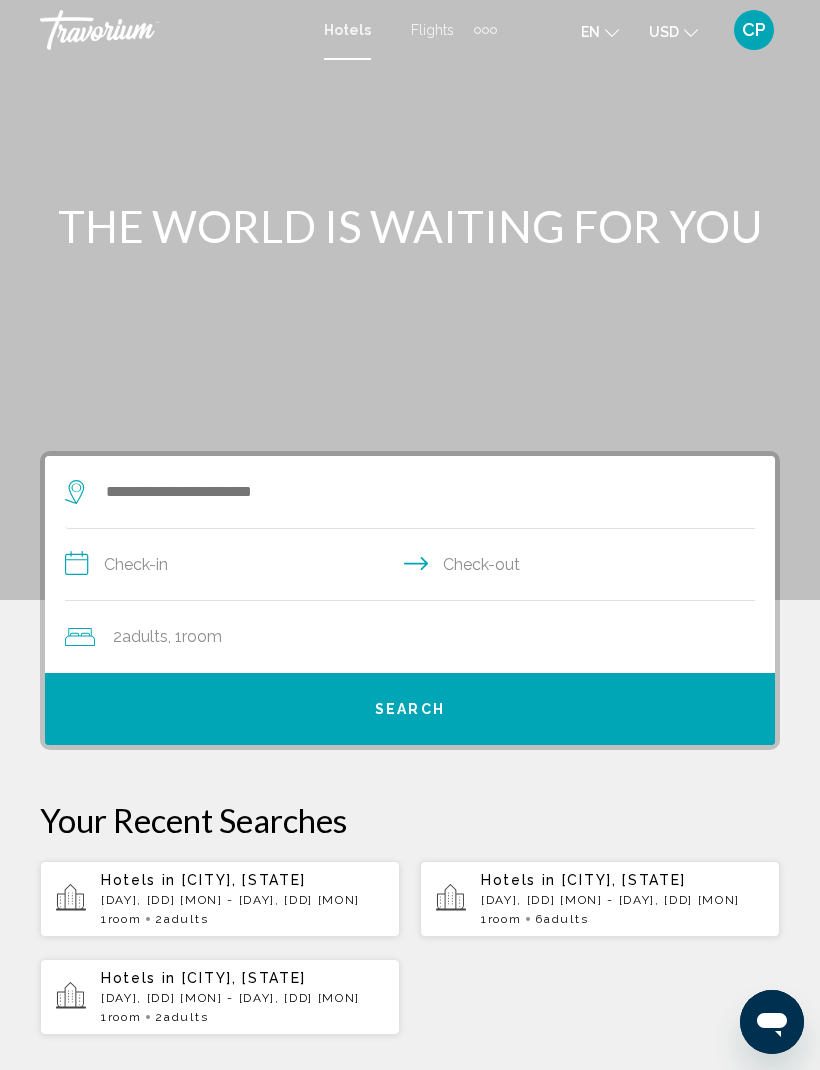 click on "2  Adult Adults , 1  Room rooms" 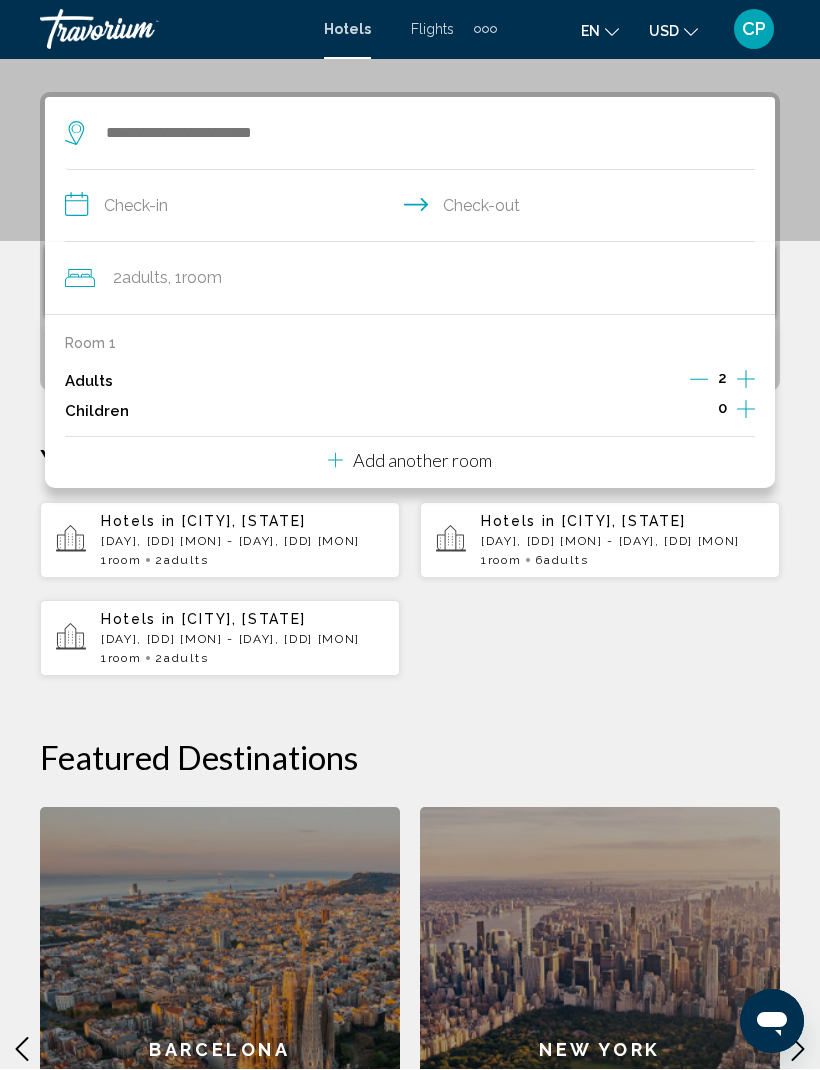 scroll, scrollTop: 385, scrollLeft: 0, axis: vertical 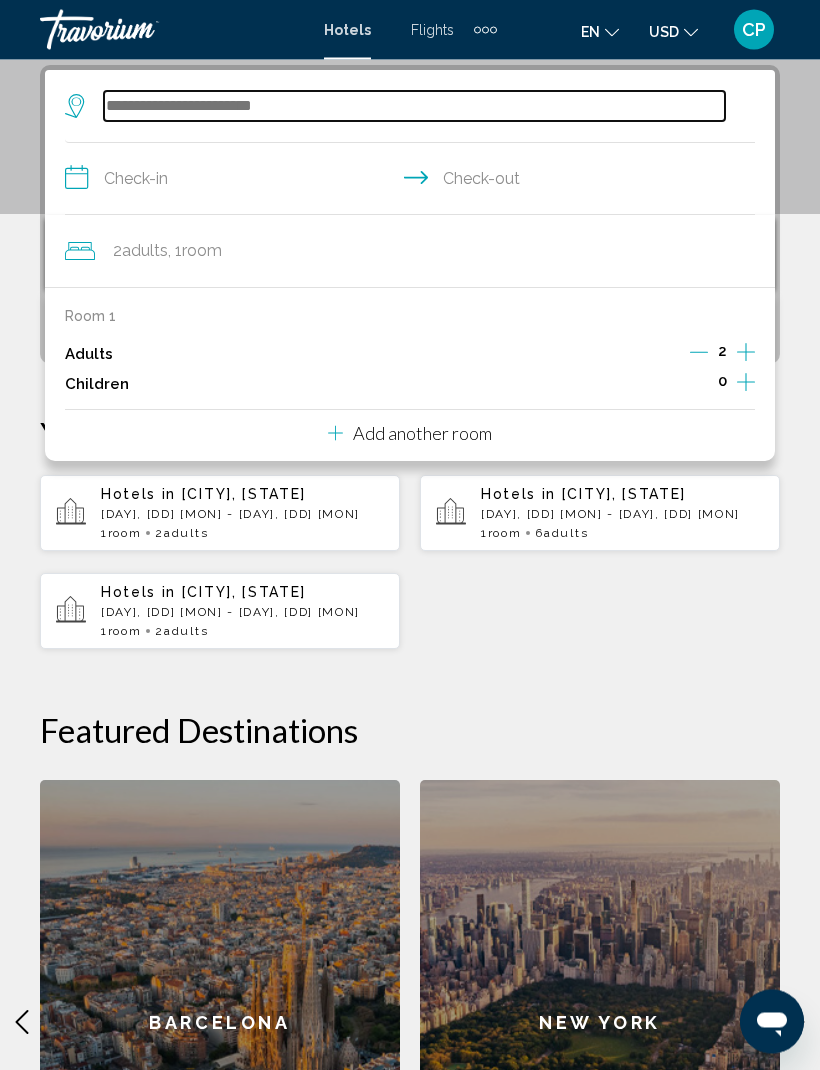 click at bounding box center (414, 107) 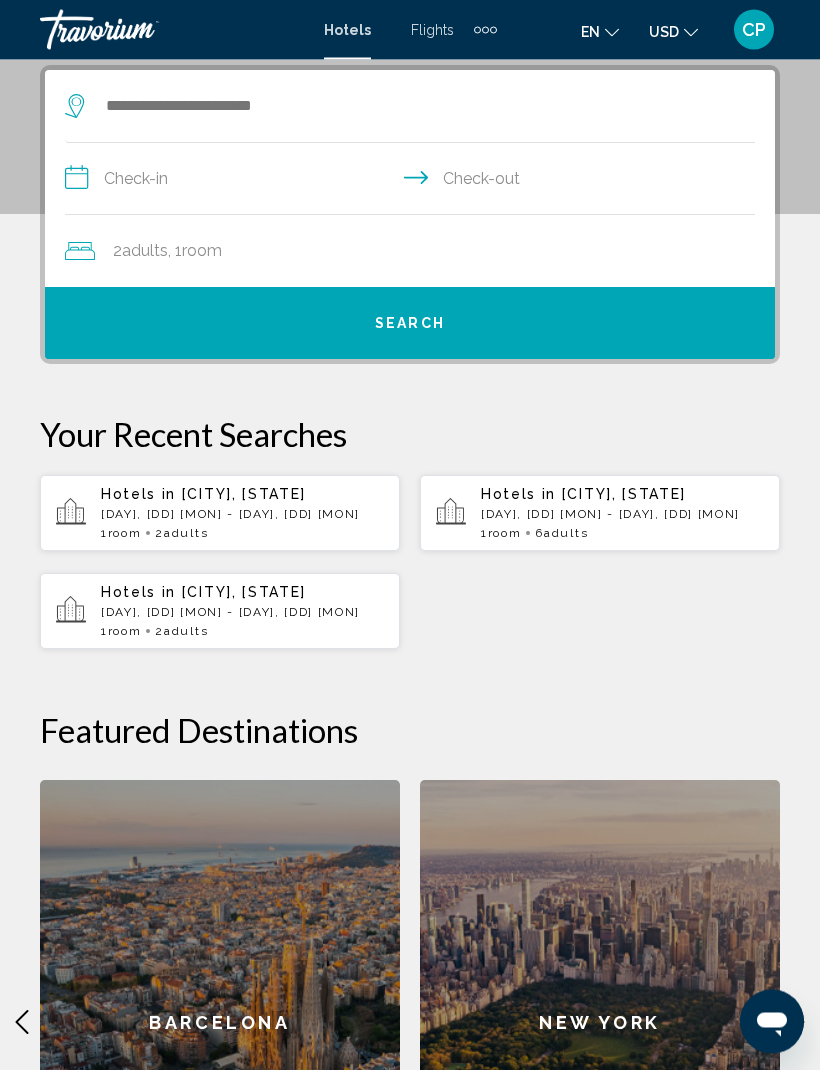 click on "Hotels in    [CITY], [STATE]  [DAY], [DD] [MON] - [DAY], [DD] [MON]  1  Room rooms 2  Adult Adults" at bounding box center [242, 612] 